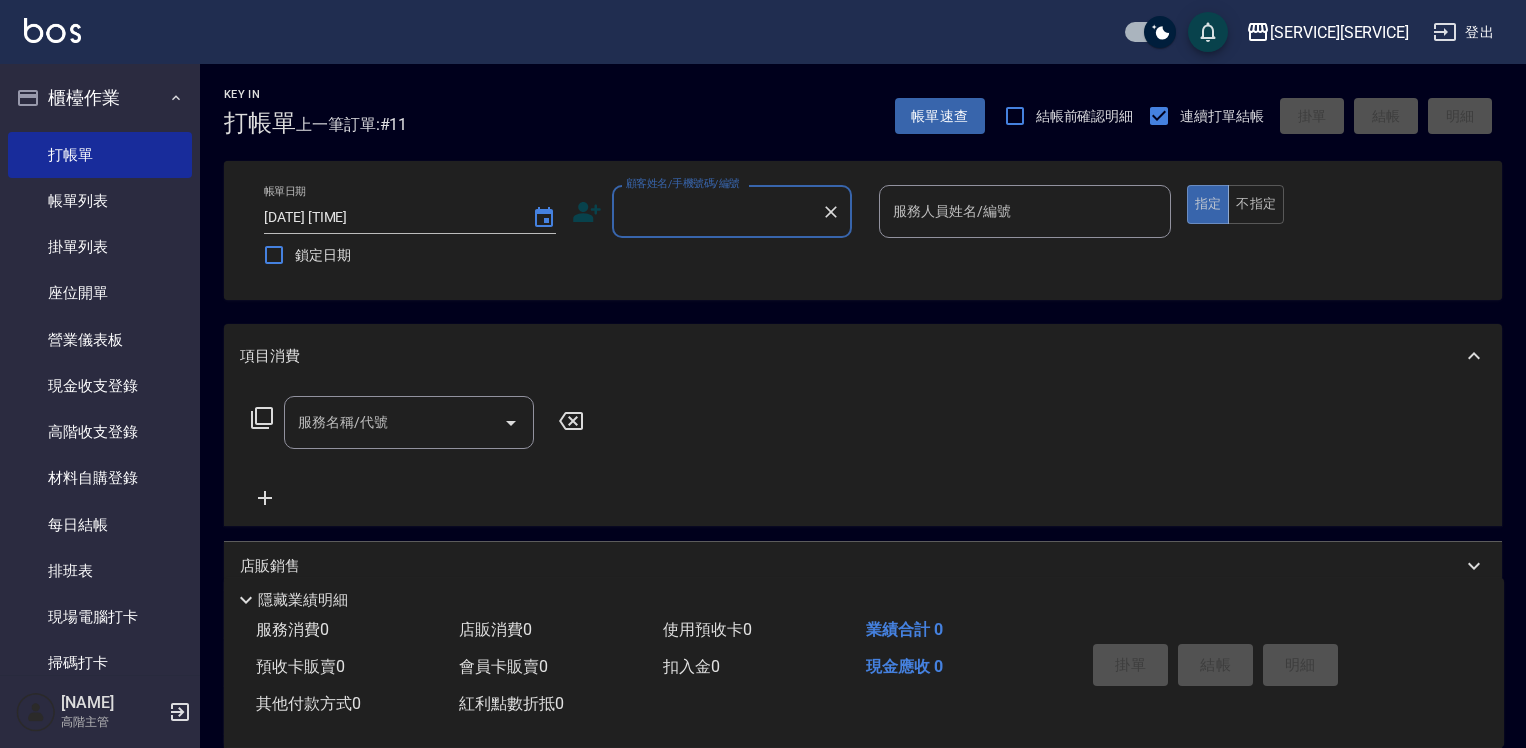 scroll, scrollTop: 94, scrollLeft: 0, axis: vertical 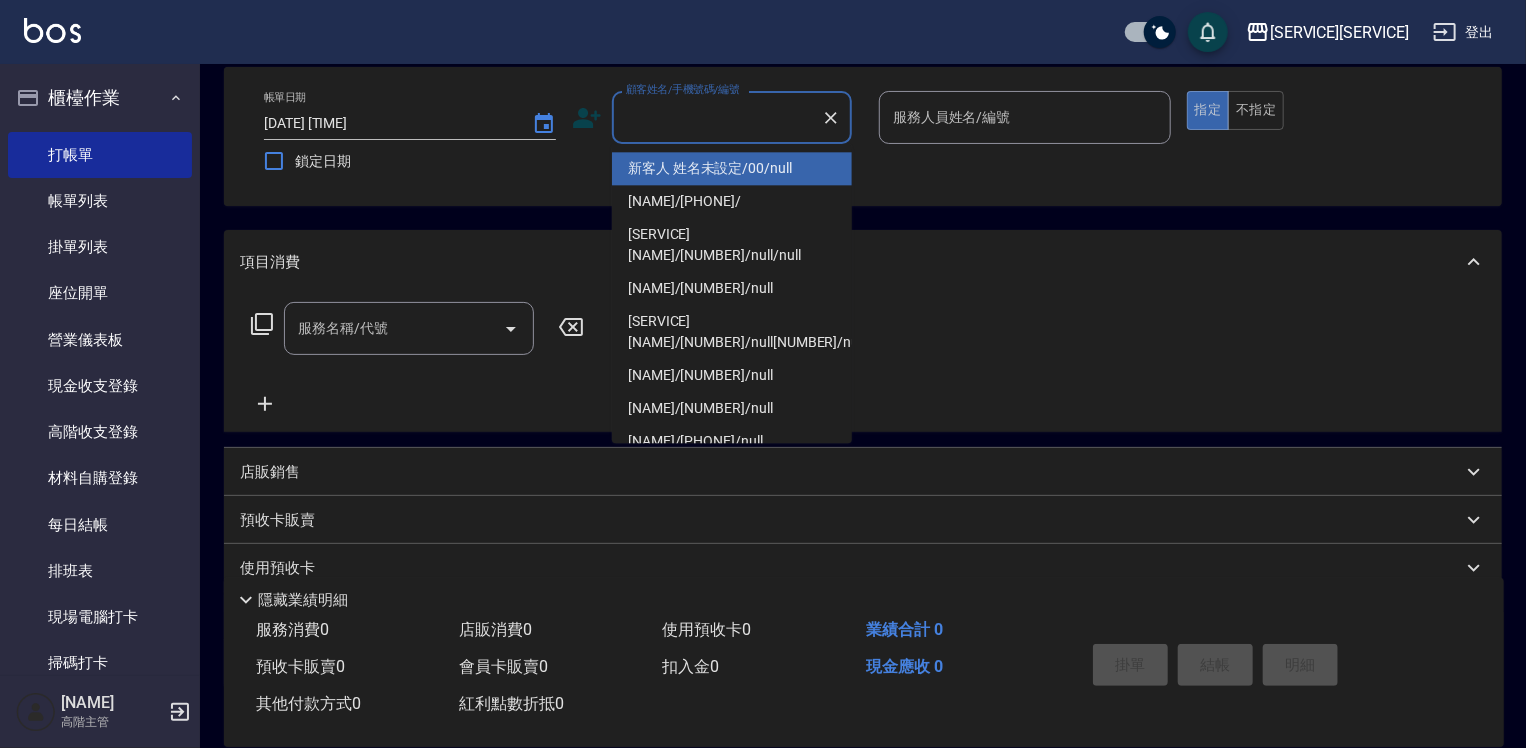click on "顧客姓名/手機號碼/編號" at bounding box center [717, 117] 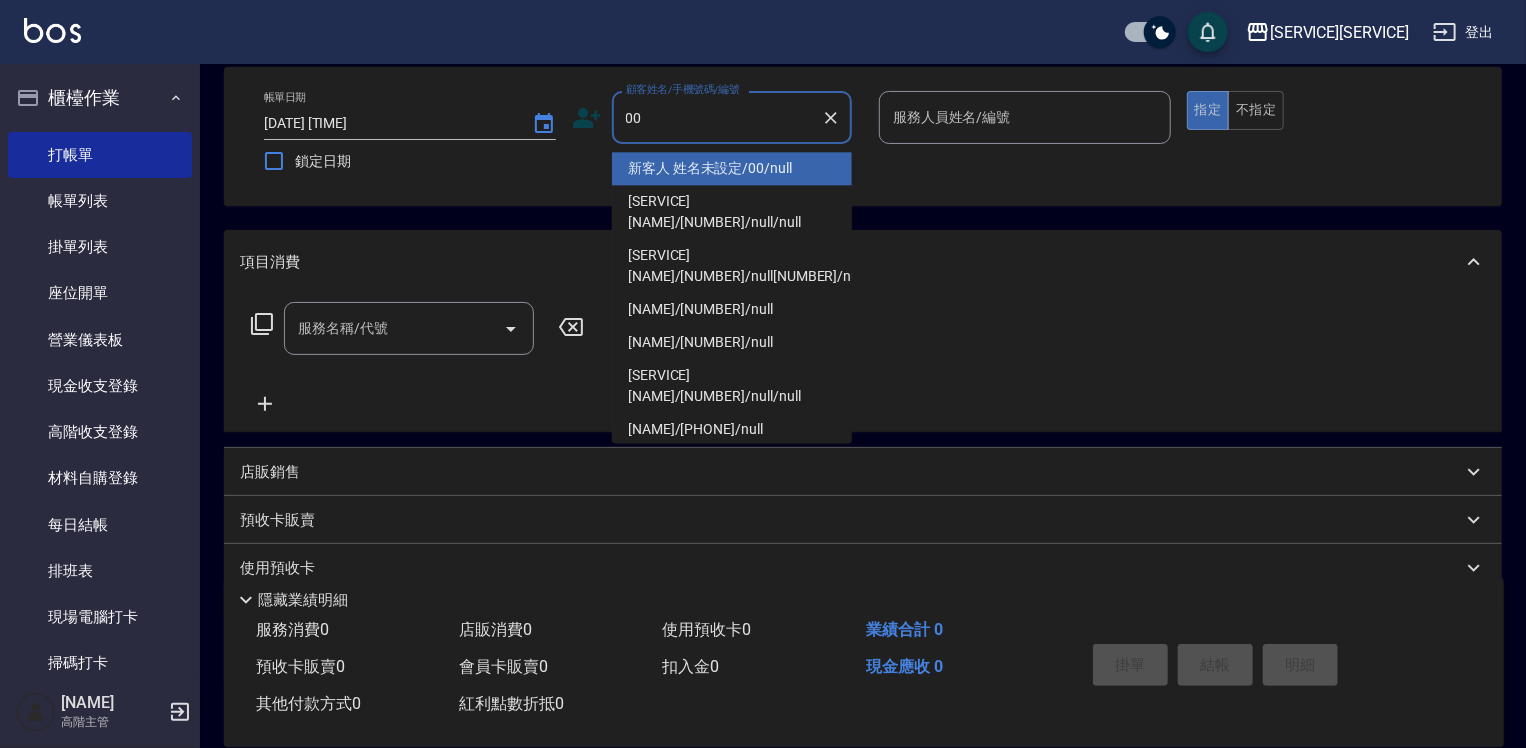 type on "新客人 姓名未設定/00/null" 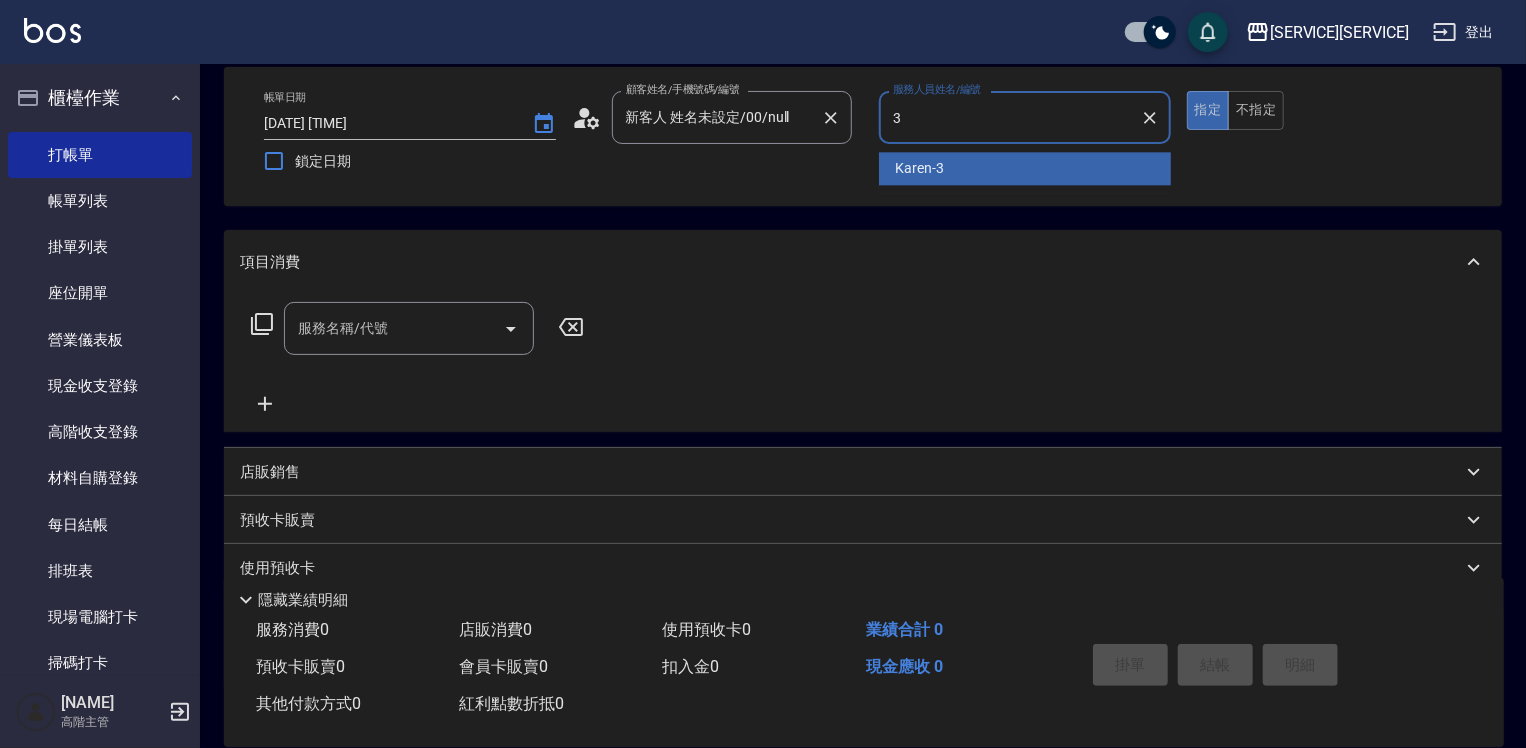 type on "Karen-3" 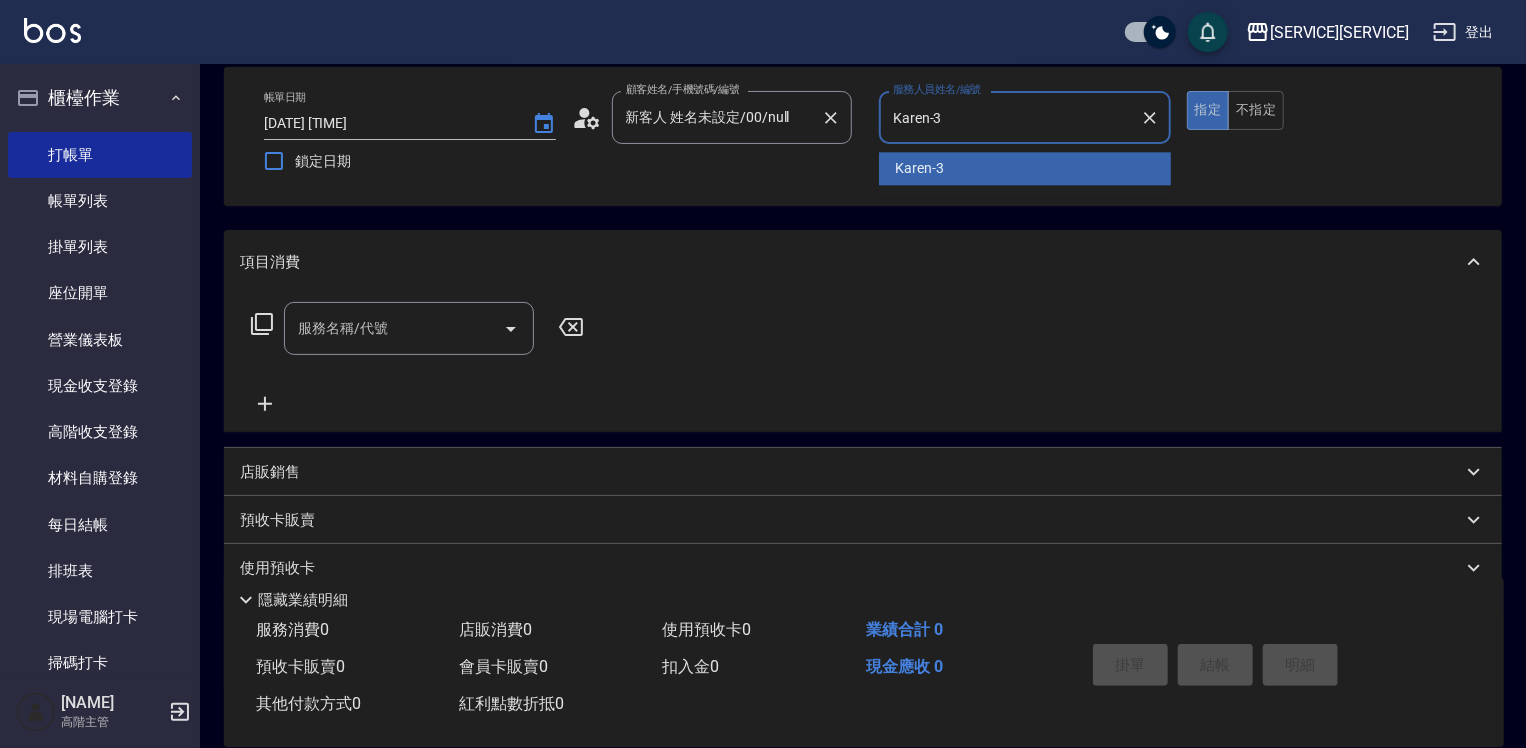 type on "true" 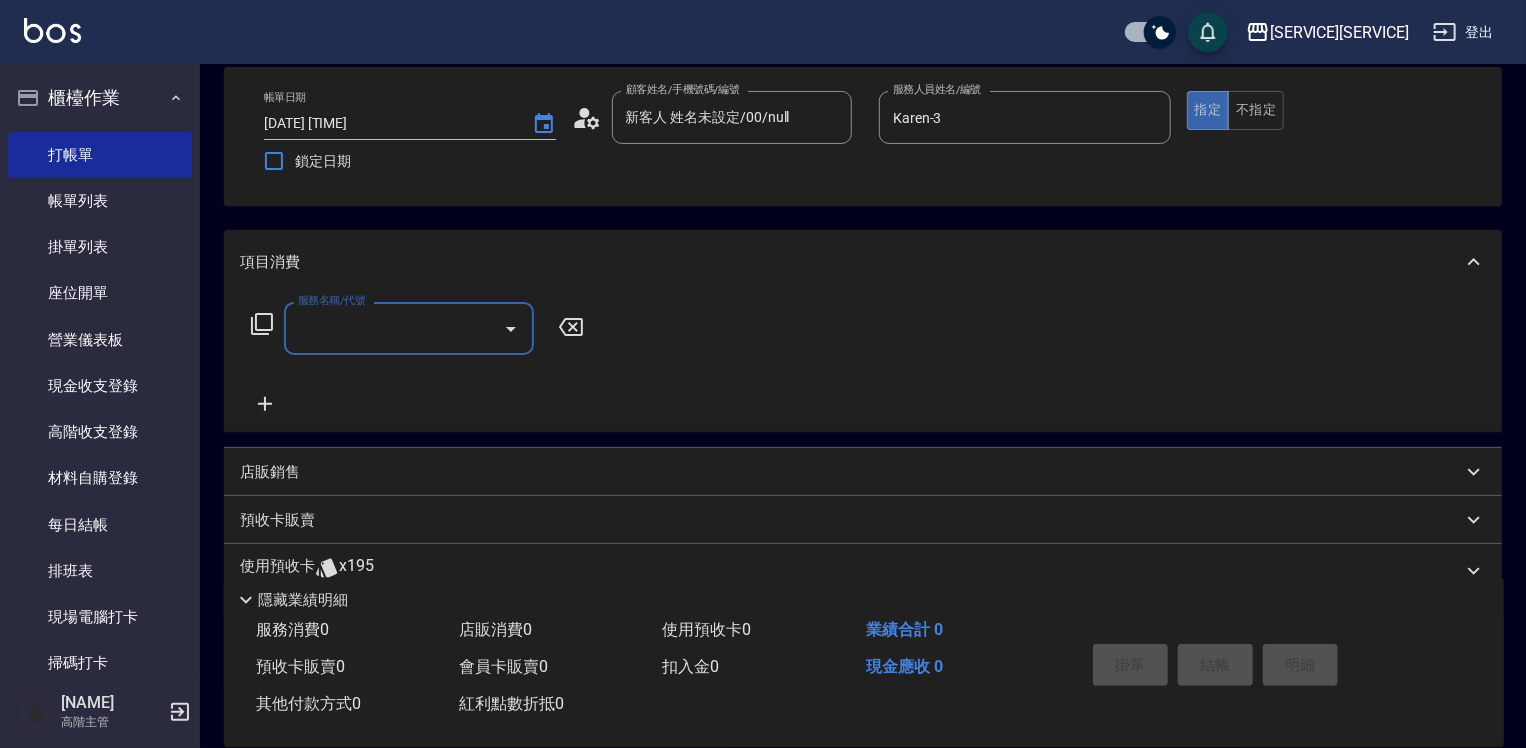 click on "服務名稱/代號" at bounding box center (394, 328) 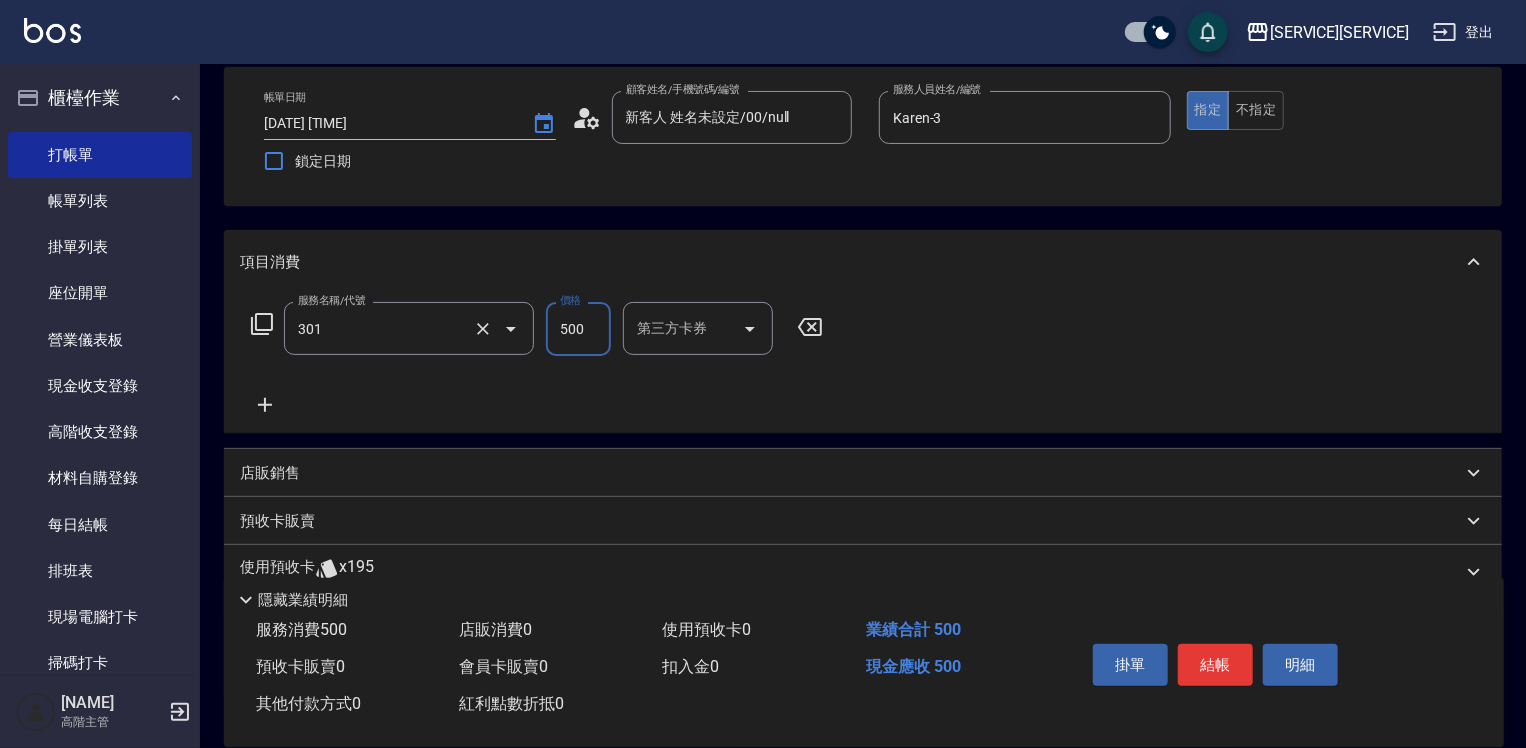 type on "[SERVICE]([NUMBER])" 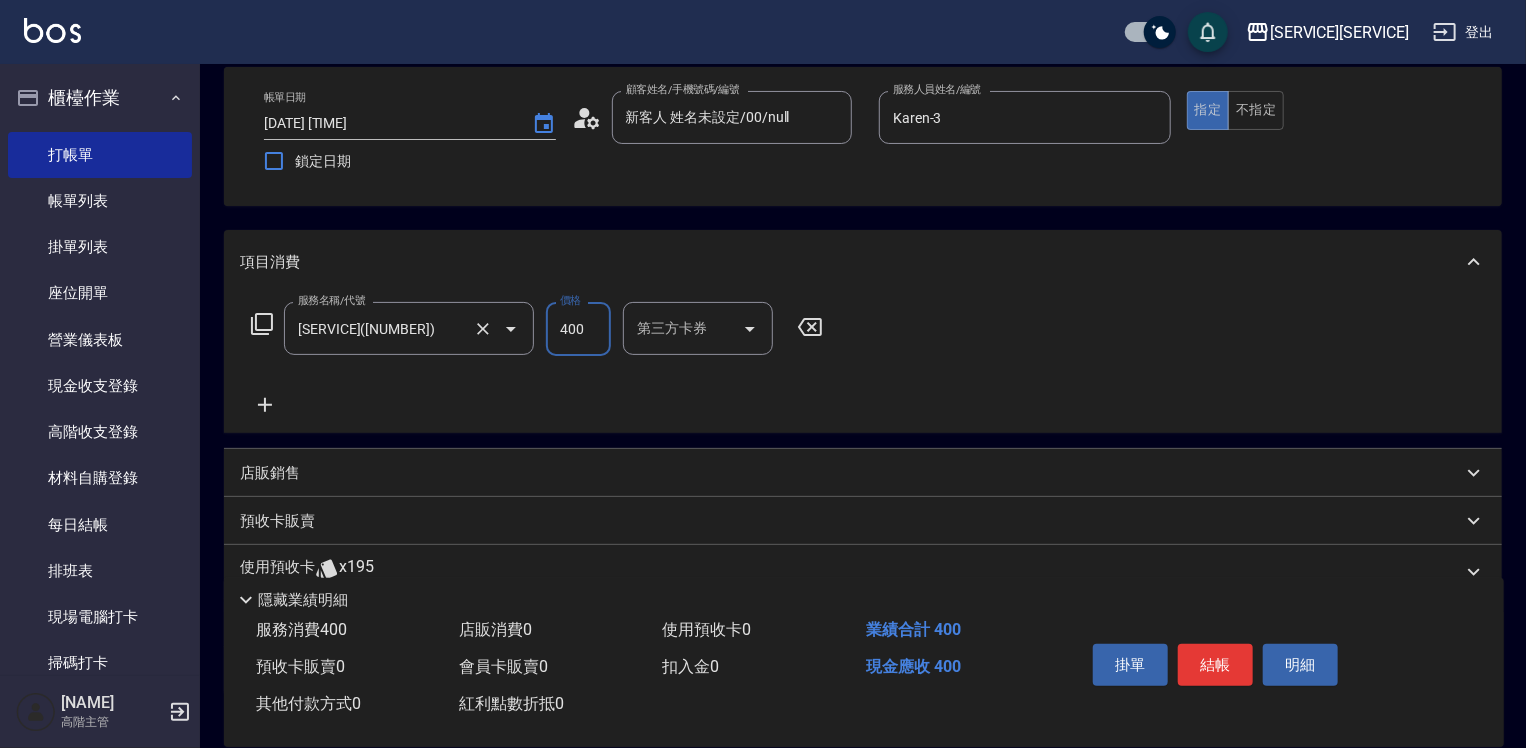 type on "400" 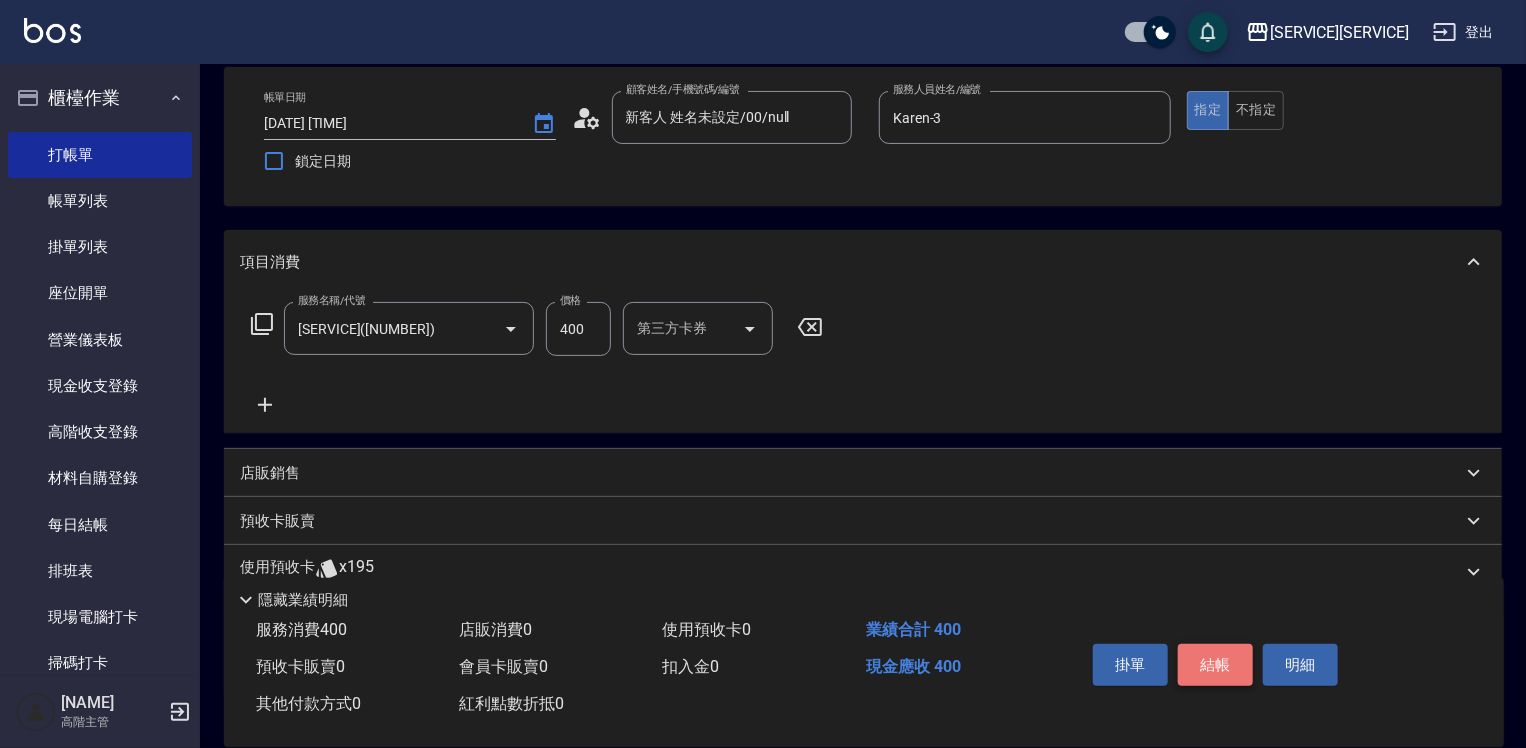 click on "結帳" at bounding box center [1215, 665] 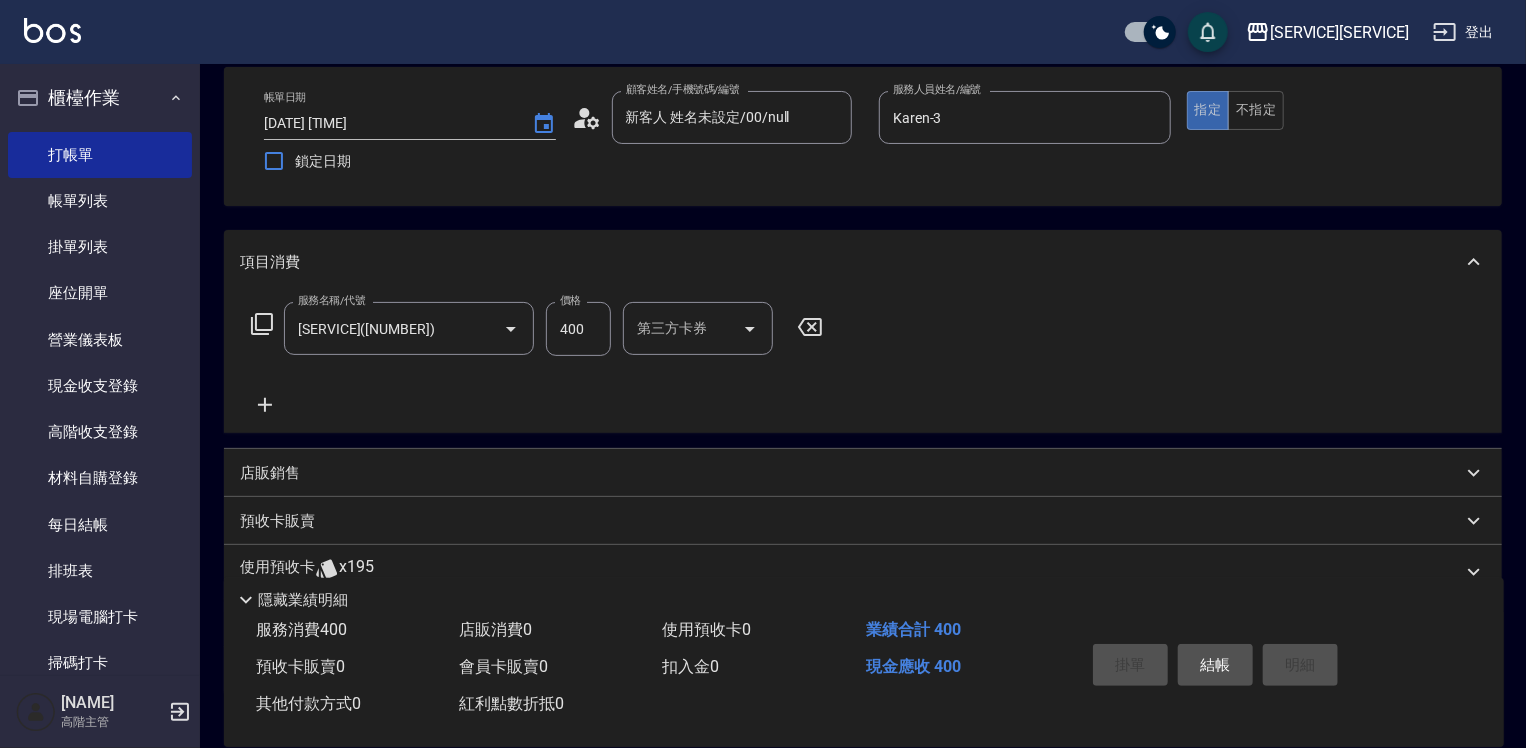 type on "[DATE] [TIME]" 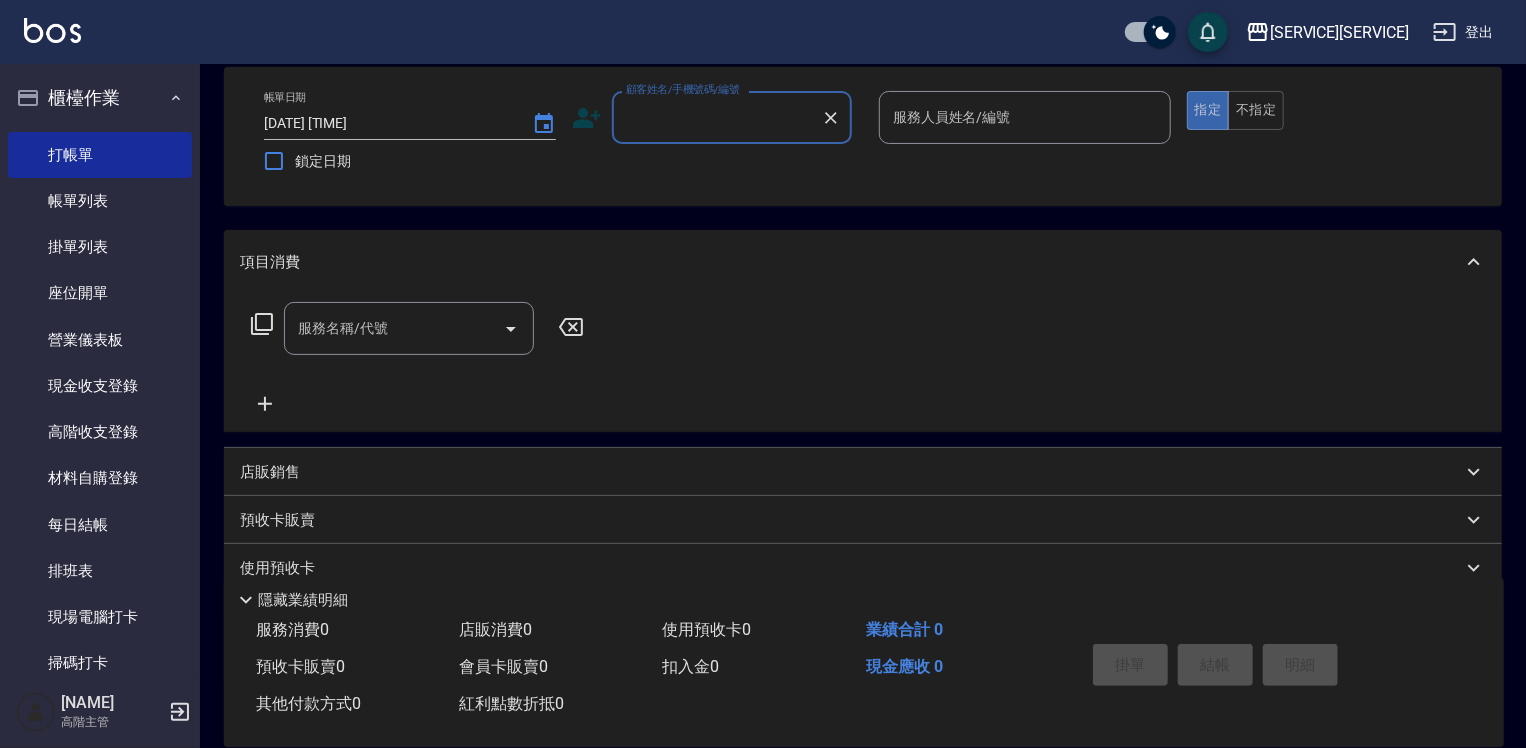 scroll, scrollTop: 0, scrollLeft: 0, axis: both 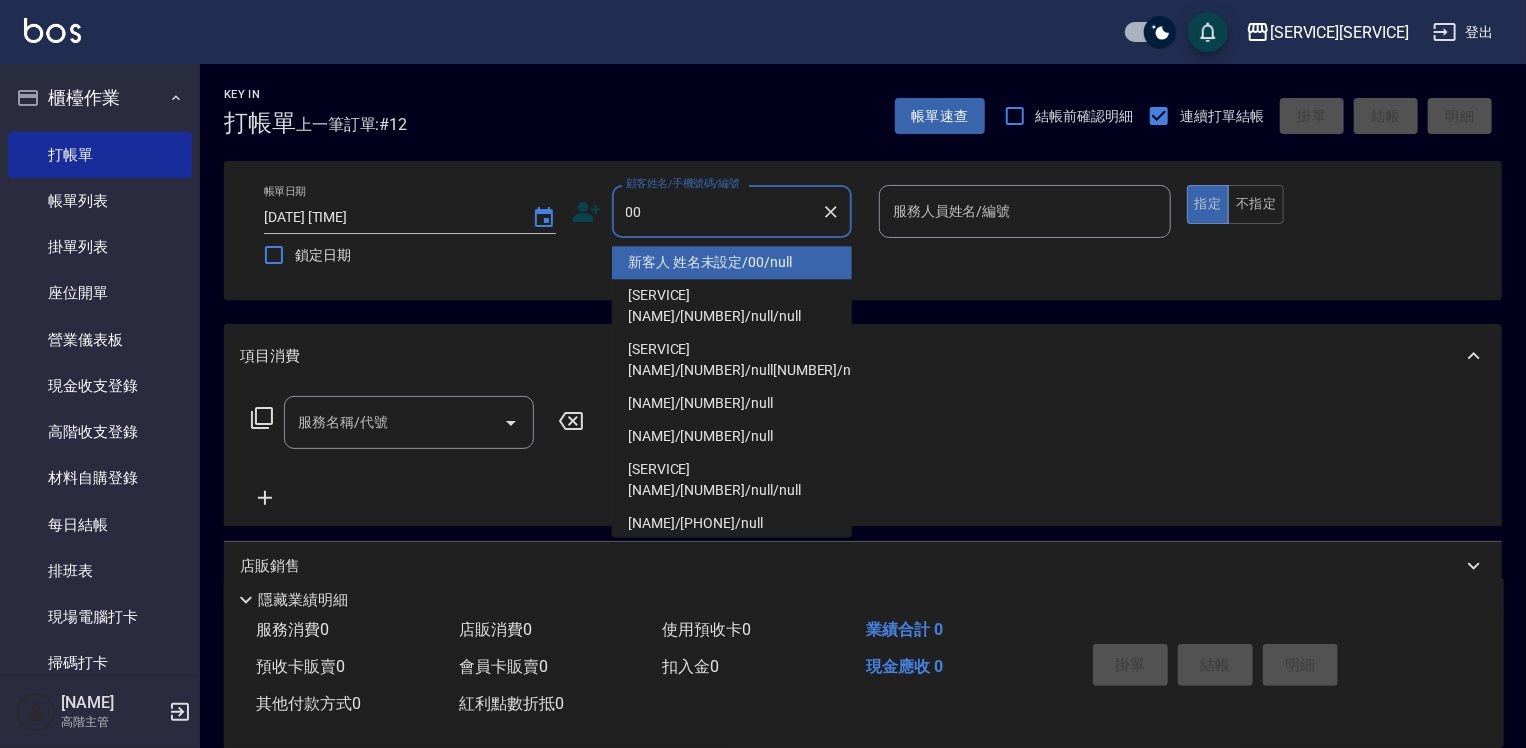 type on "新客人 姓名未設定/00/null" 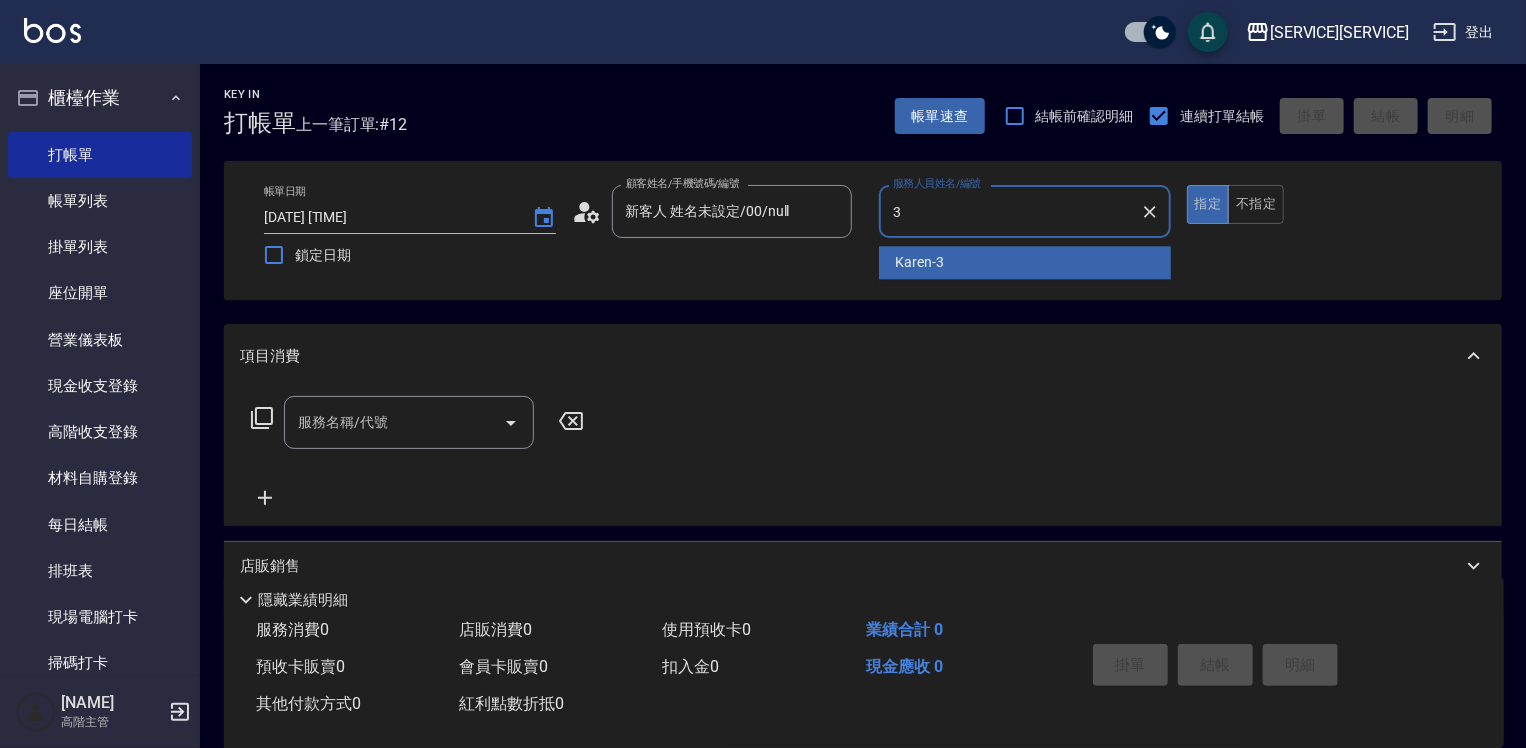 type on "Karen-3" 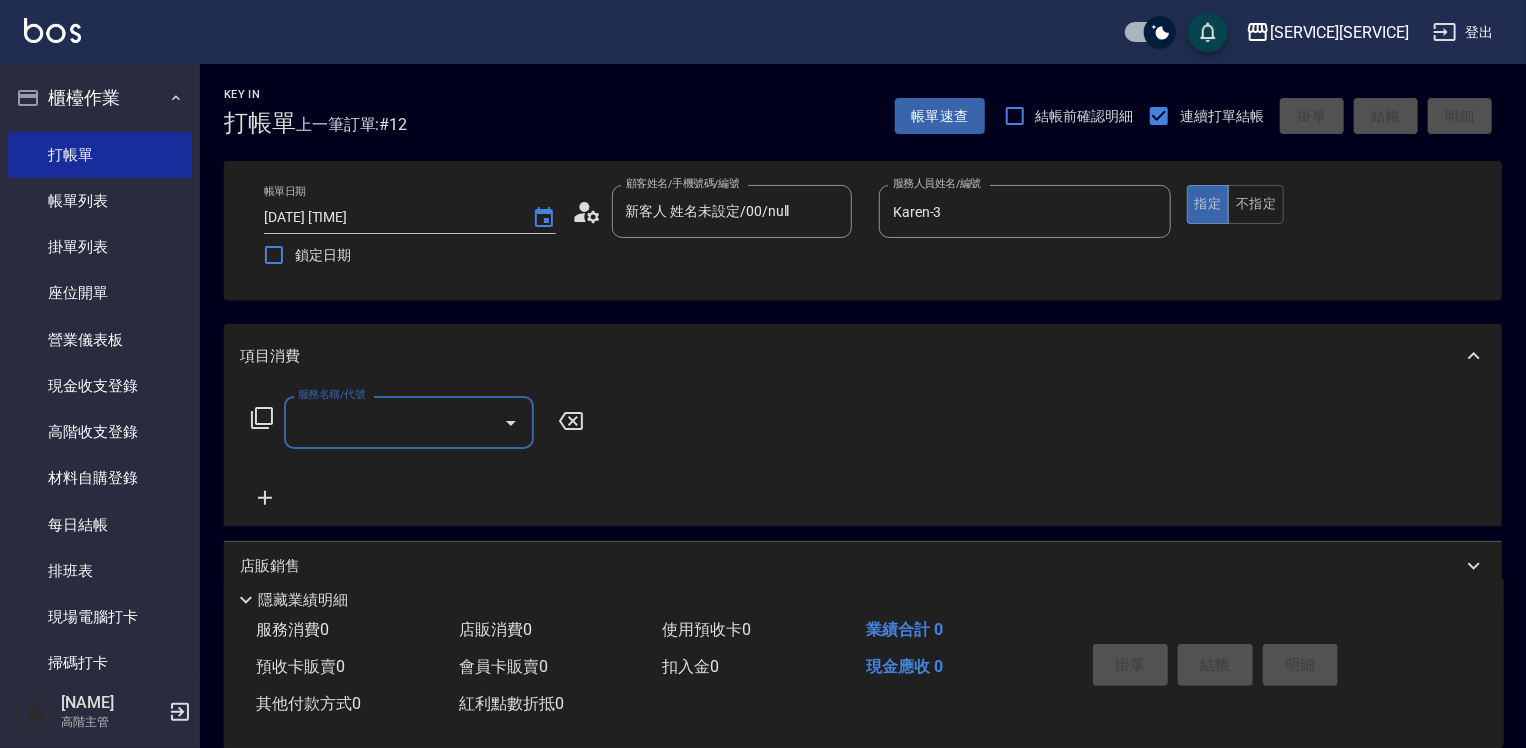 click on "服務名稱/代號" at bounding box center [409, 422] 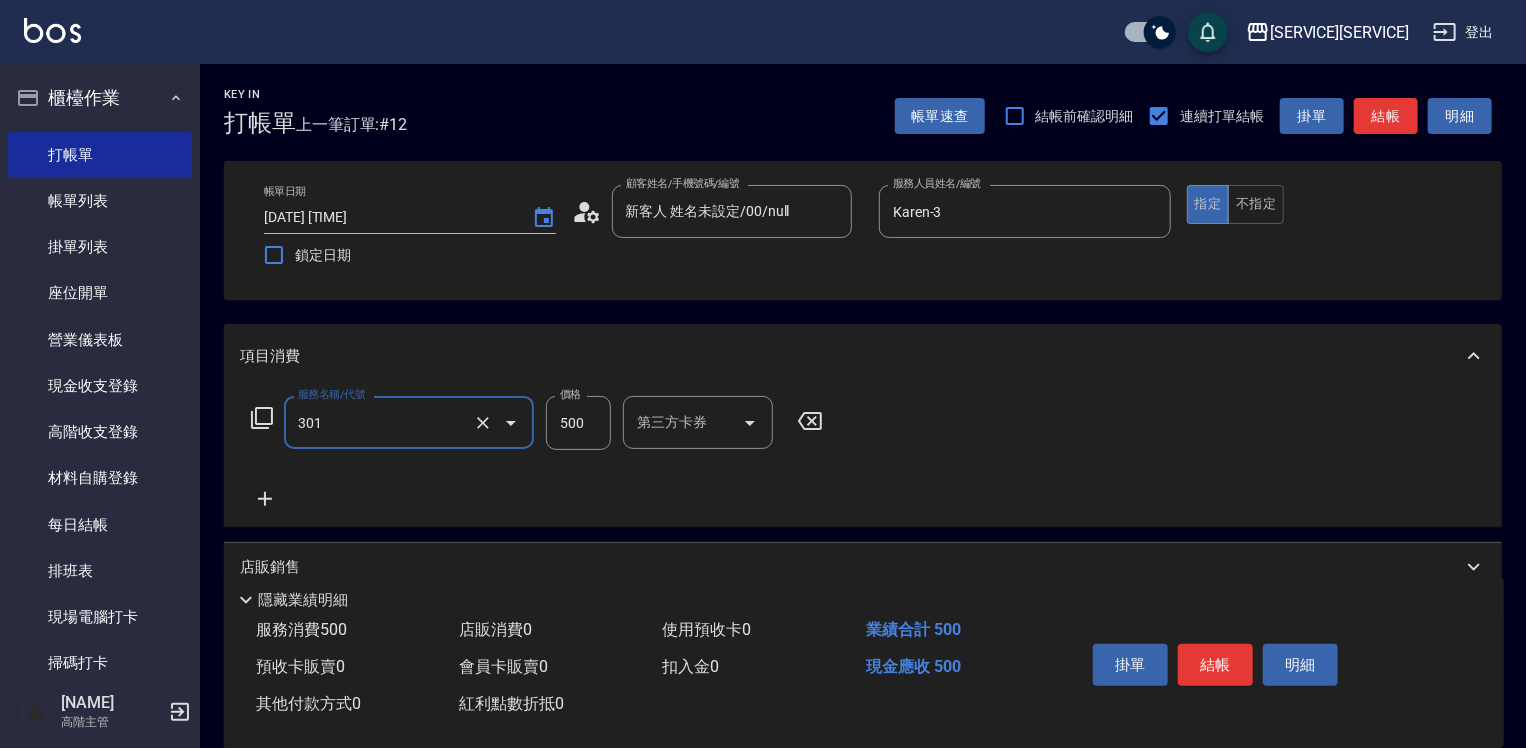 type on "[SERVICE]([NUMBER])" 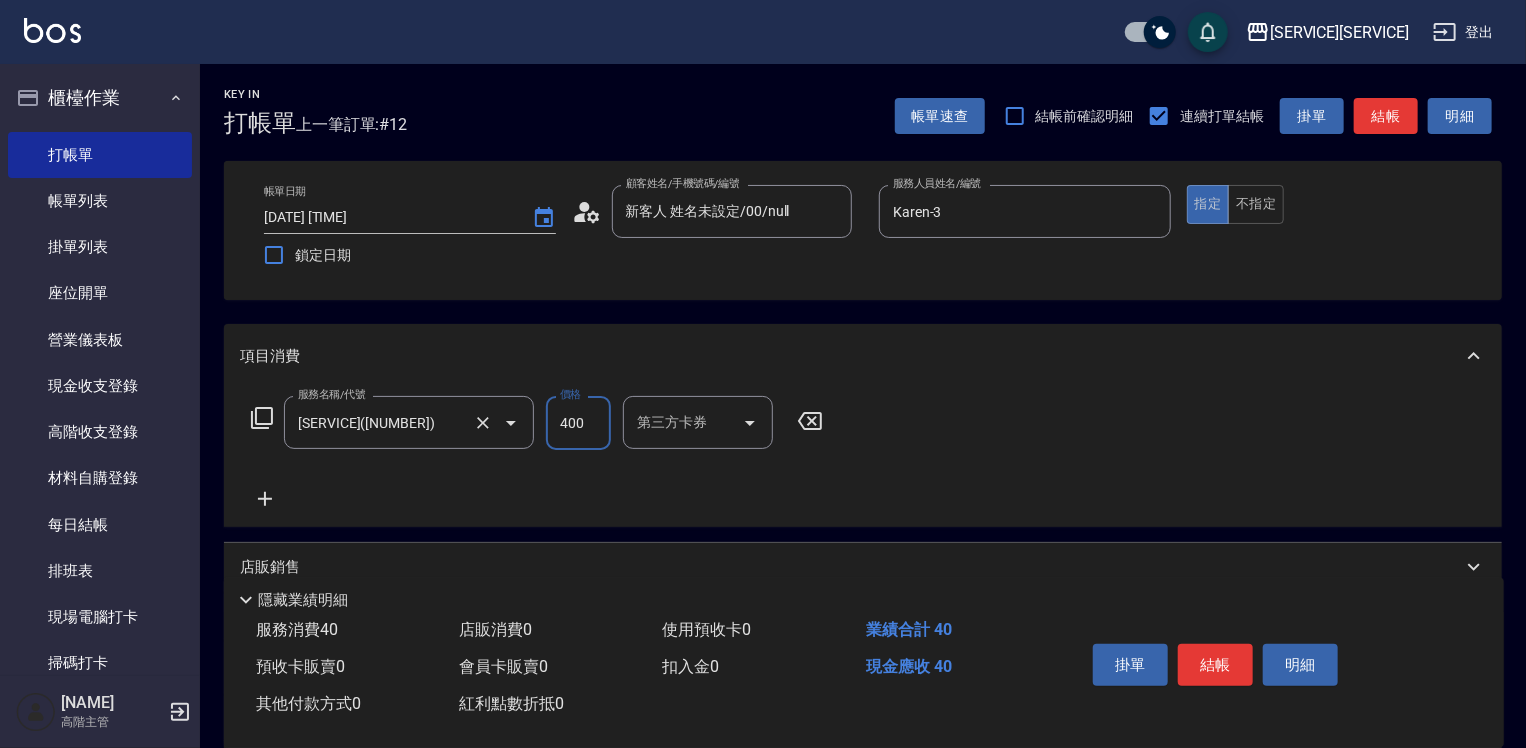 type on "400" 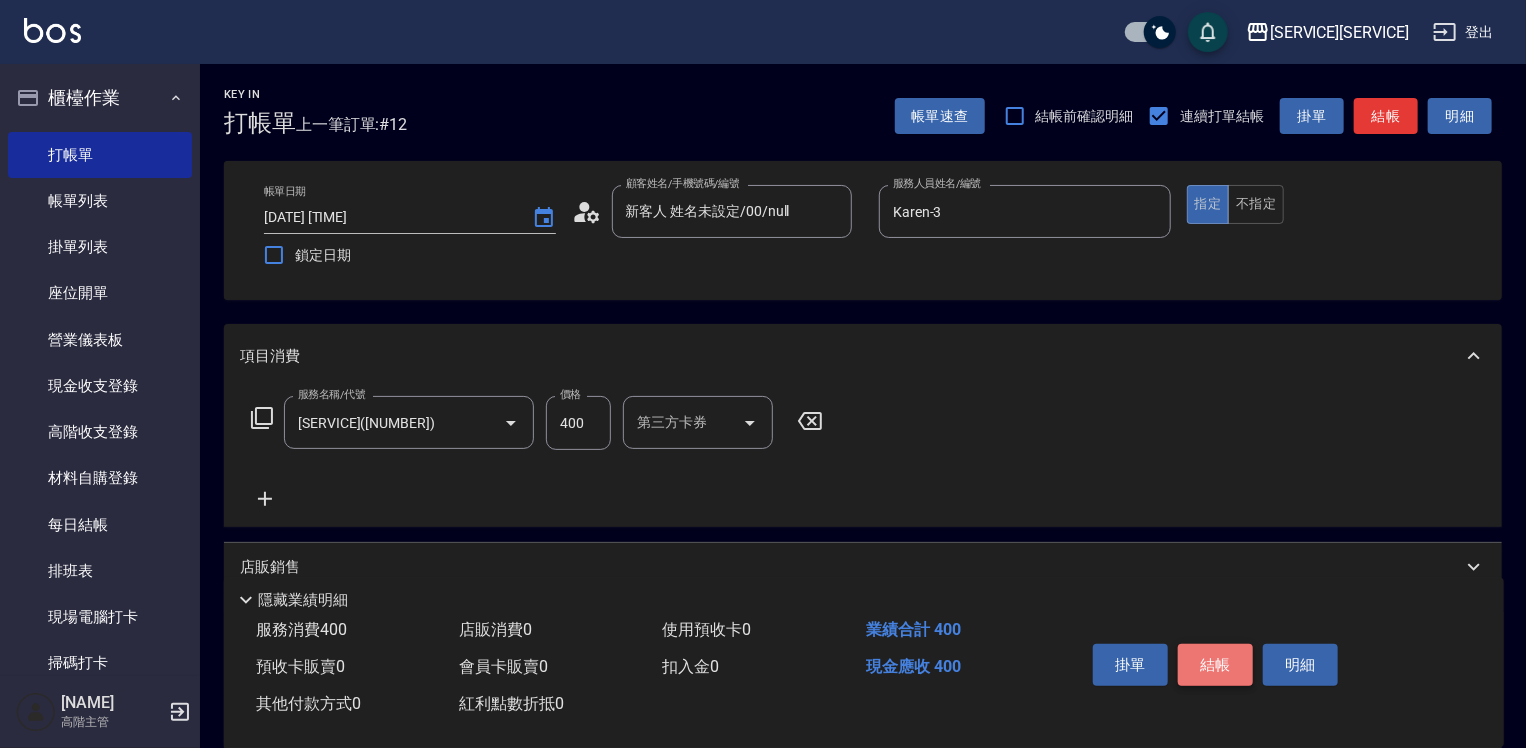 click on "結帳" at bounding box center [1215, 665] 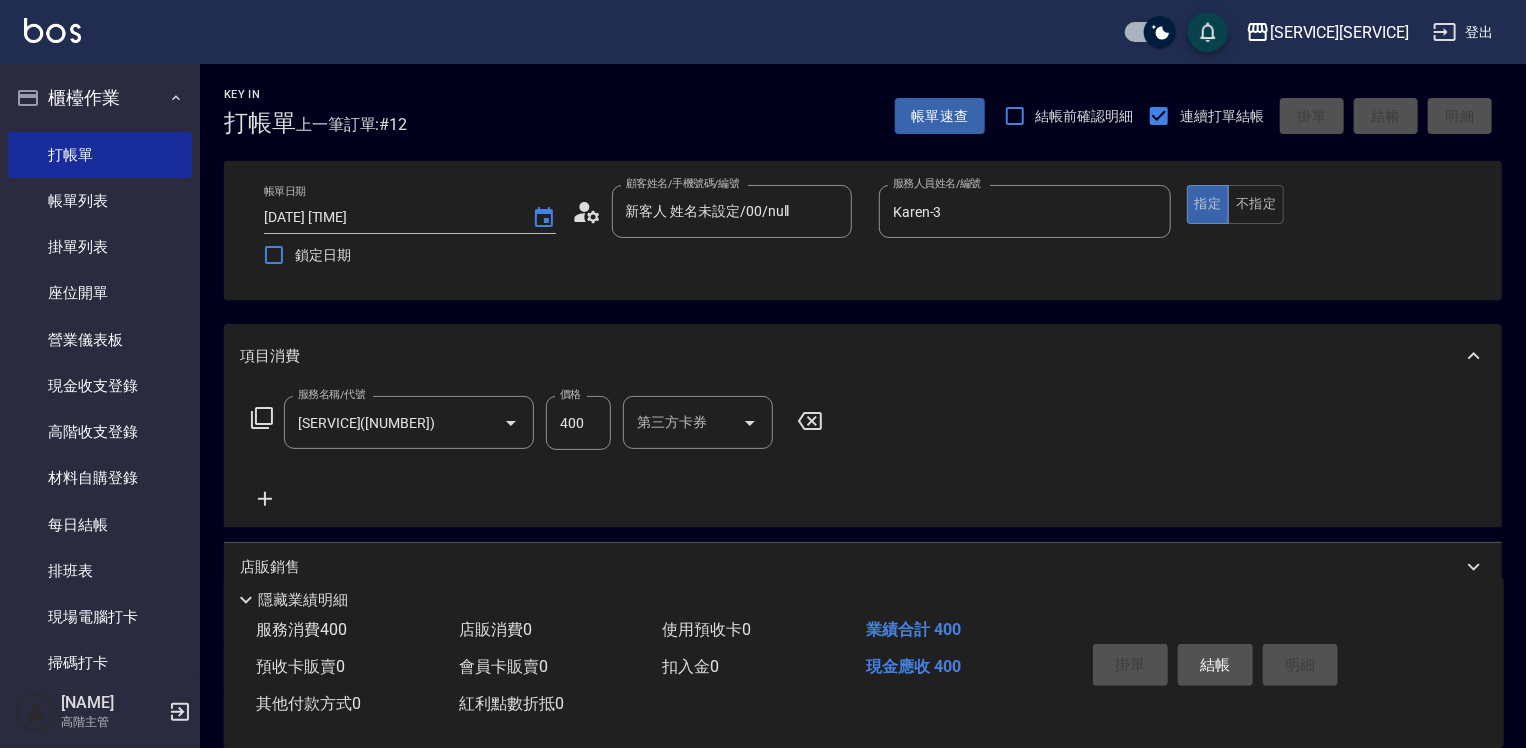type 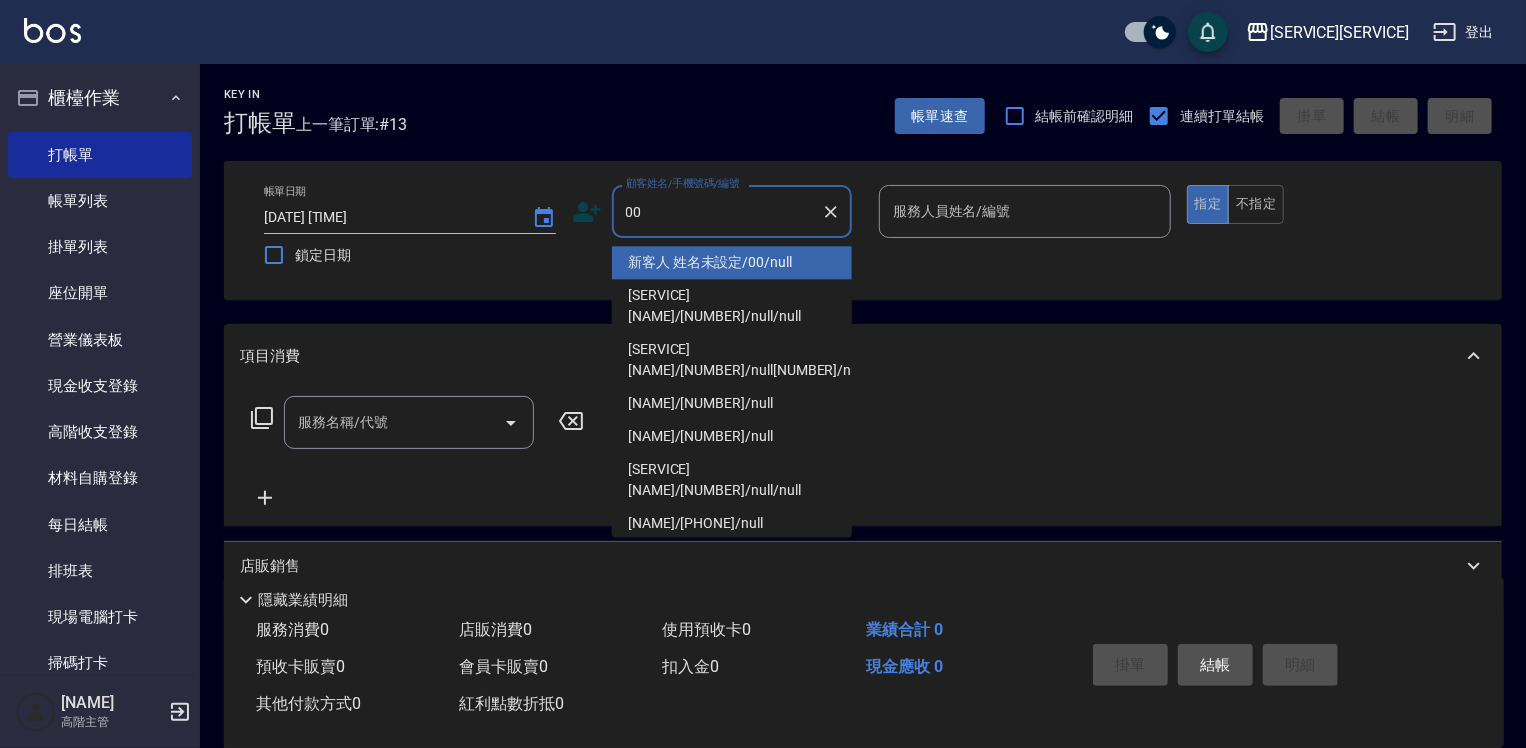 type on "新客人 姓名未設定/00/null" 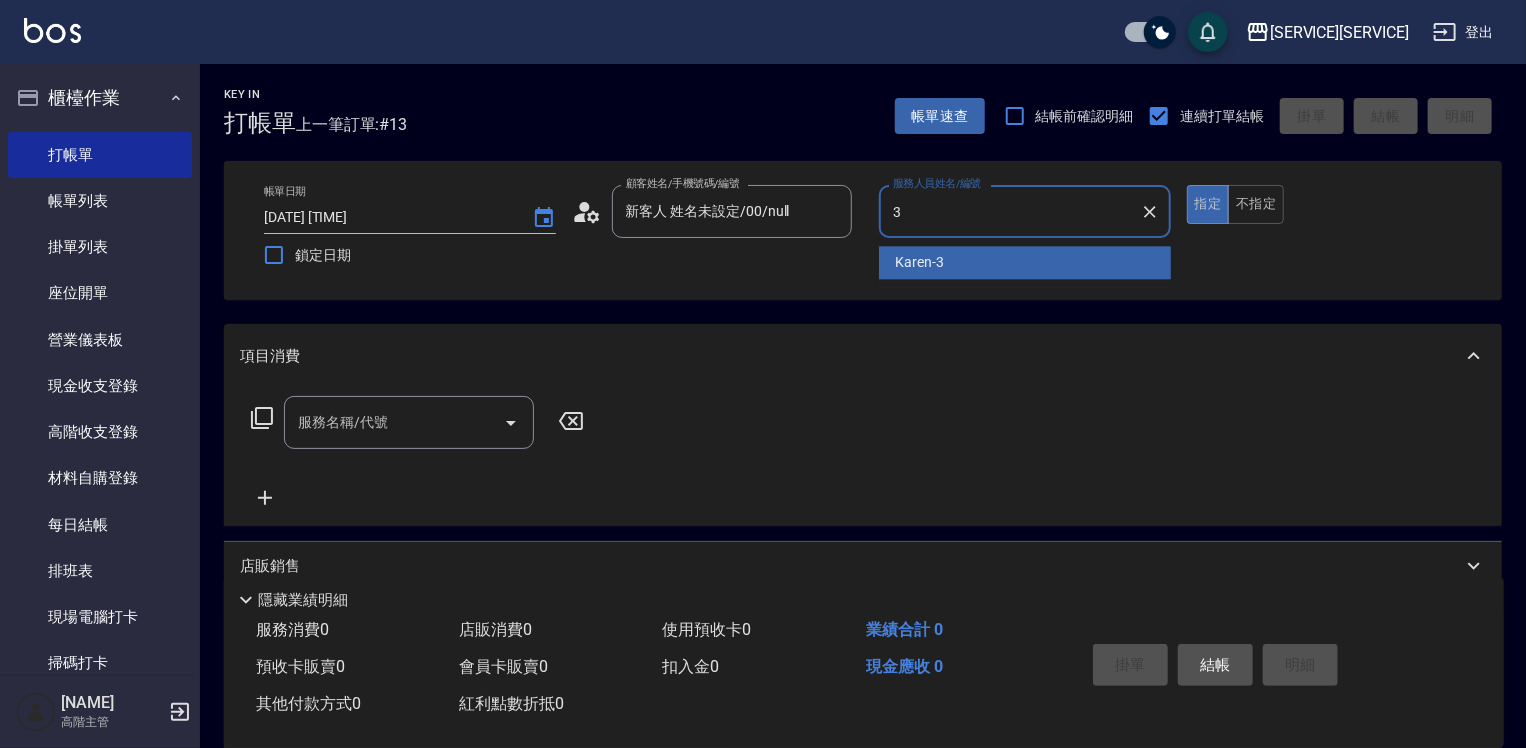 type on "Karen-3" 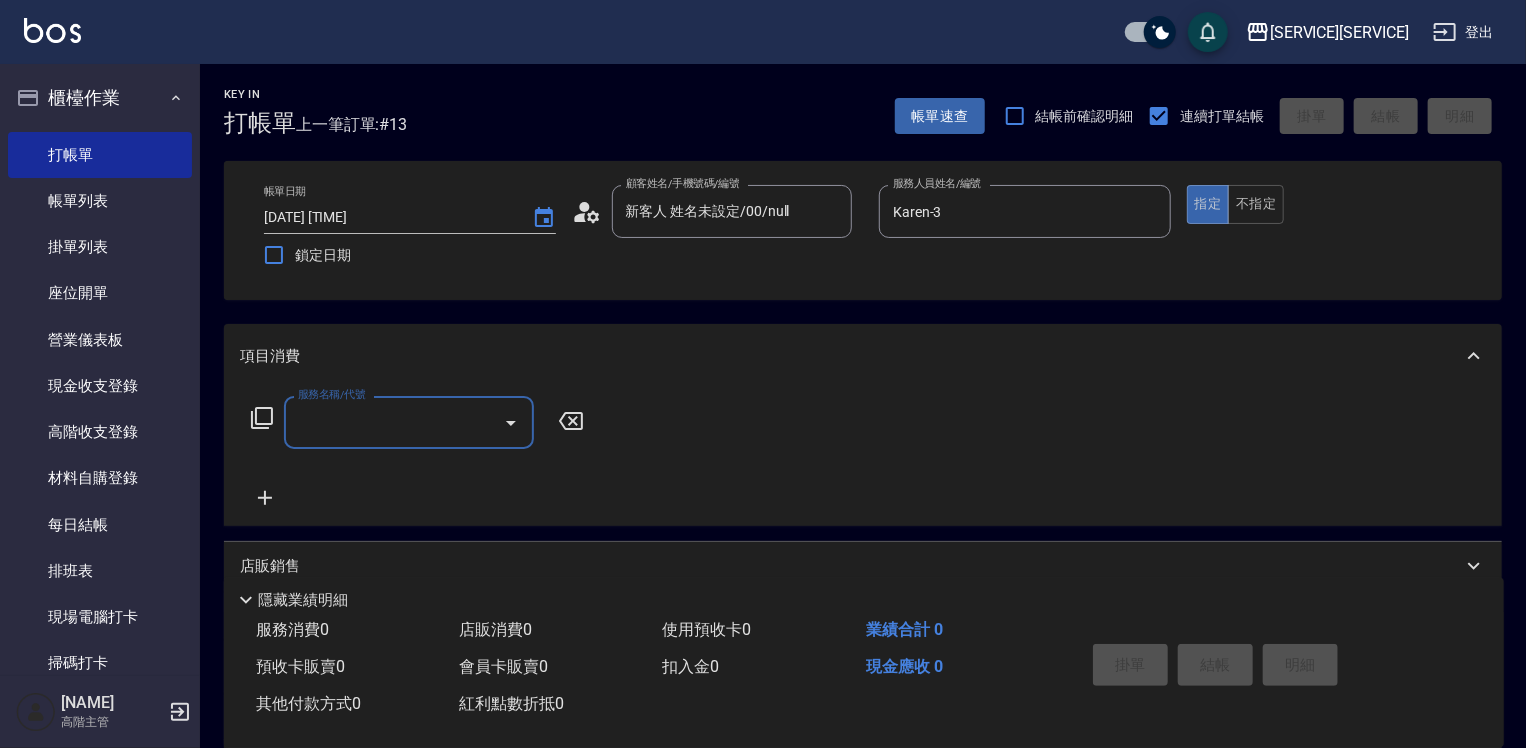 click on "服務名稱/代號" at bounding box center [394, 422] 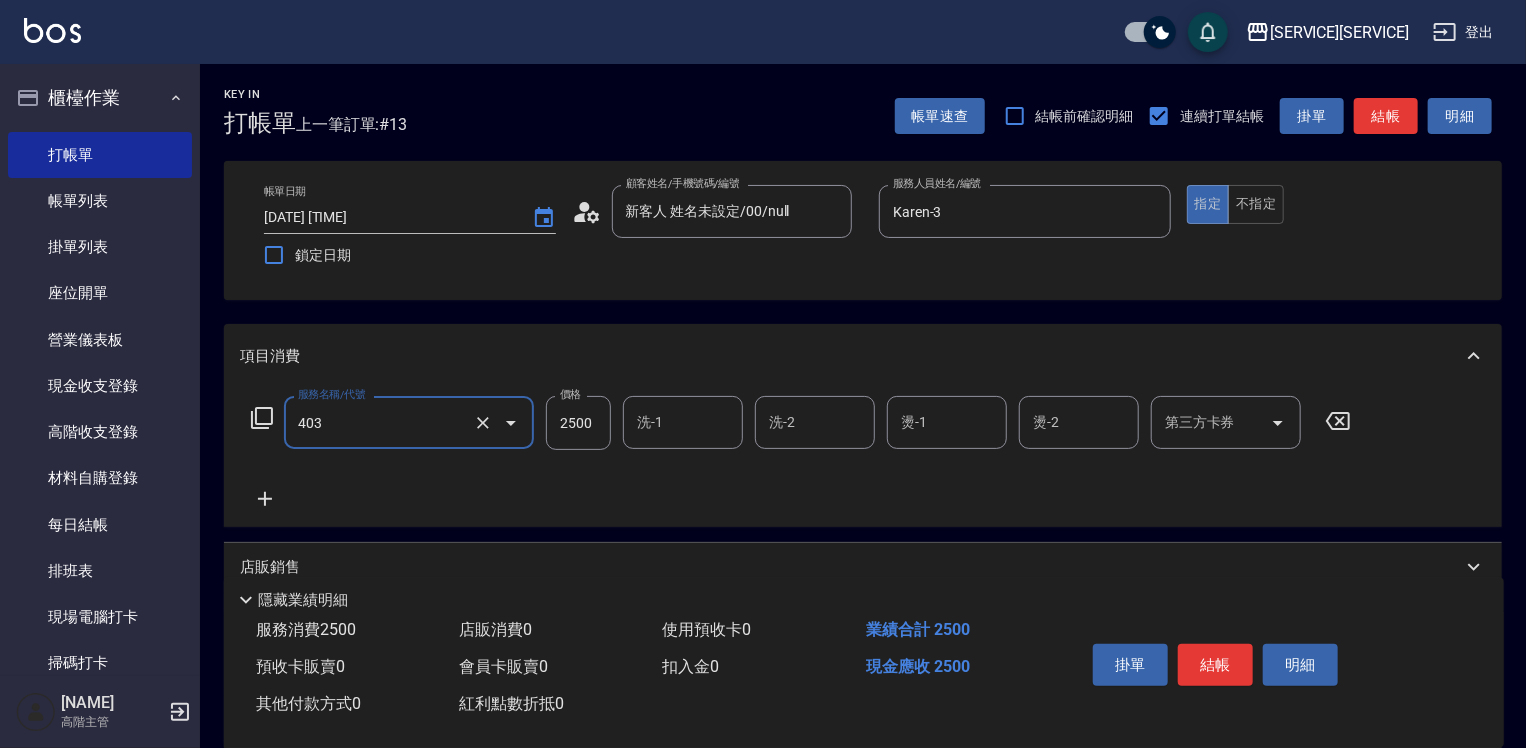 type on "[SERVICE][PRICE]([NUMBER])" 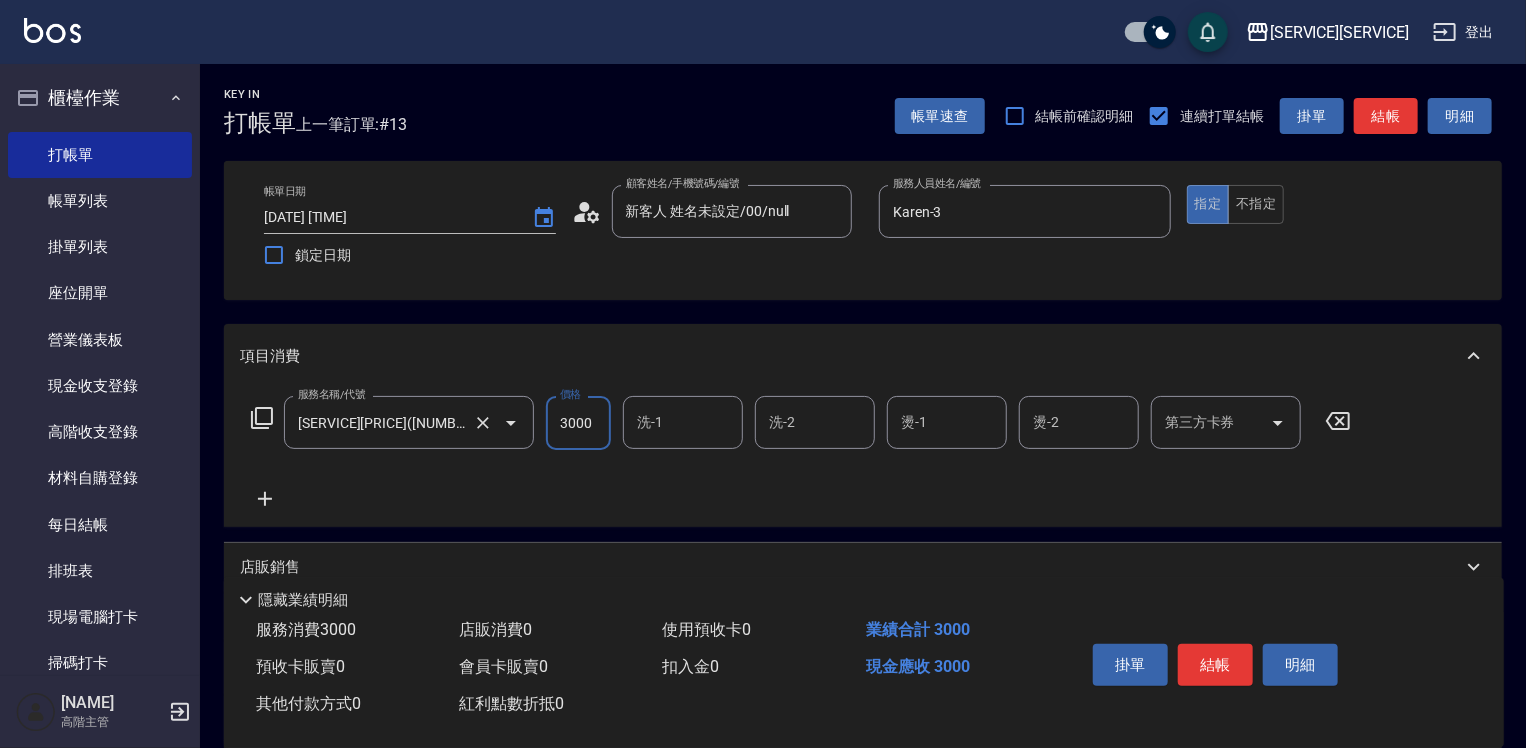 type on "3000" 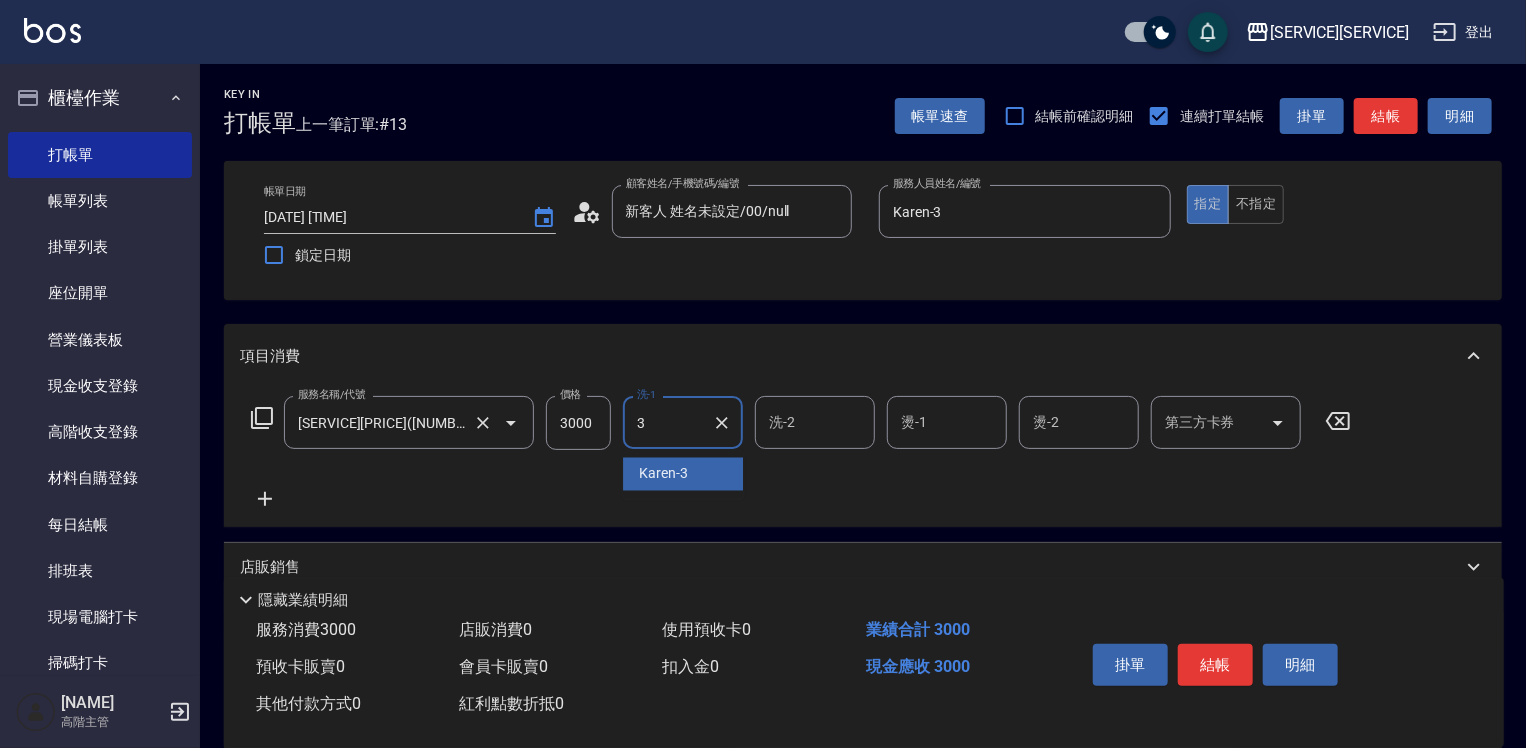 type on "Karen-3" 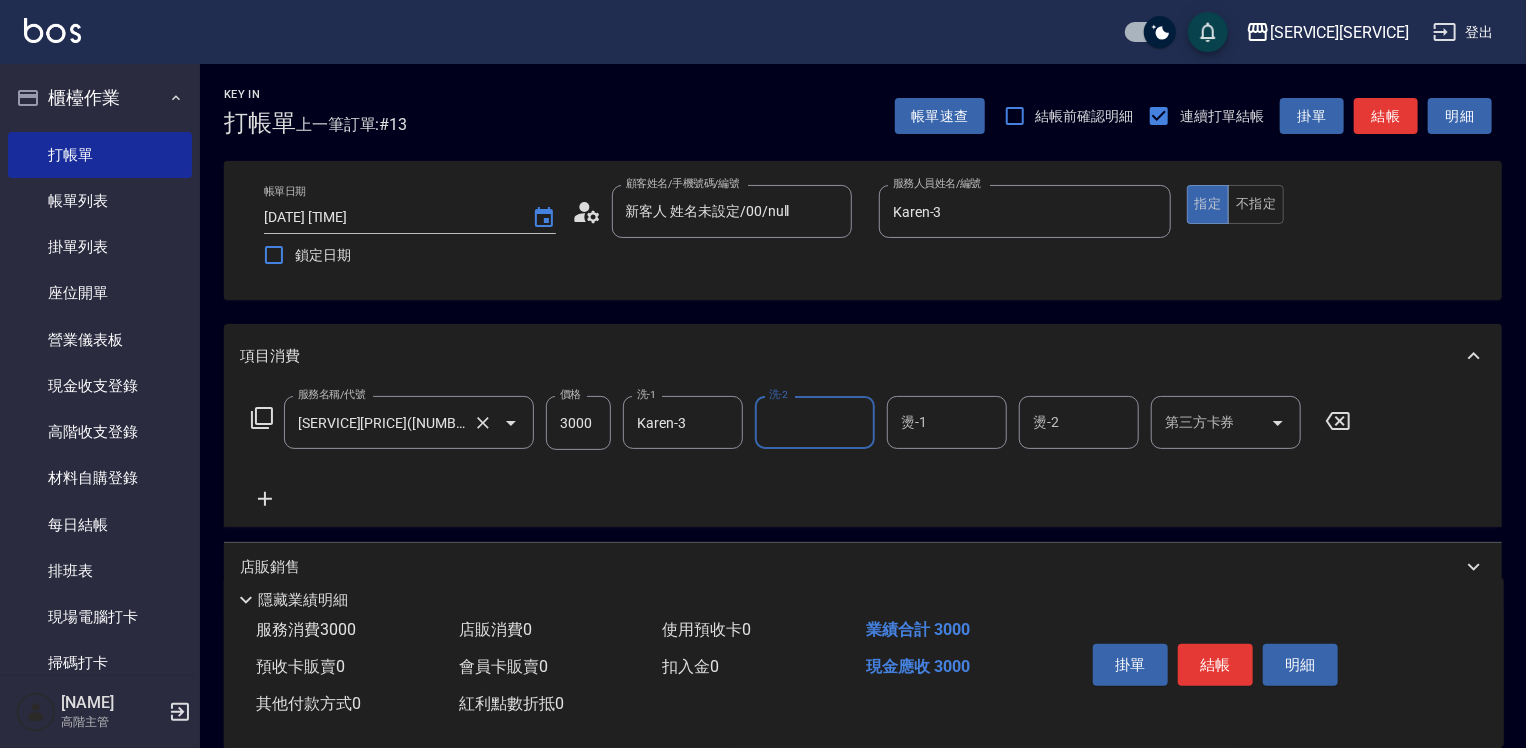 type on "3" 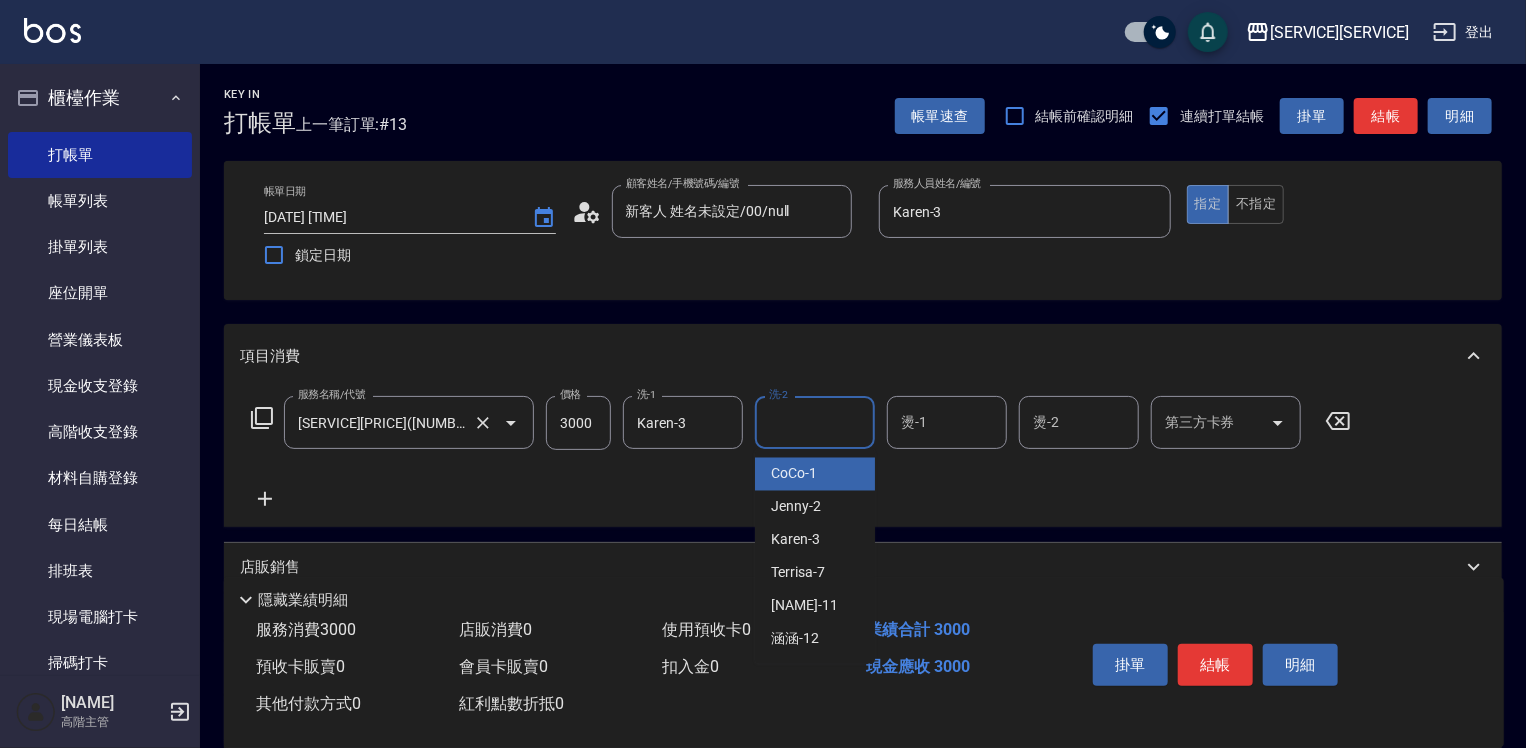 type on "CoCo-1" 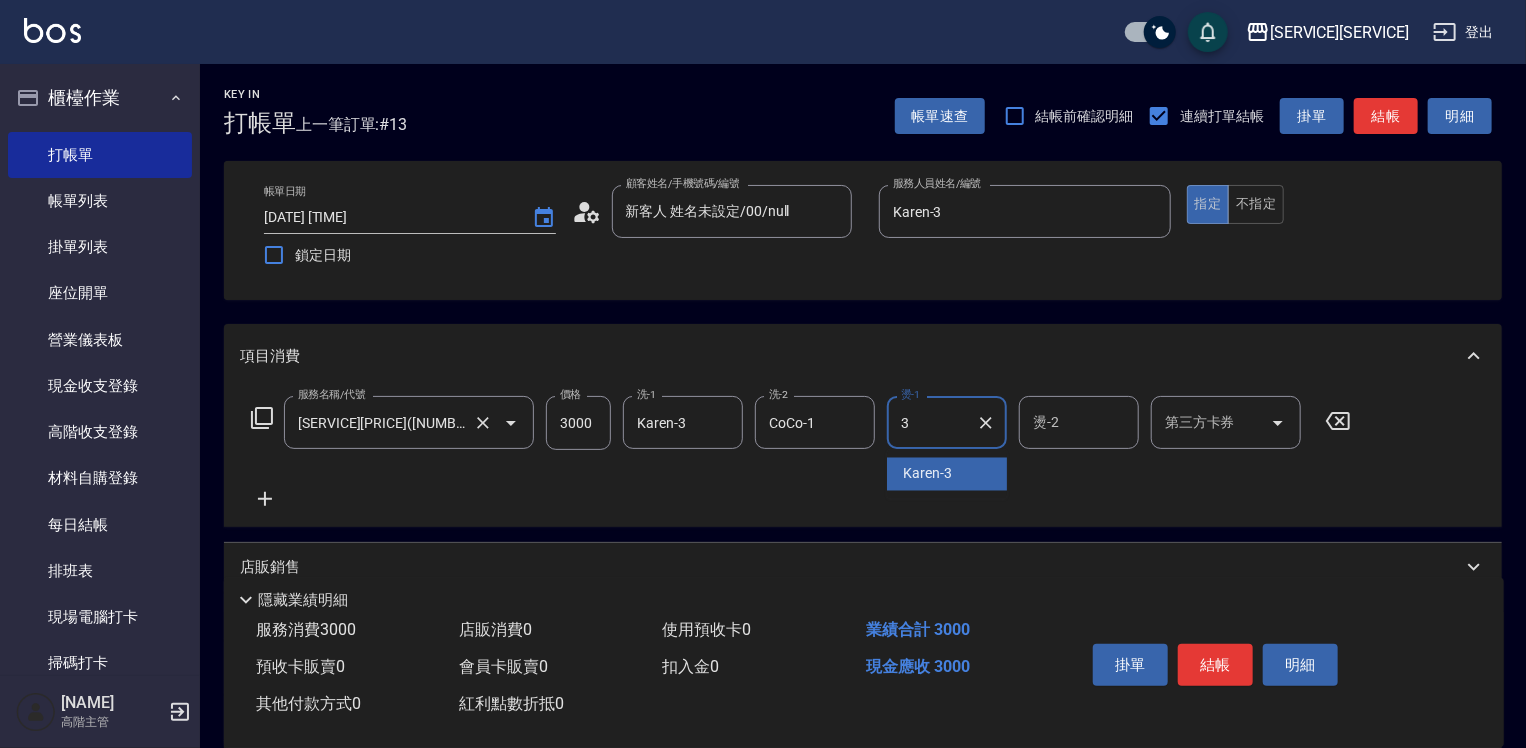 type on "Karen-3" 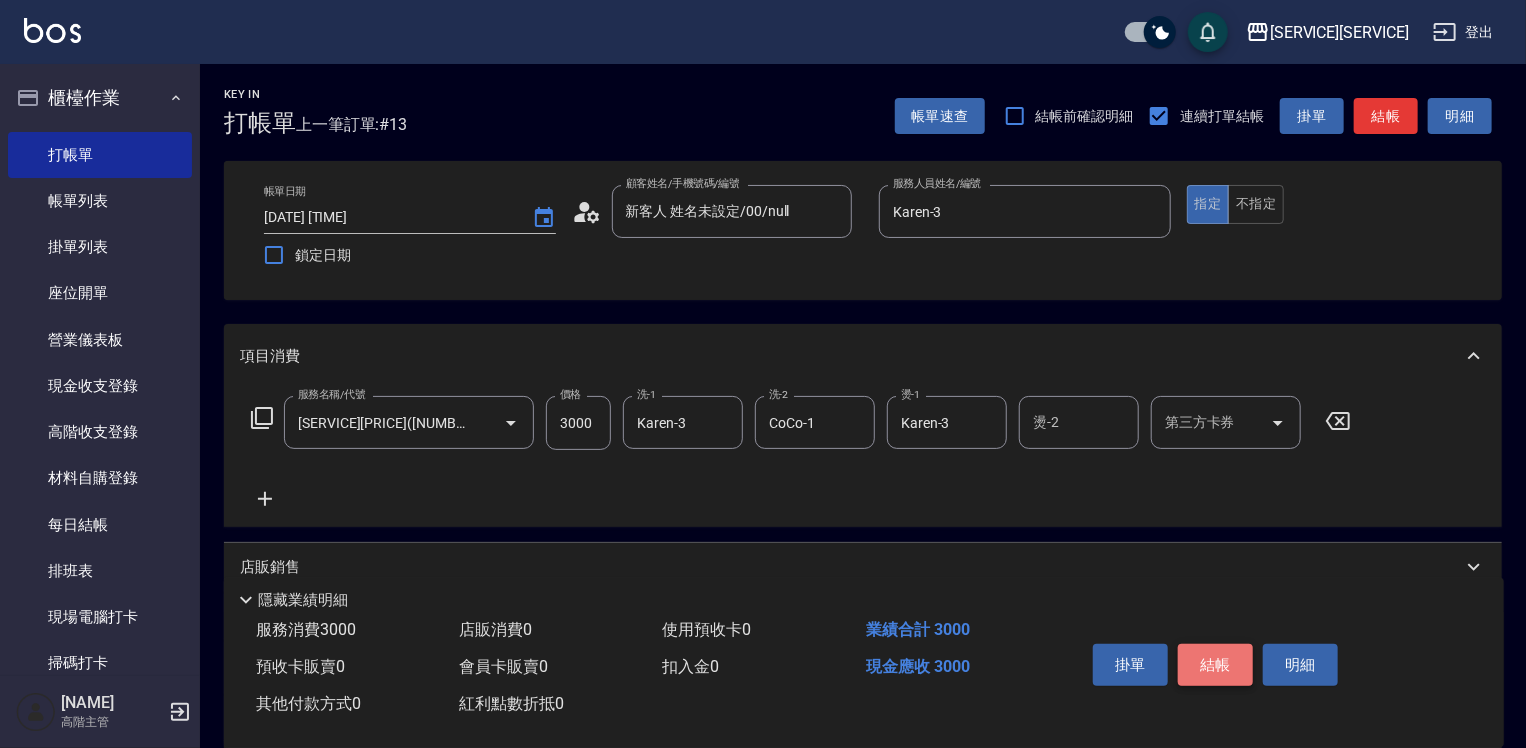 click on "結帳" at bounding box center (1215, 665) 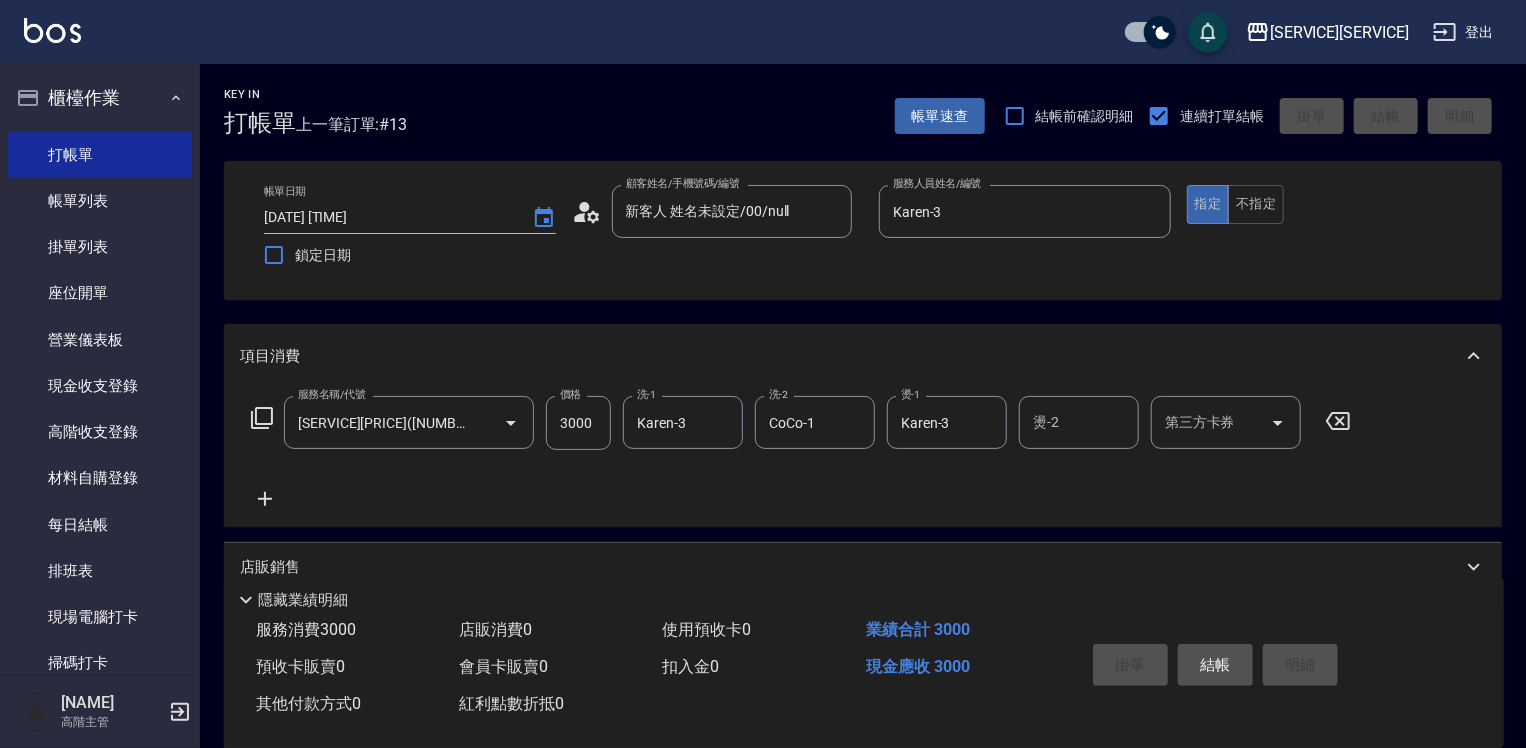 type 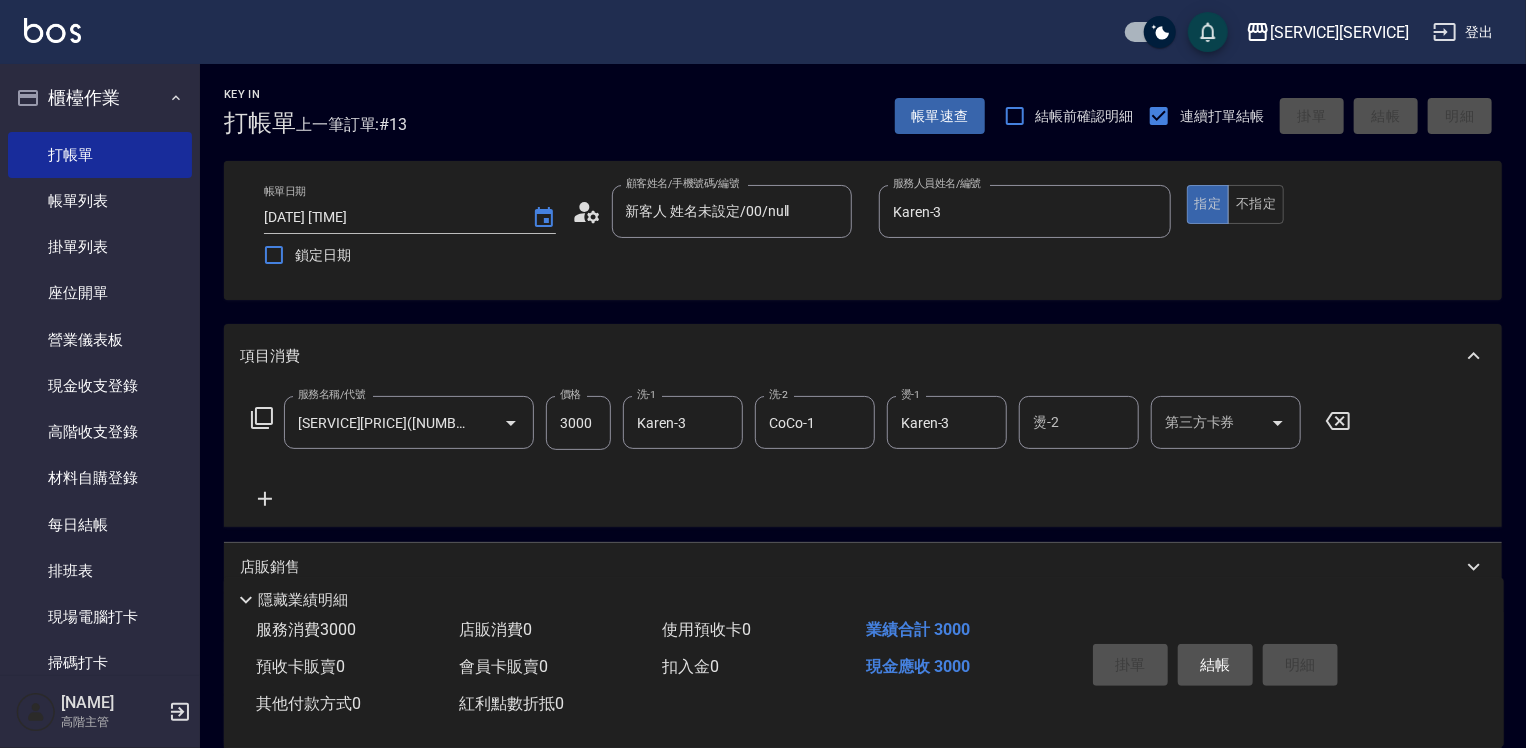 type 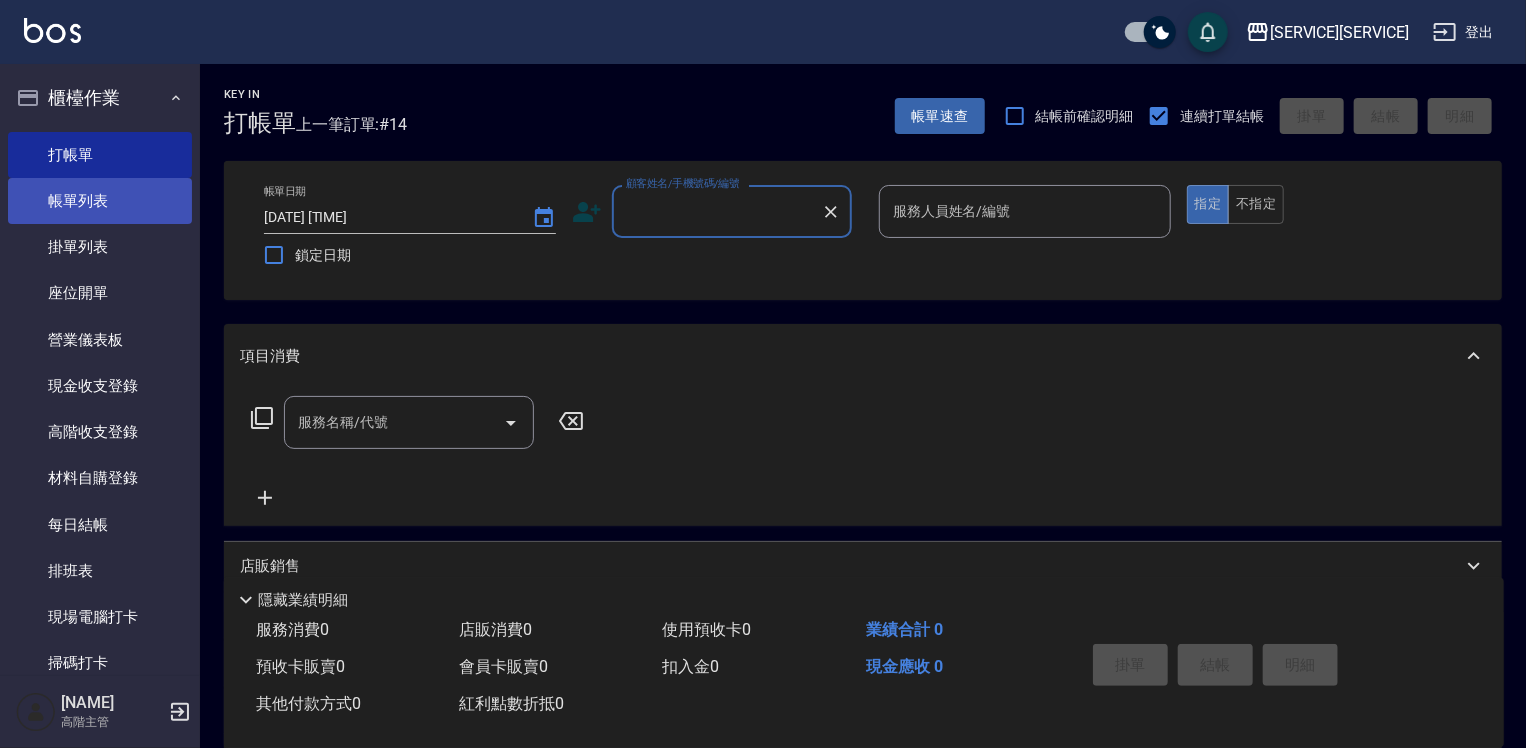click on "帳單列表" at bounding box center (100, 201) 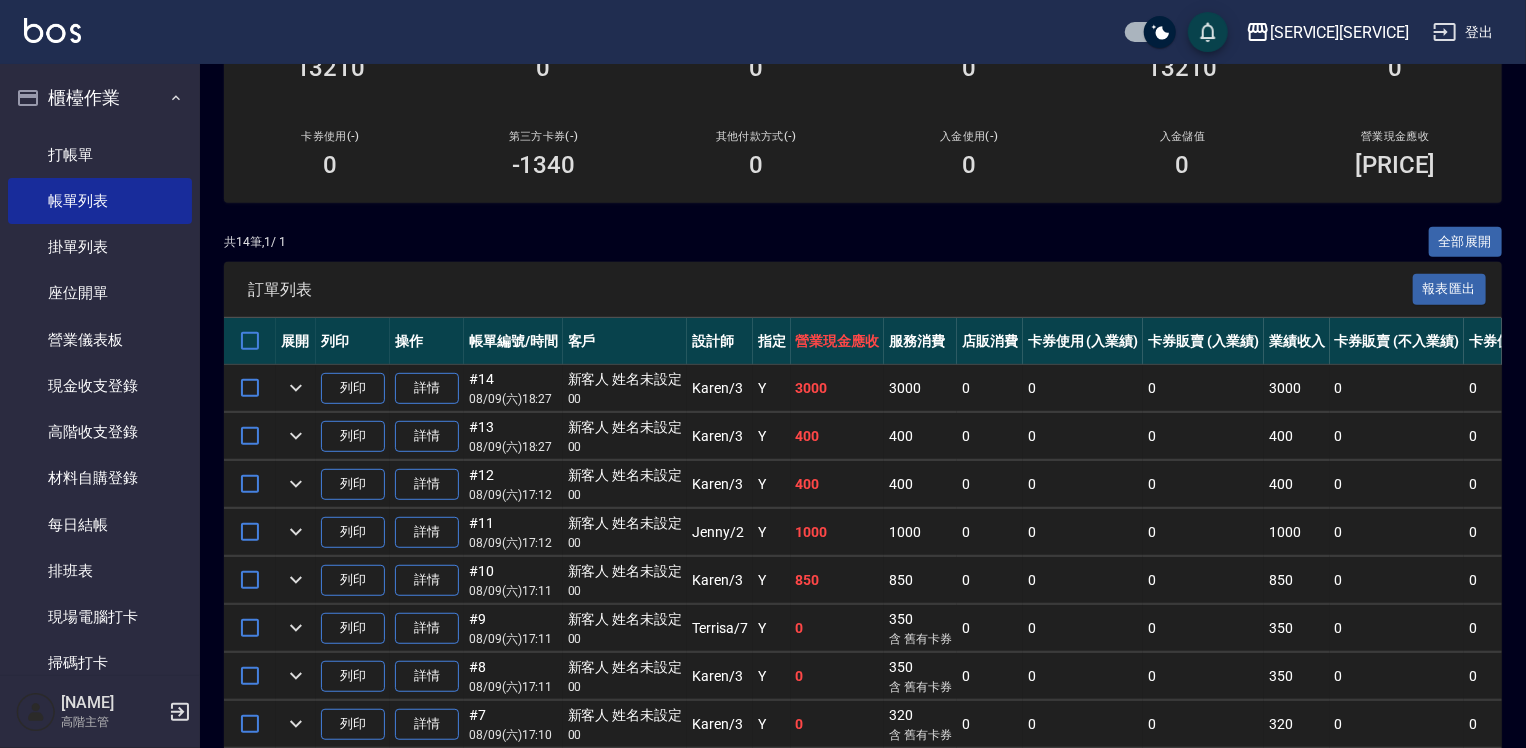 scroll, scrollTop: 600, scrollLeft: 0, axis: vertical 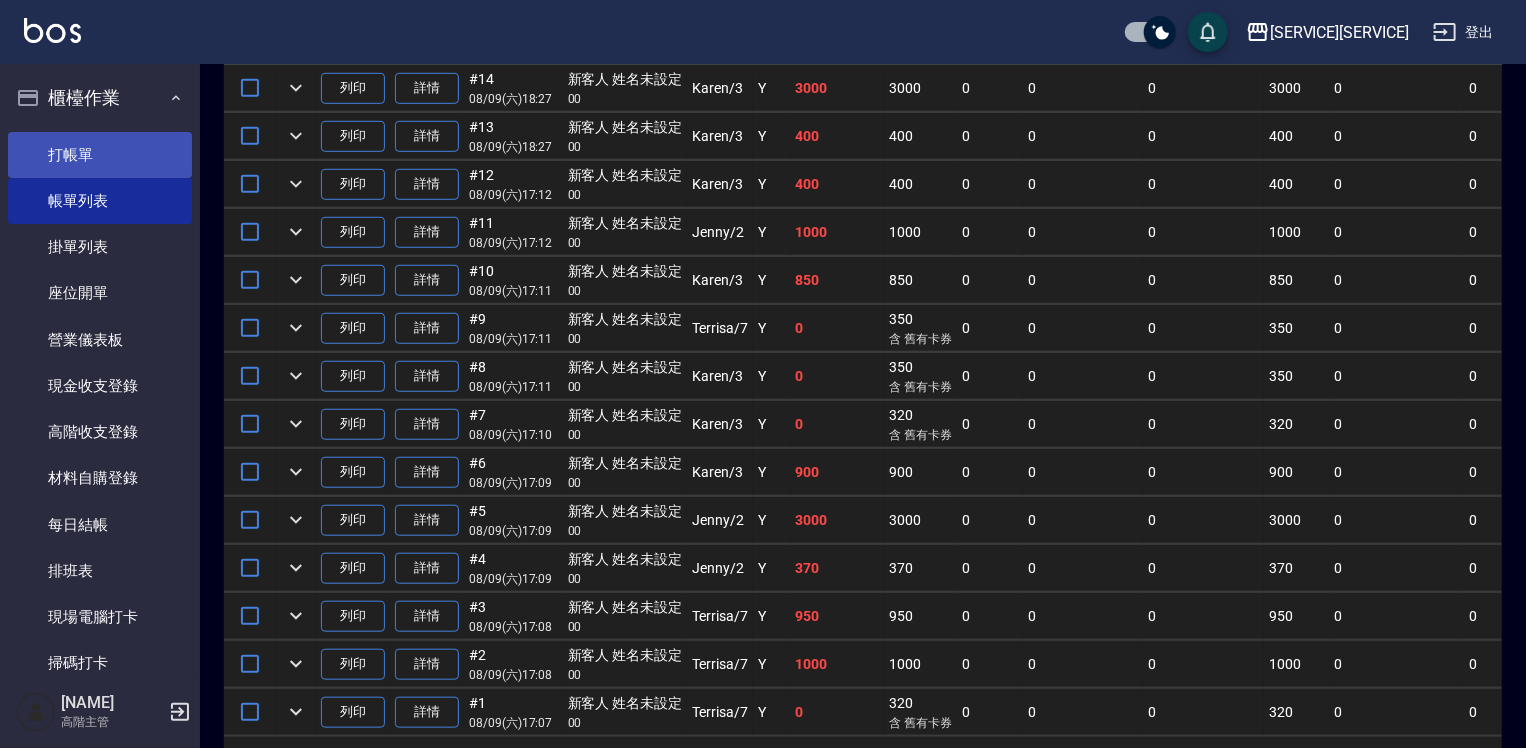 click on "打帳單" at bounding box center [100, 155] 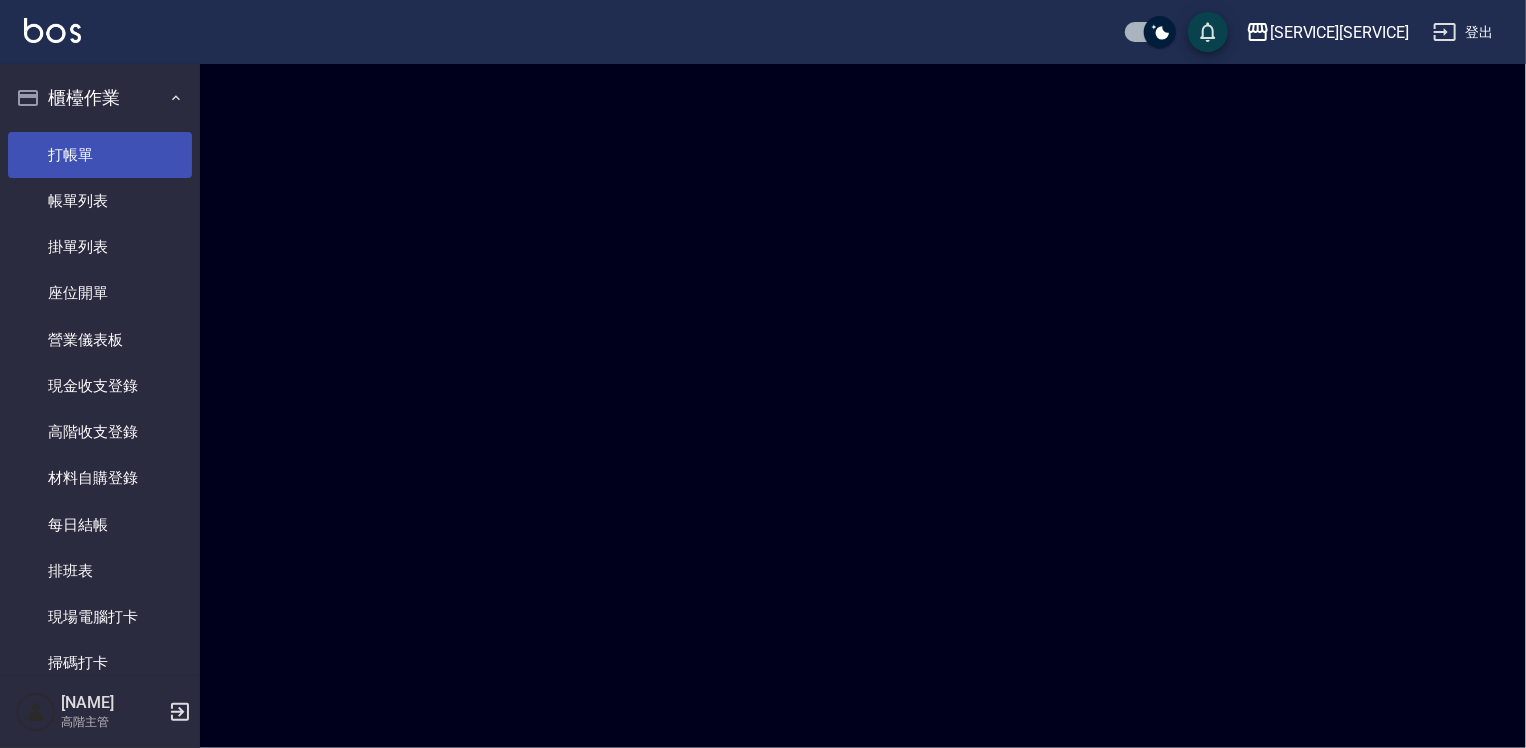 scroll, scrollTop: 0, scrollLeft: 0, axis: both 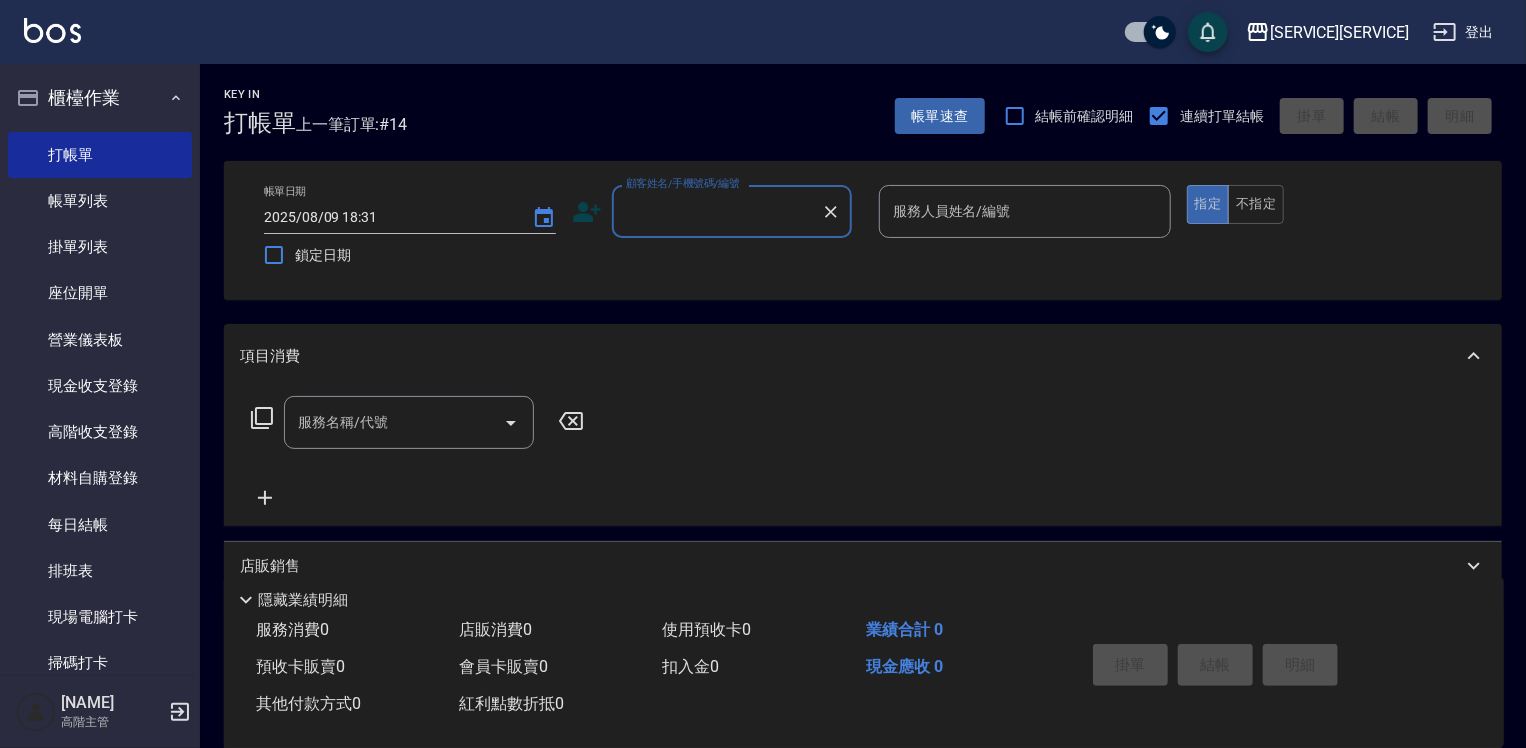 click on "顧客姓名/手機號碼/編號" at bounding box center (717, 211) 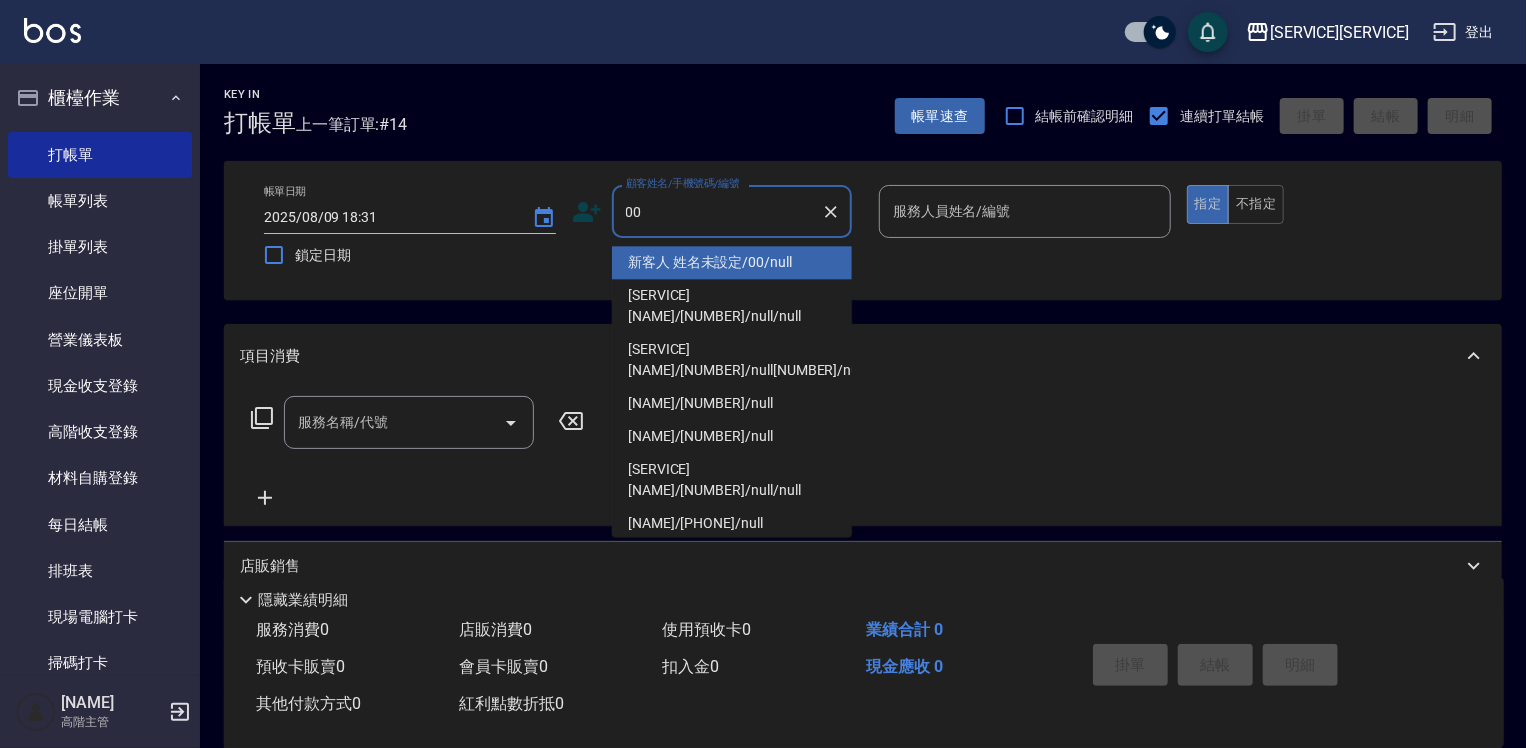type on "新客人 姓名未設定/00/null" 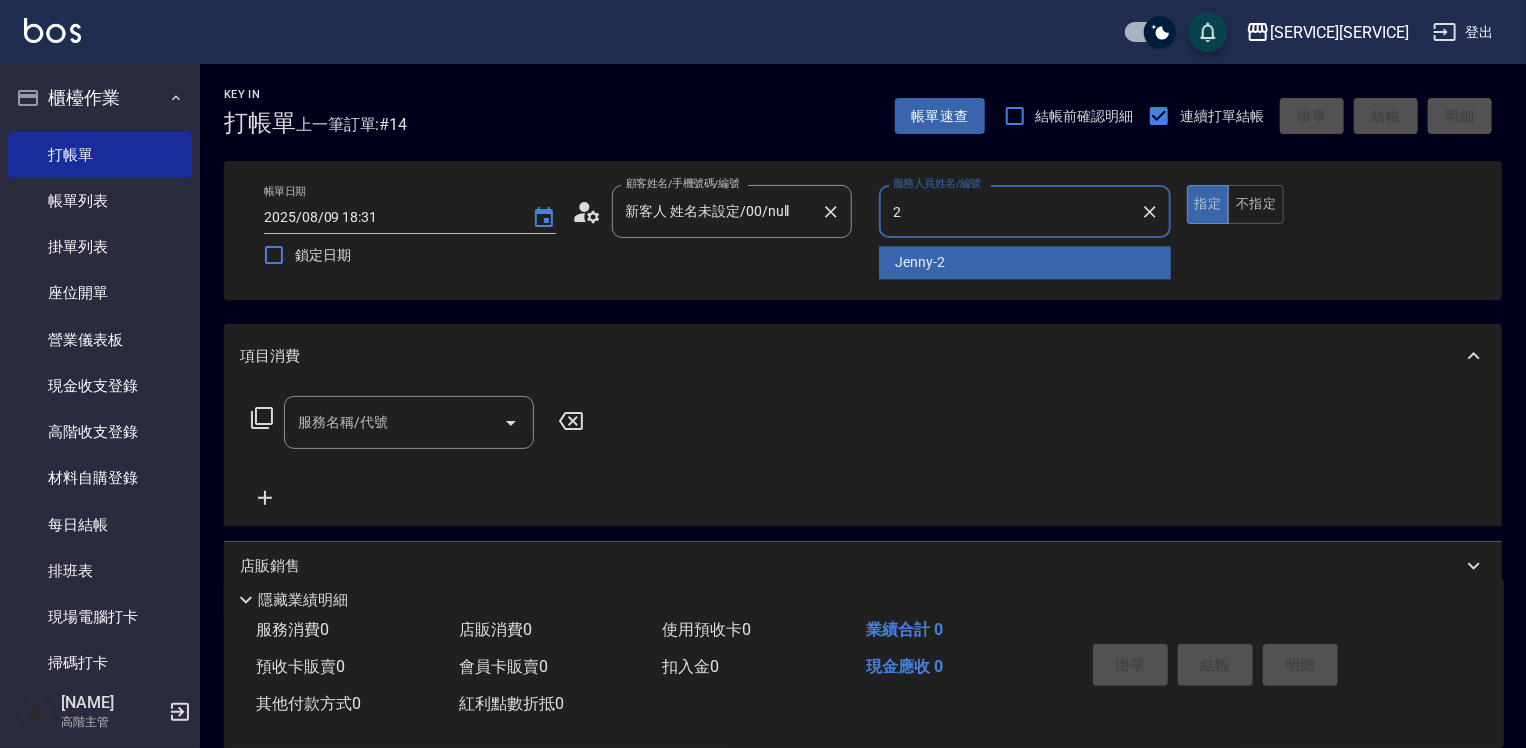 type on "Jenny-2" 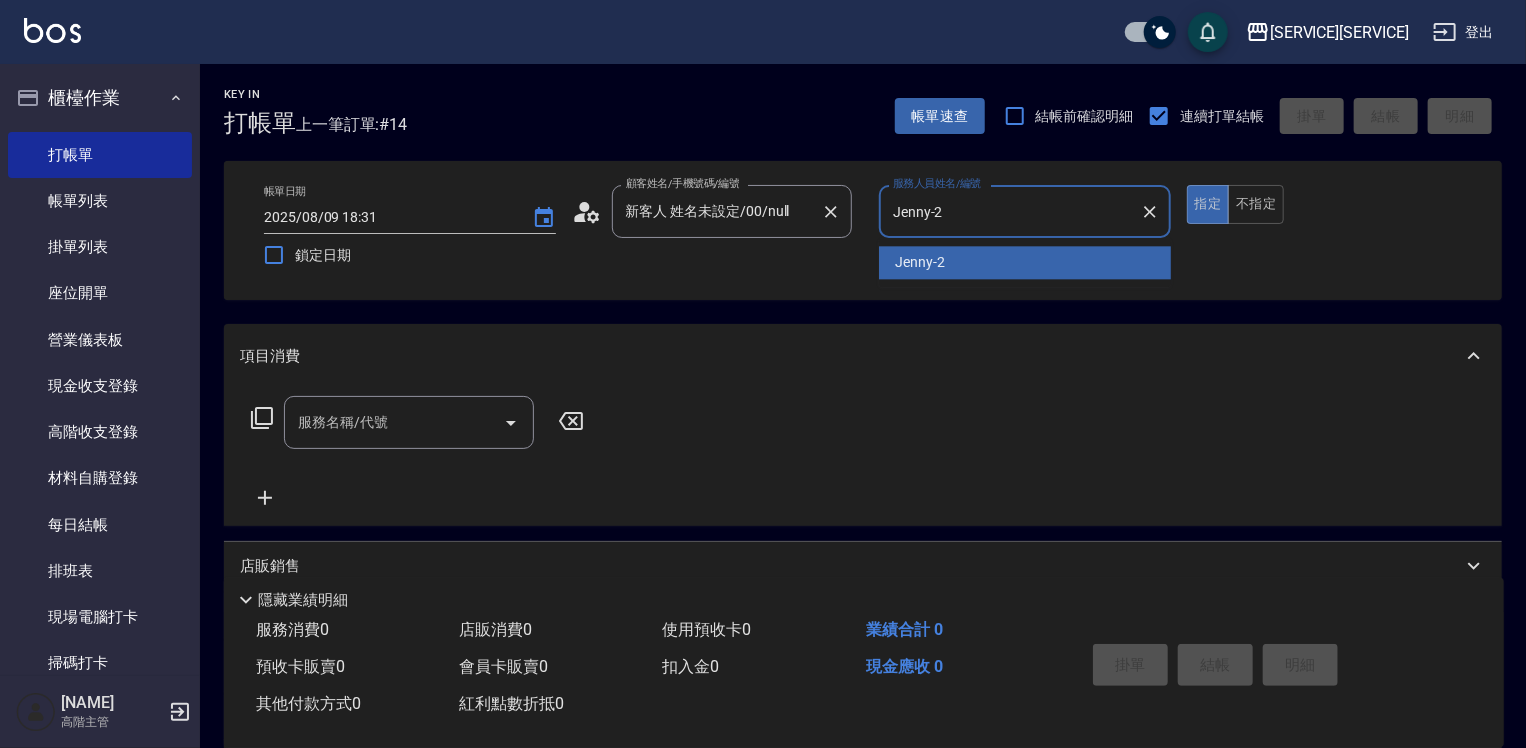 type on "true" 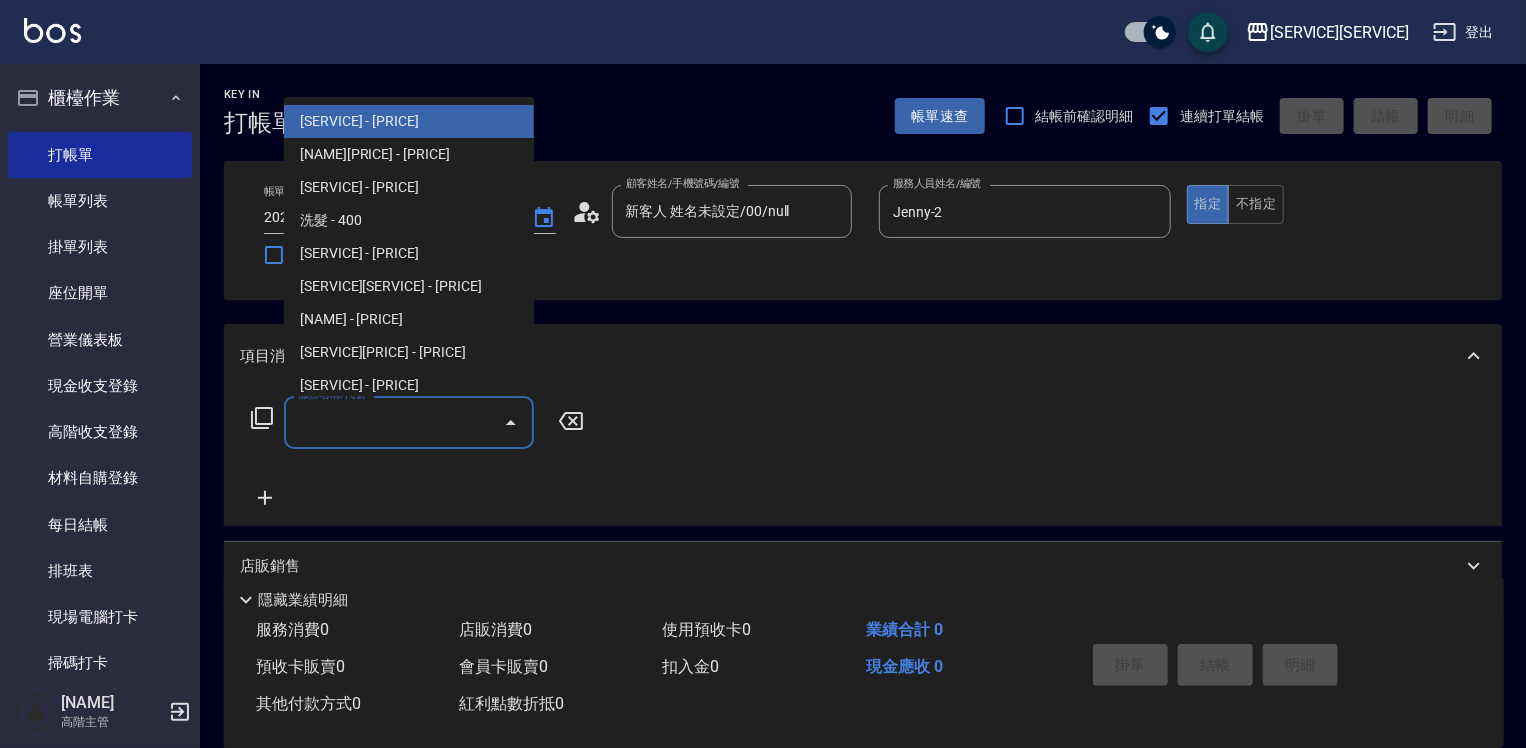 click on "服務名稱/代號" at bounding box center (394, 422) 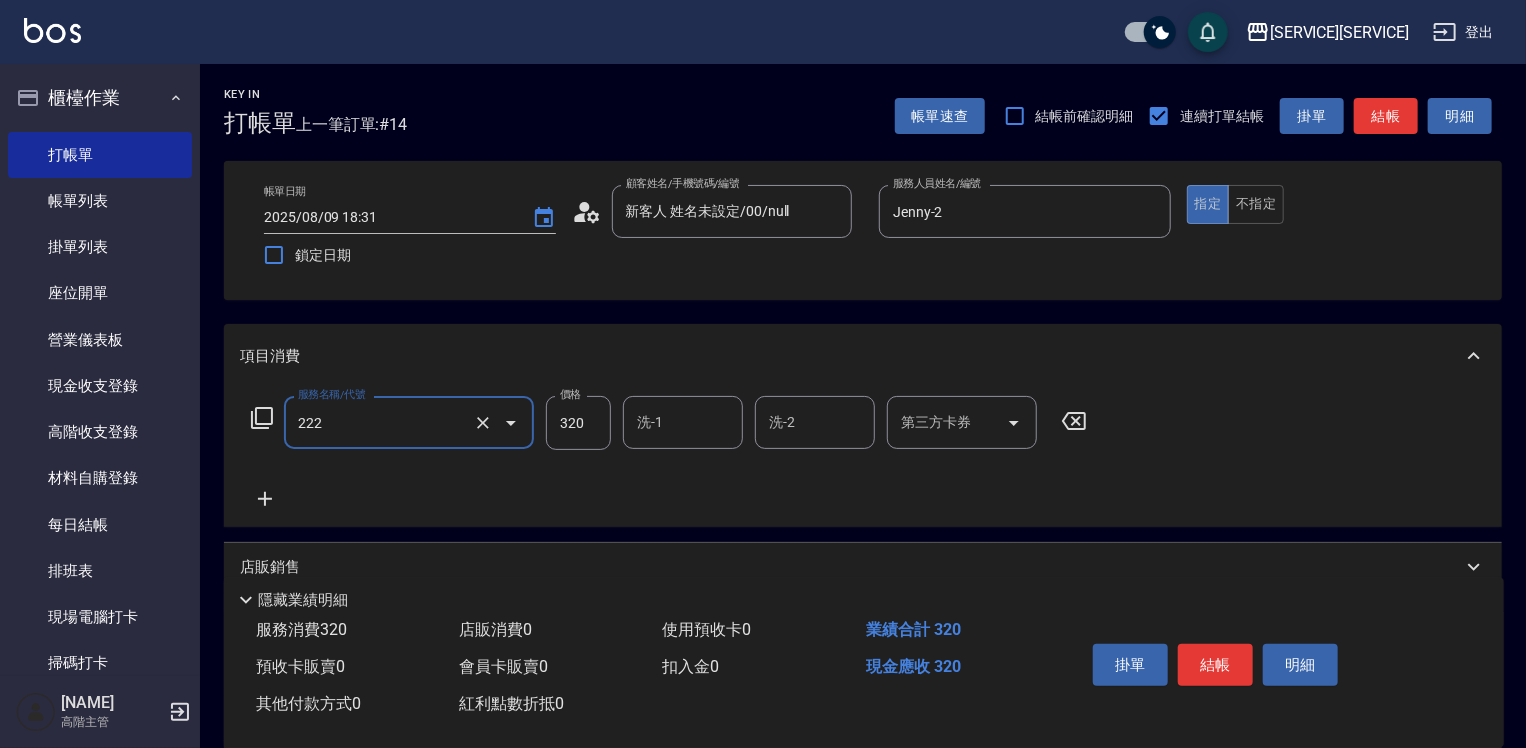 type on "洗髮卡使用320(222)" 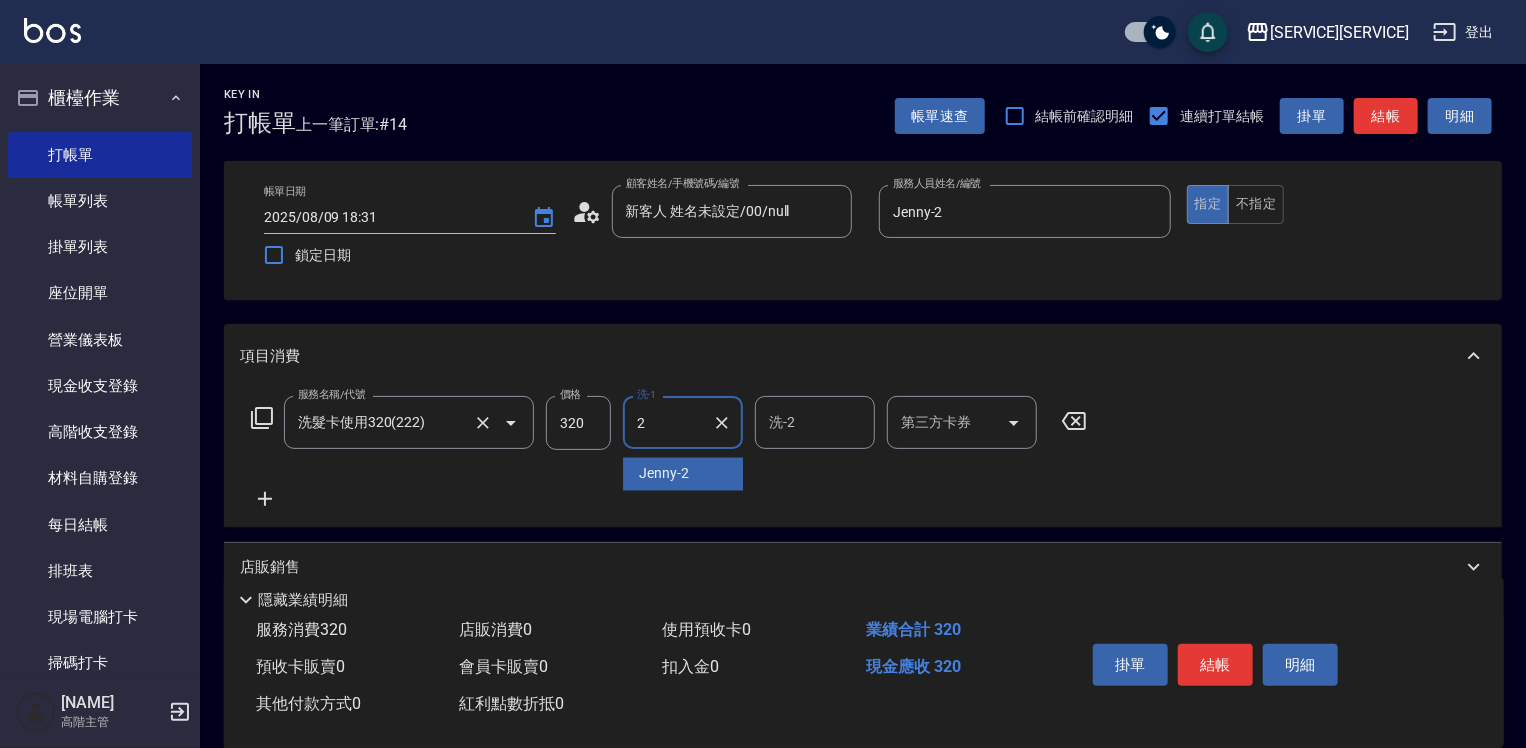 type on "Jenny-2" 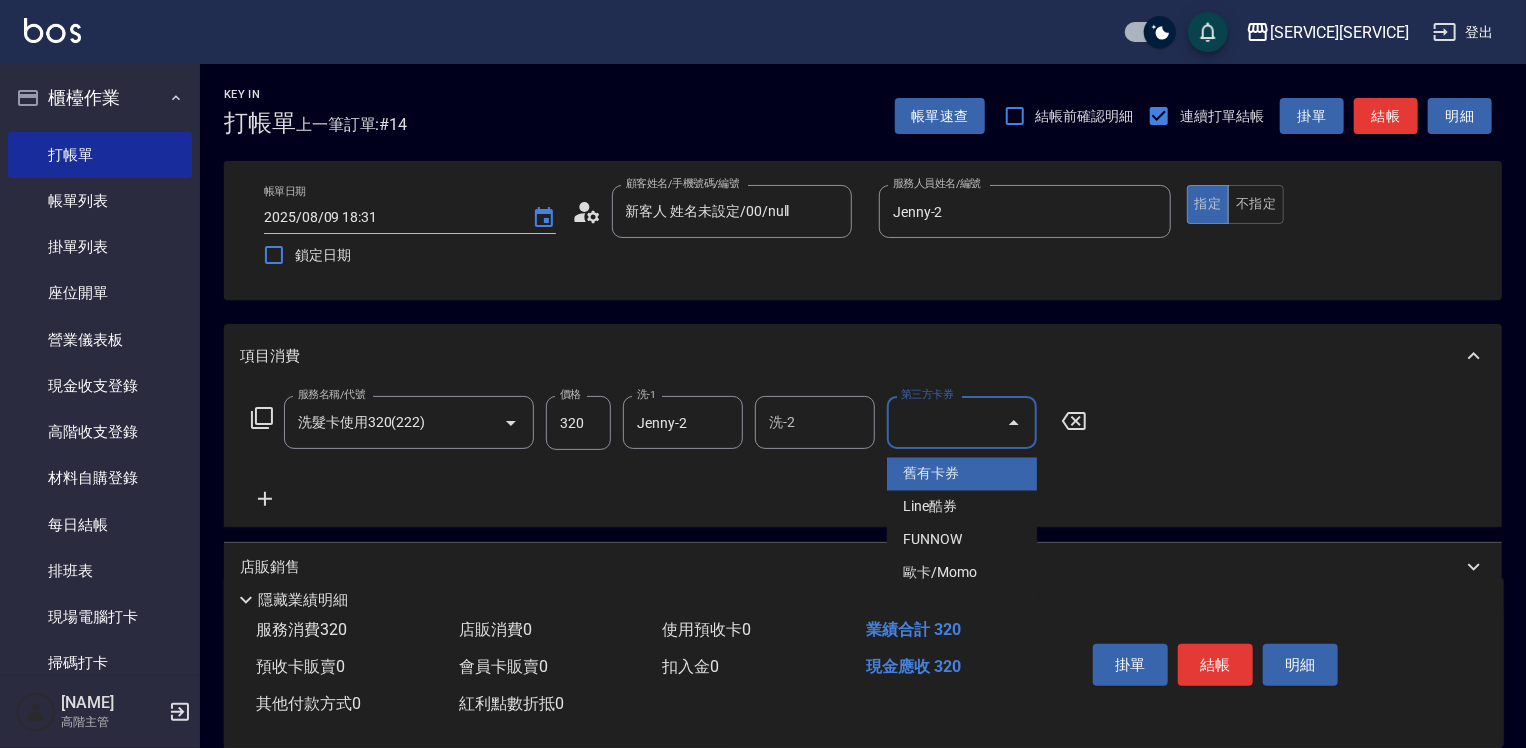 click on "第三方卡券" at bounding box center (947, 422) 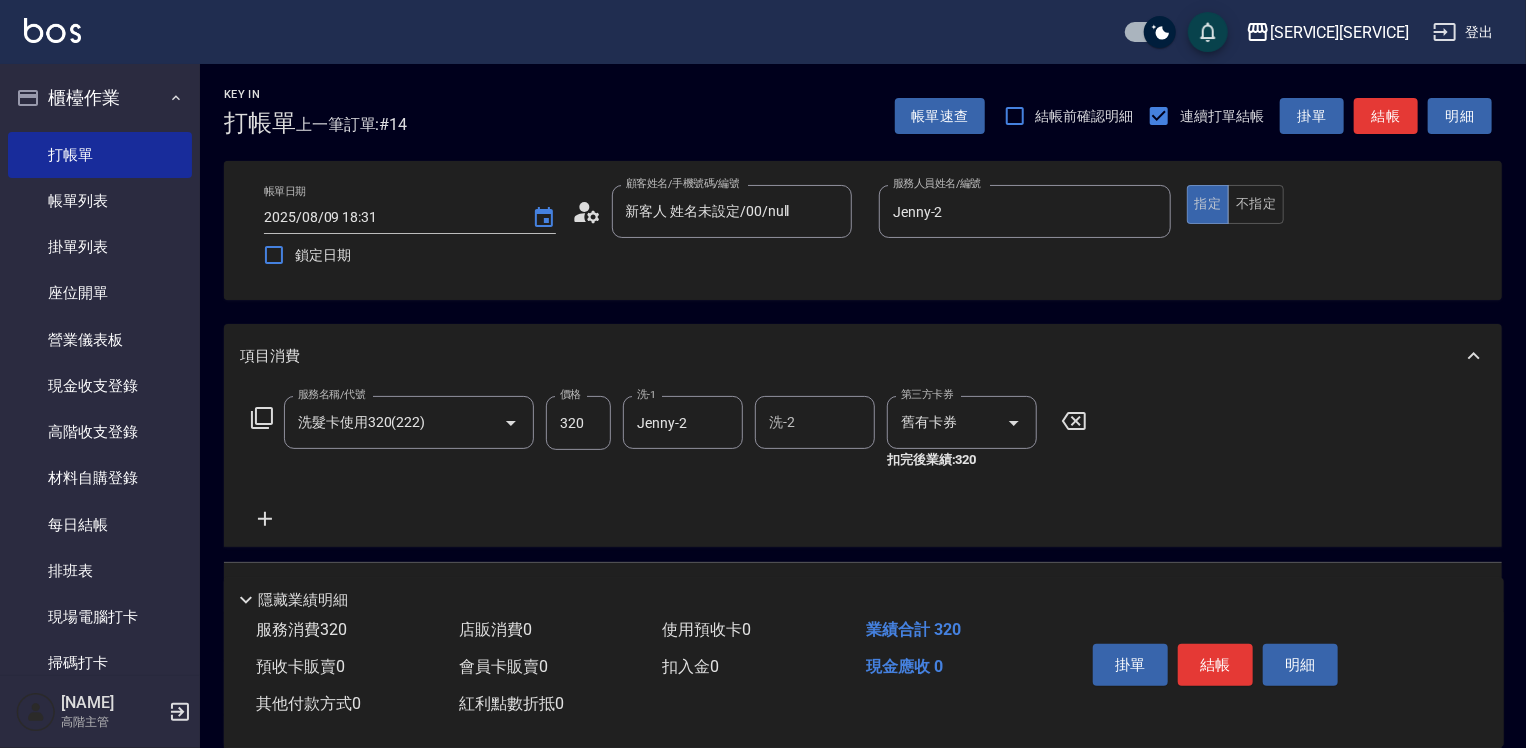 click 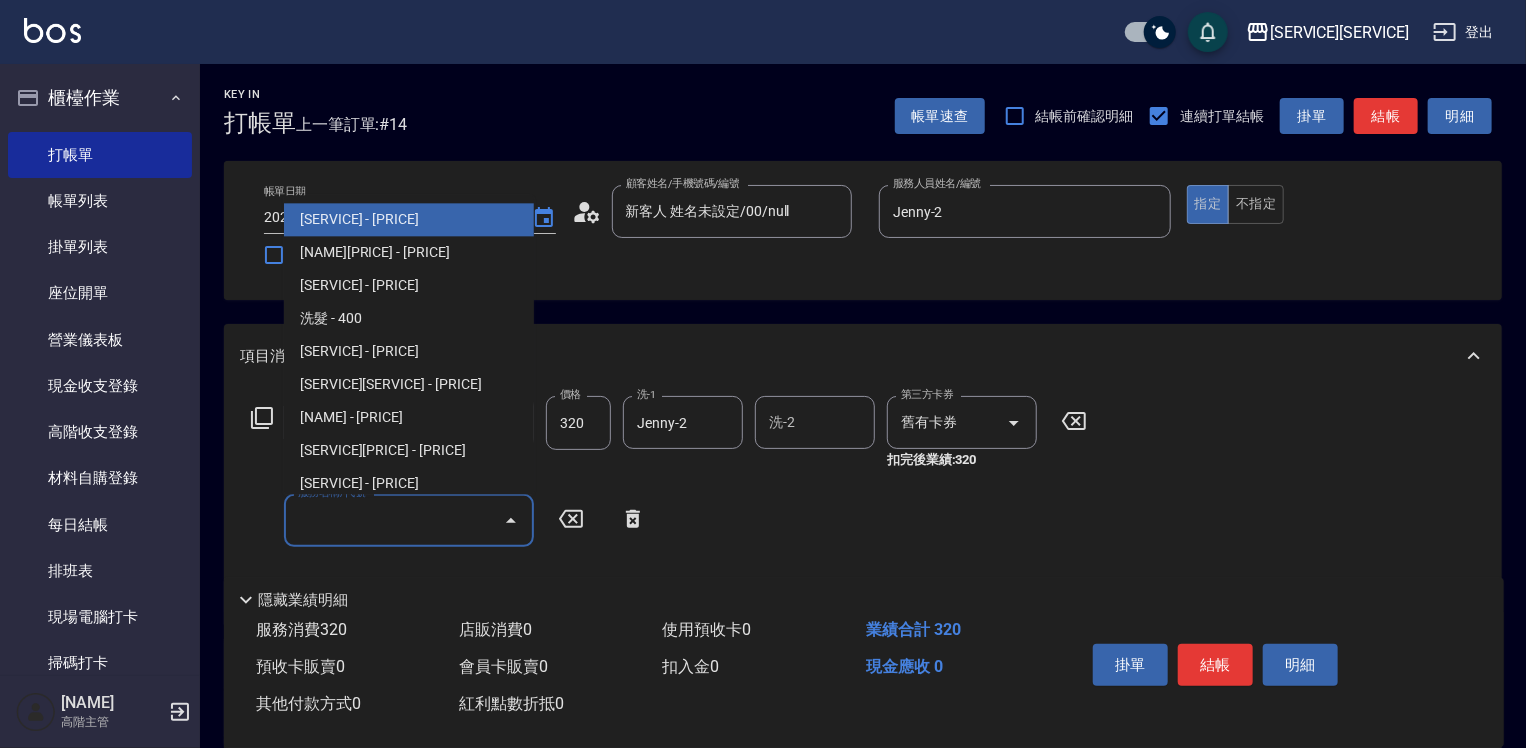 click on "服務名稱/代號" at bounding box center [394, 520] 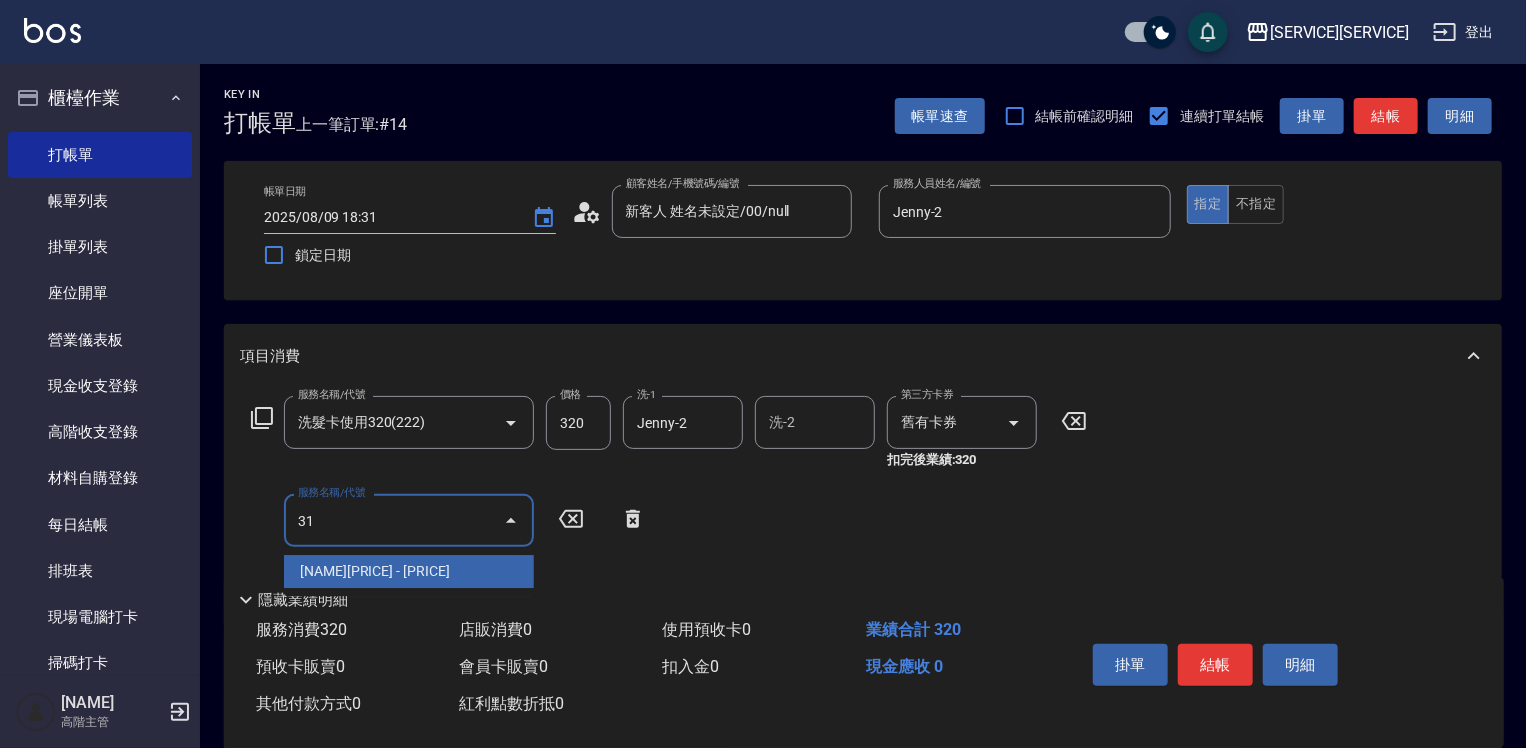 type on "3" 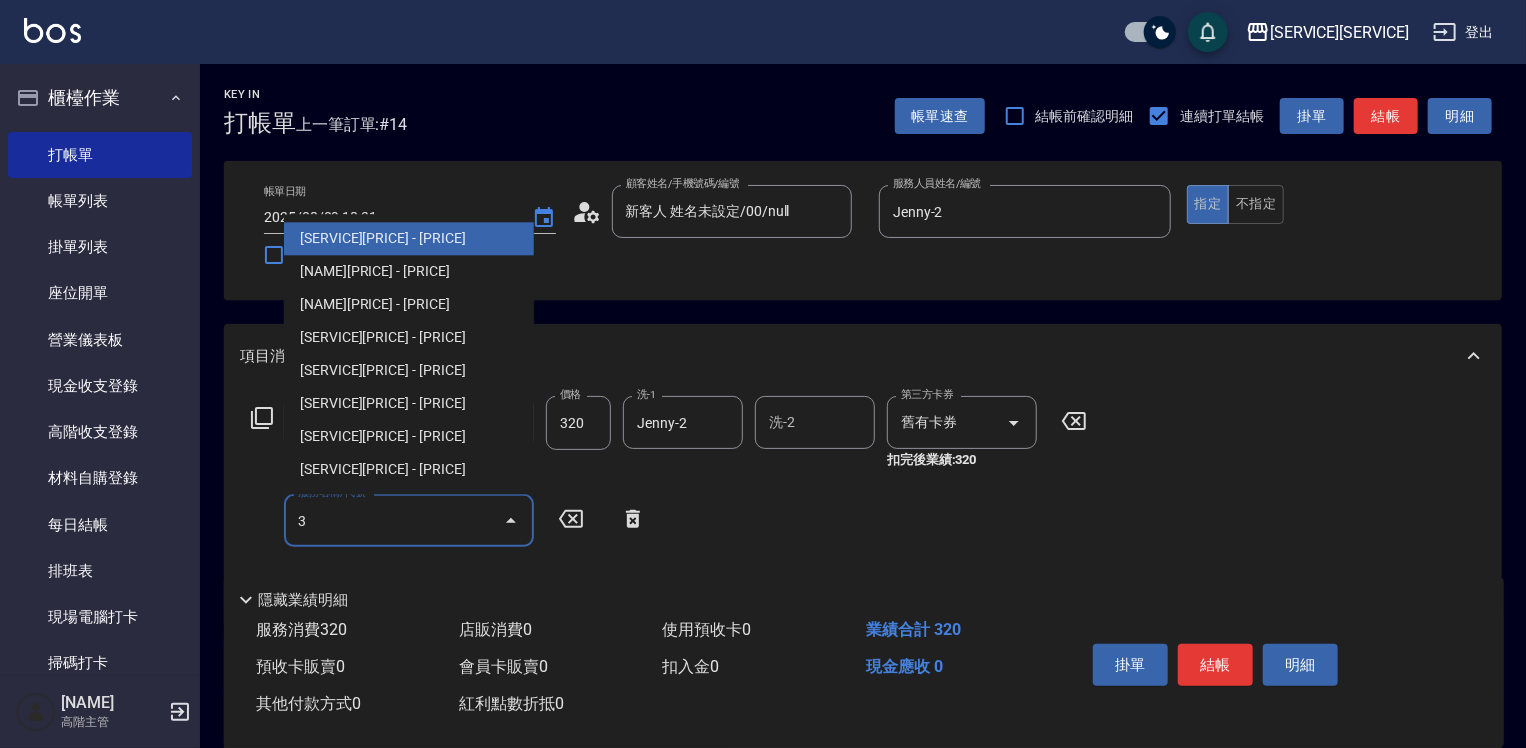 type 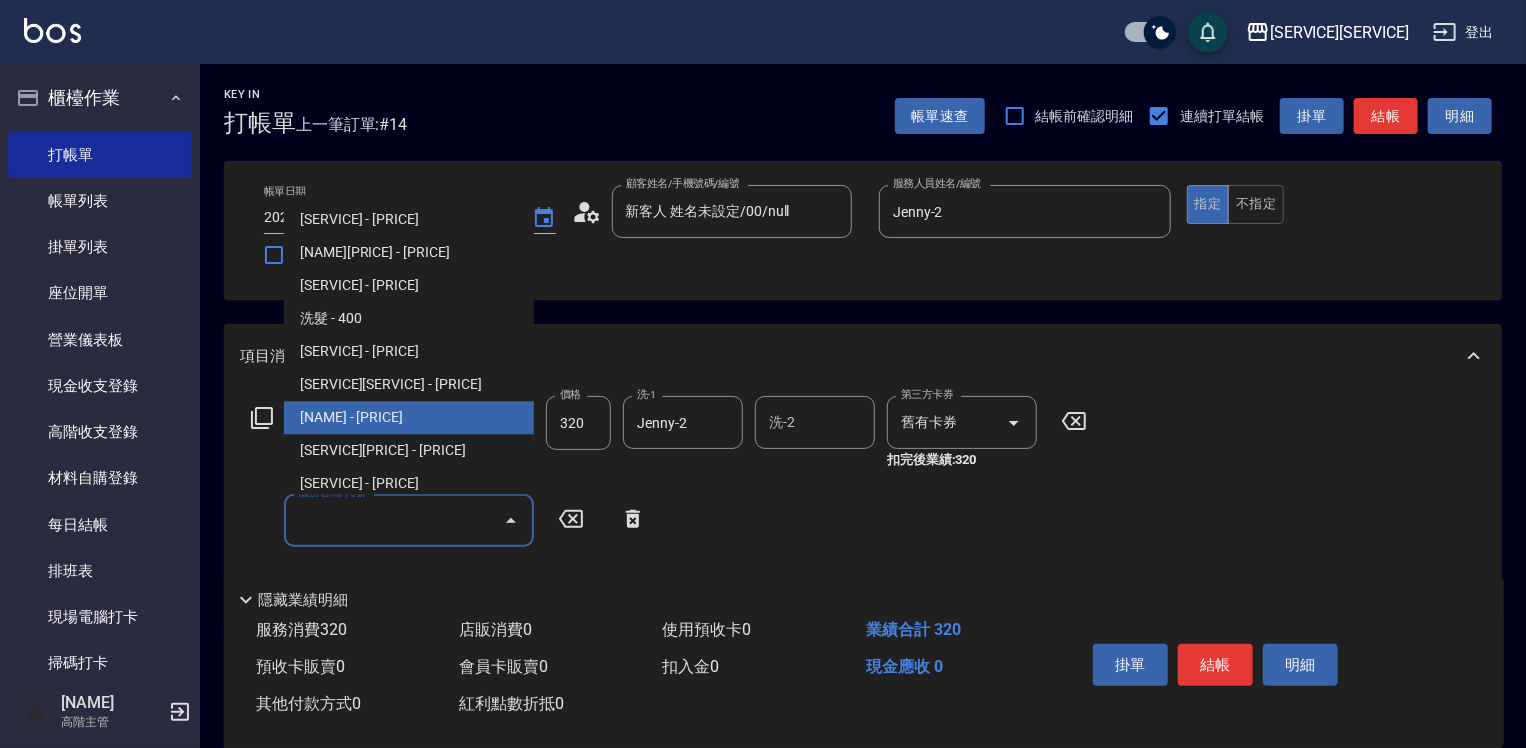 click 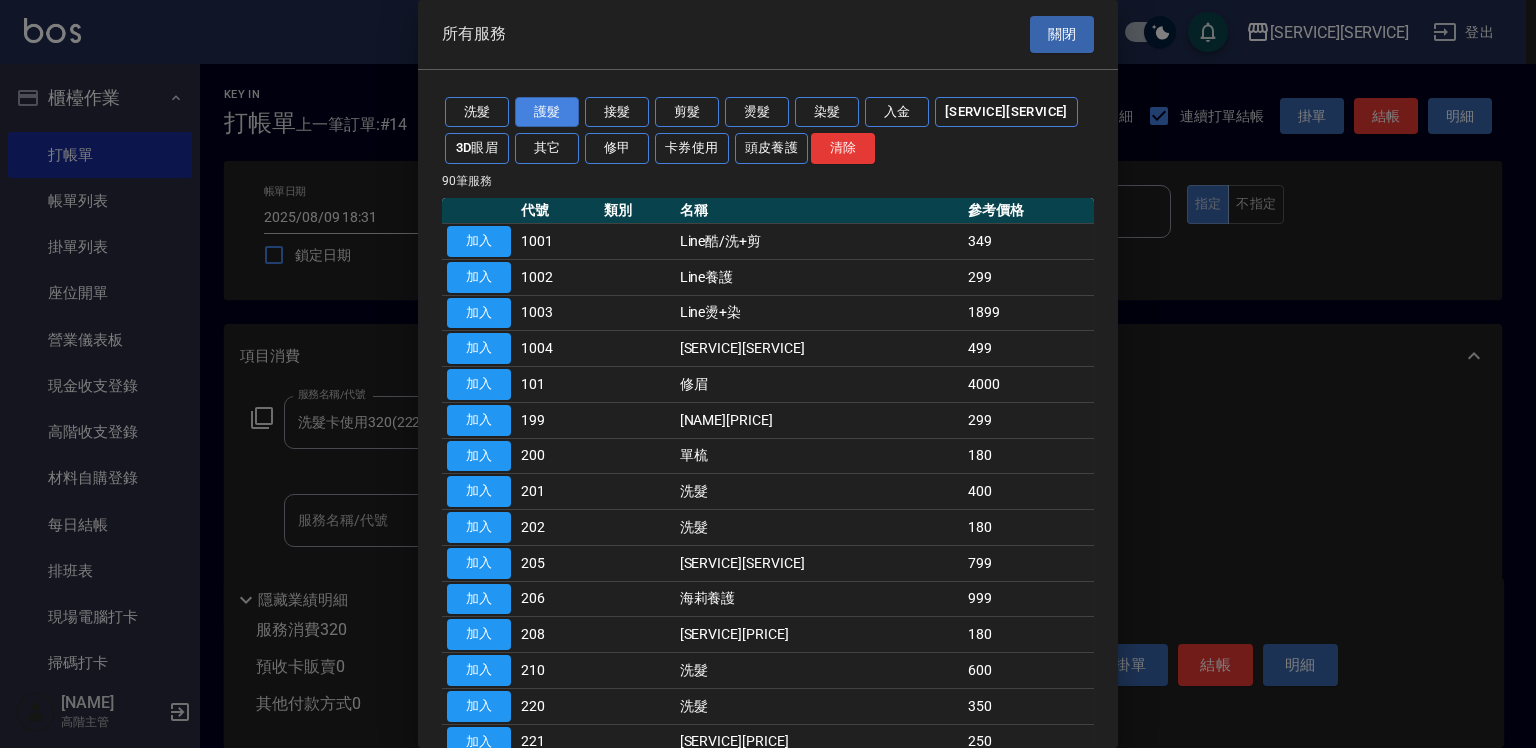 click on "護髮" at bounding box center [547, 112] 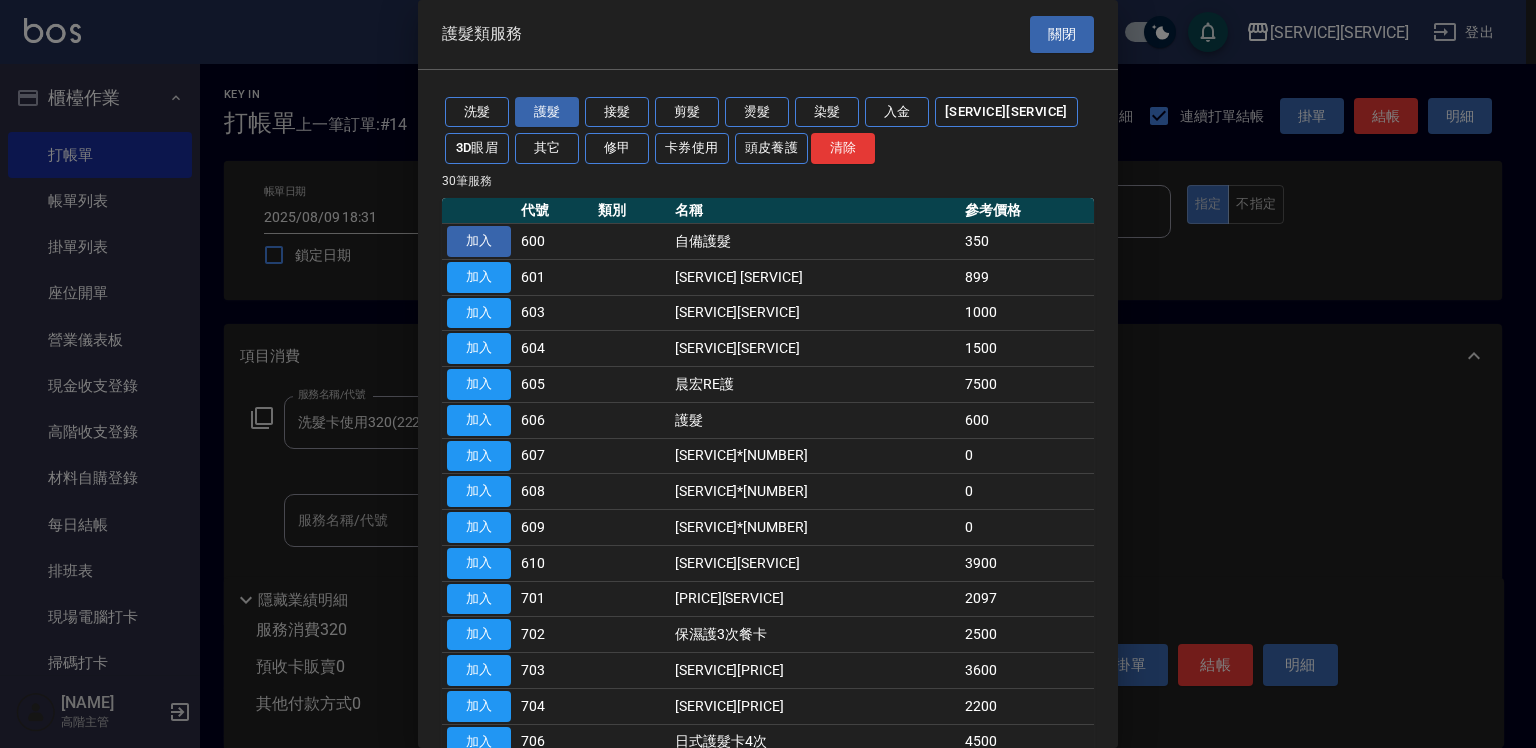 click on "加入" at bounding box center [479, 241] 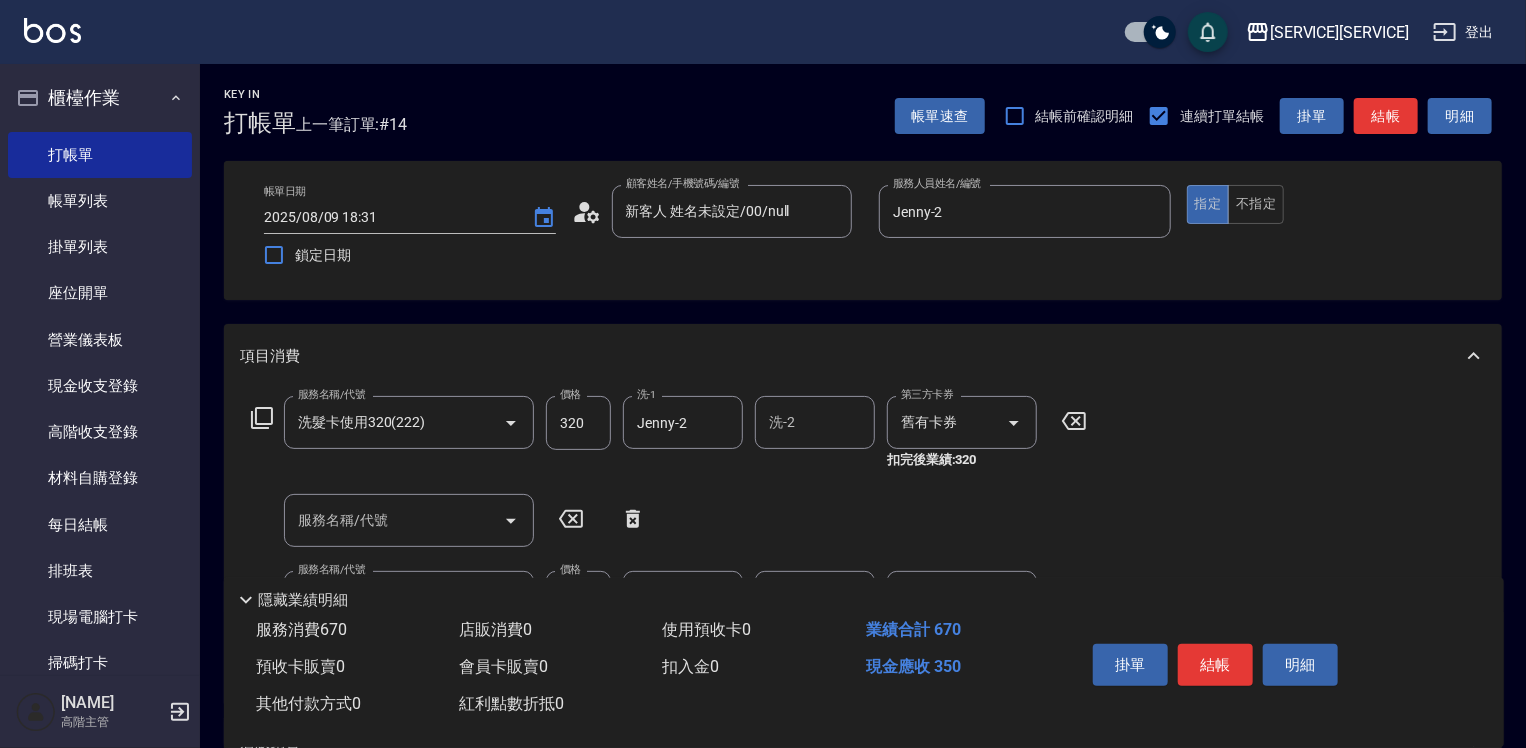 scroll, scrollTop: 300, scrollLeft: 0, axis: vertical 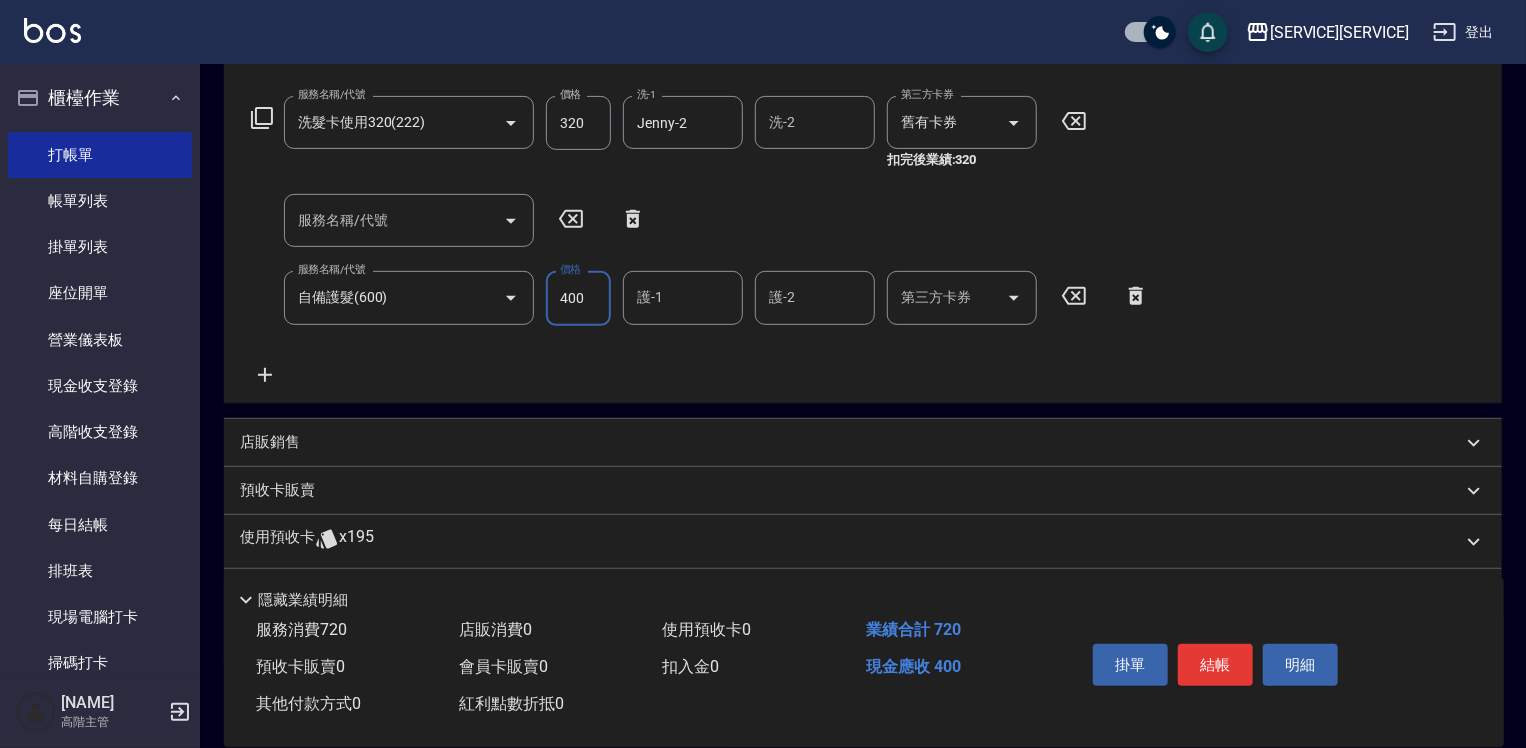 type on "400" 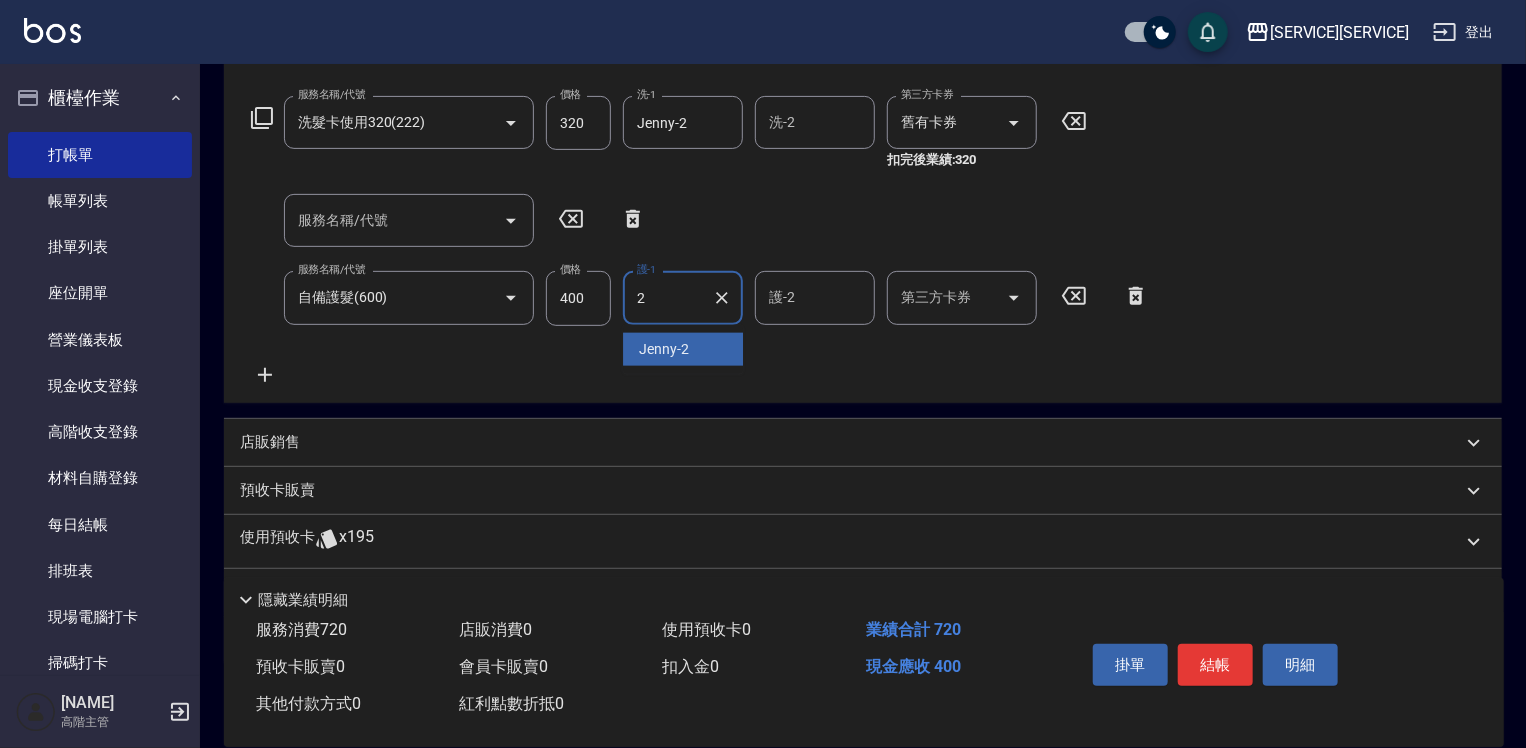 type on "Jenny-2" 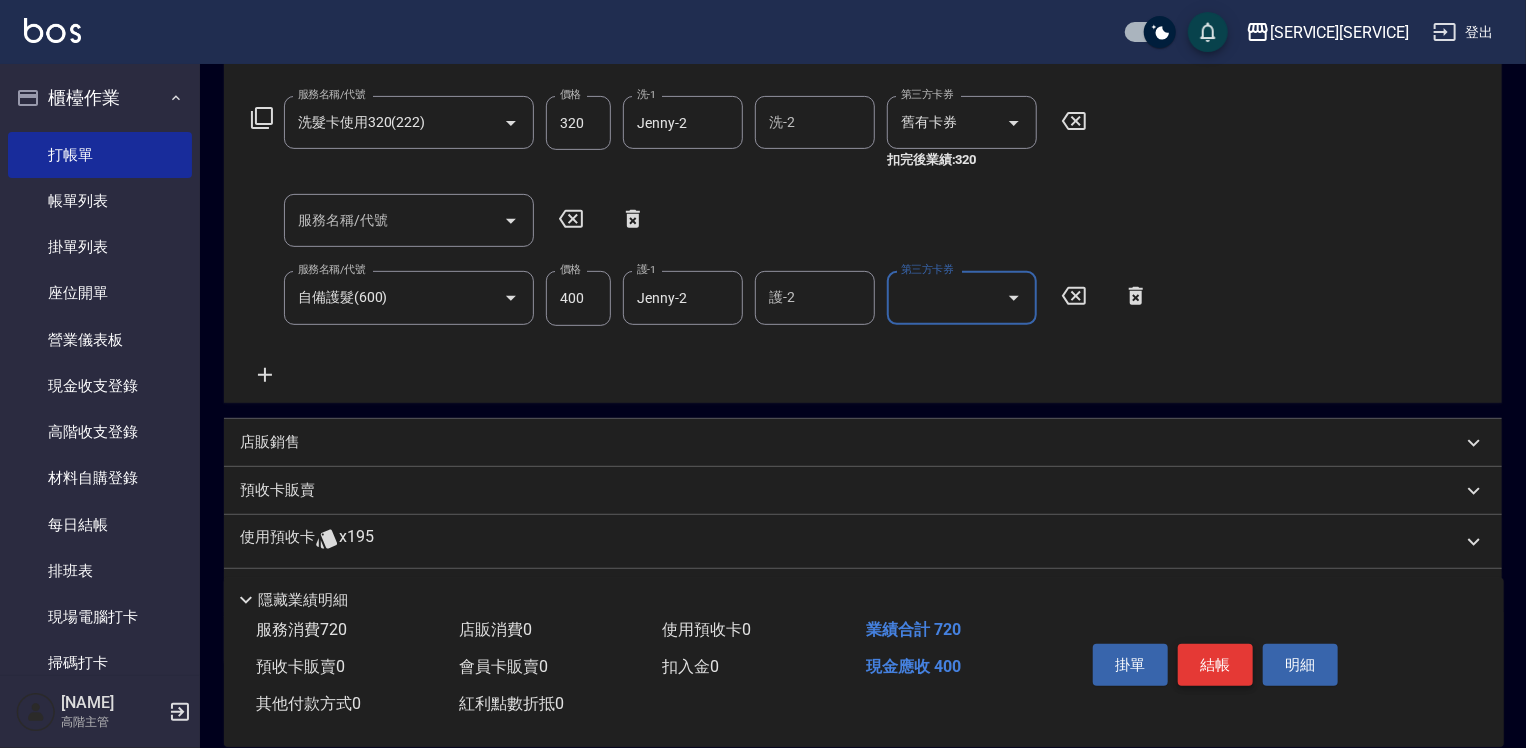 click on "結帳" at bounding box center [1215, 665] 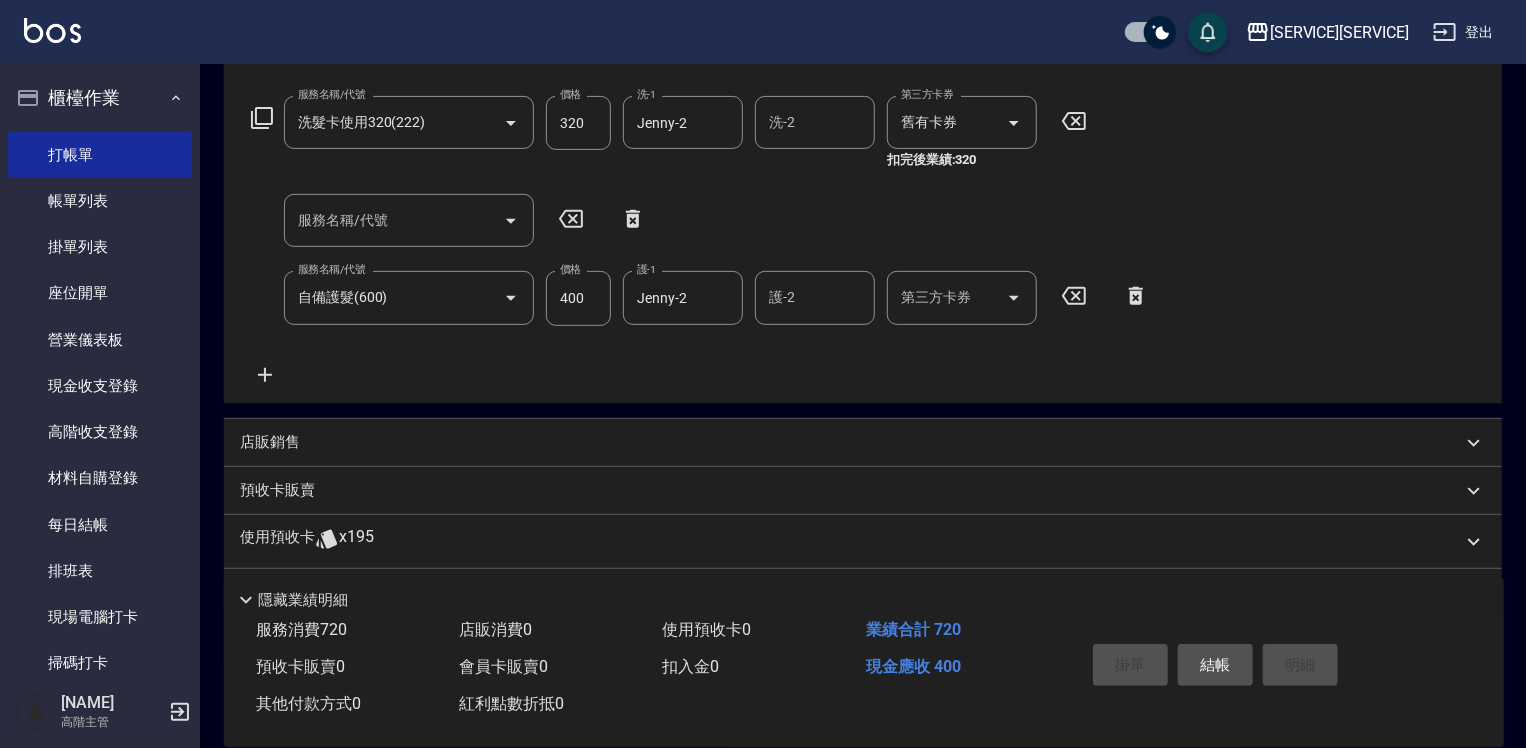 type 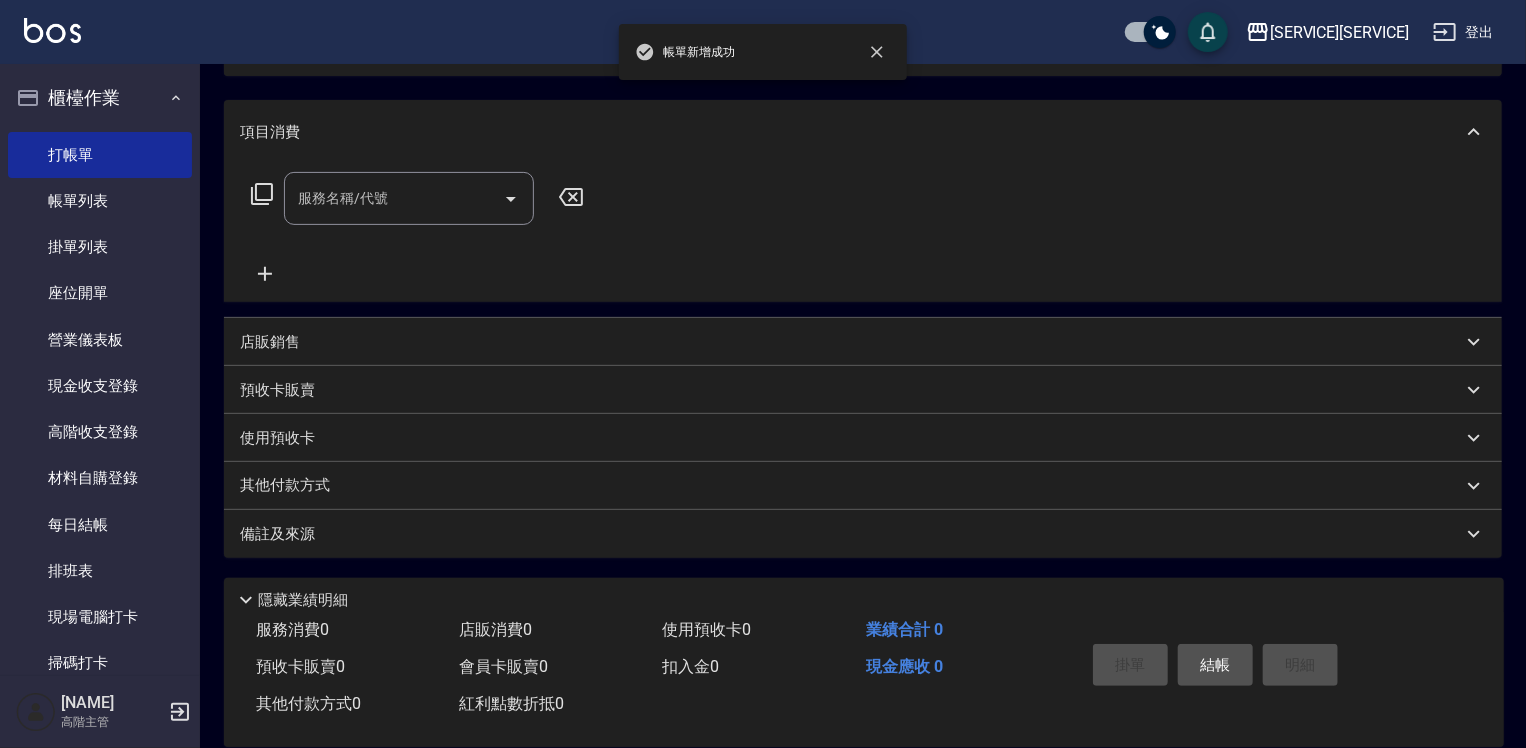 scroll, scrollTop: 0, scrollLeft: 0, axis: both 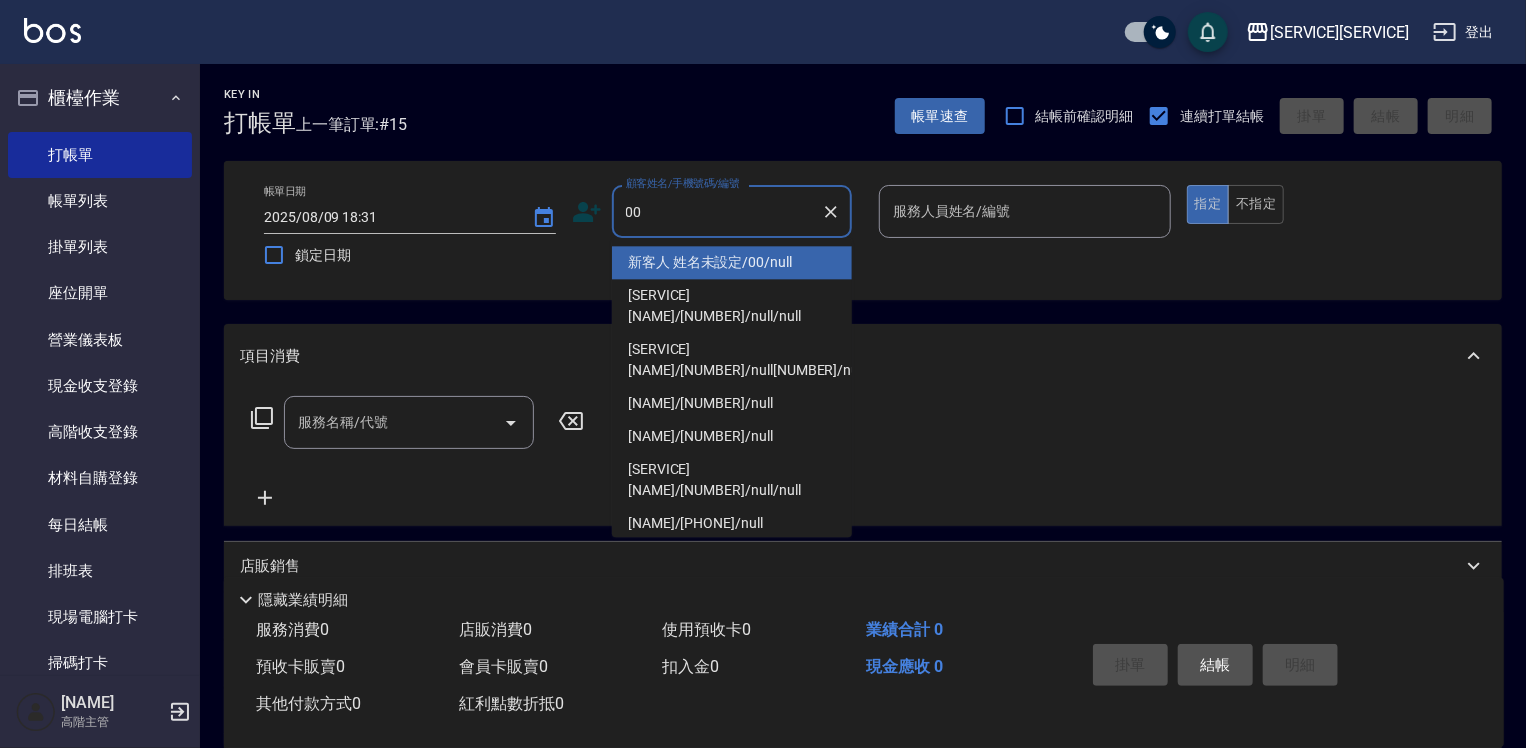 type on "新客人 姓名未設定/00/null" 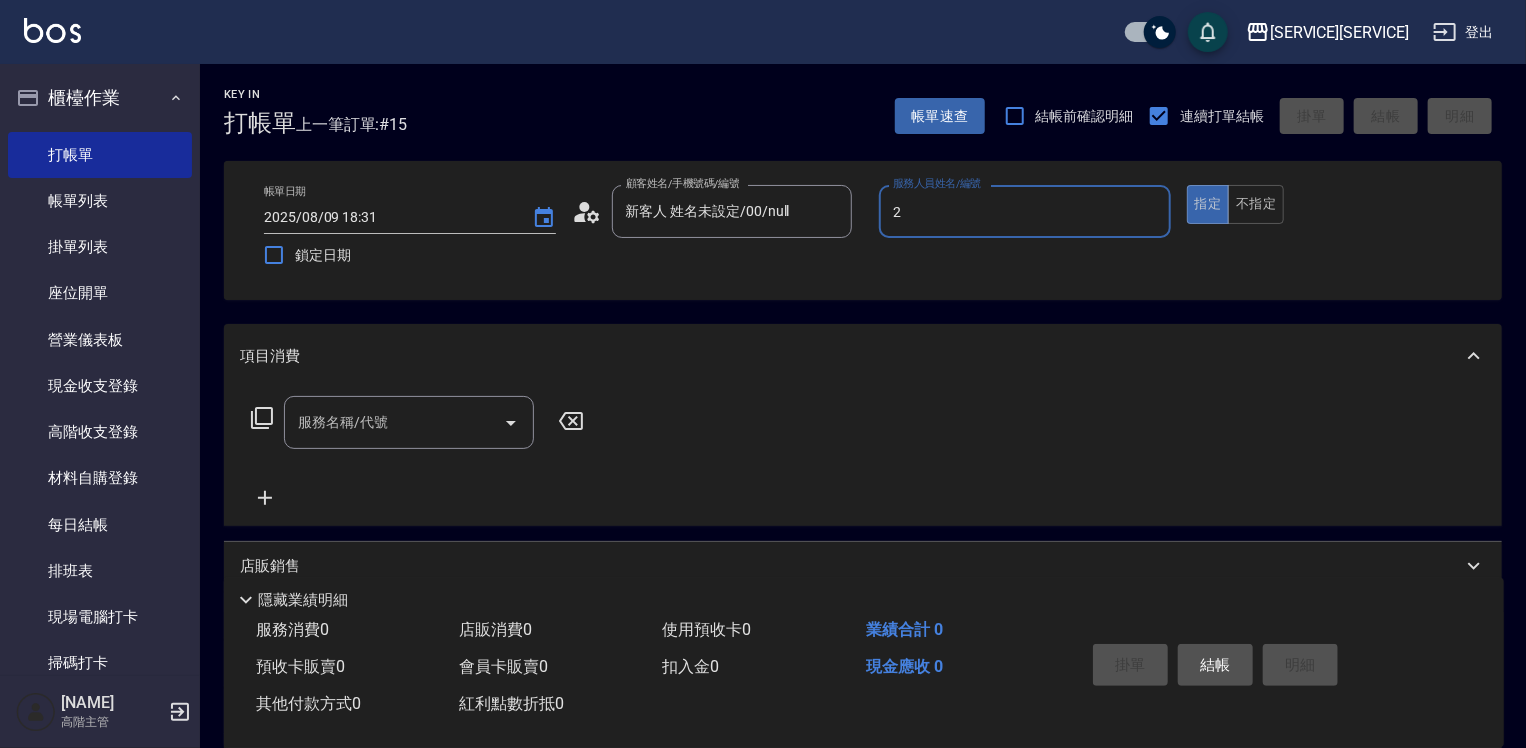 type on "Jenny-2" 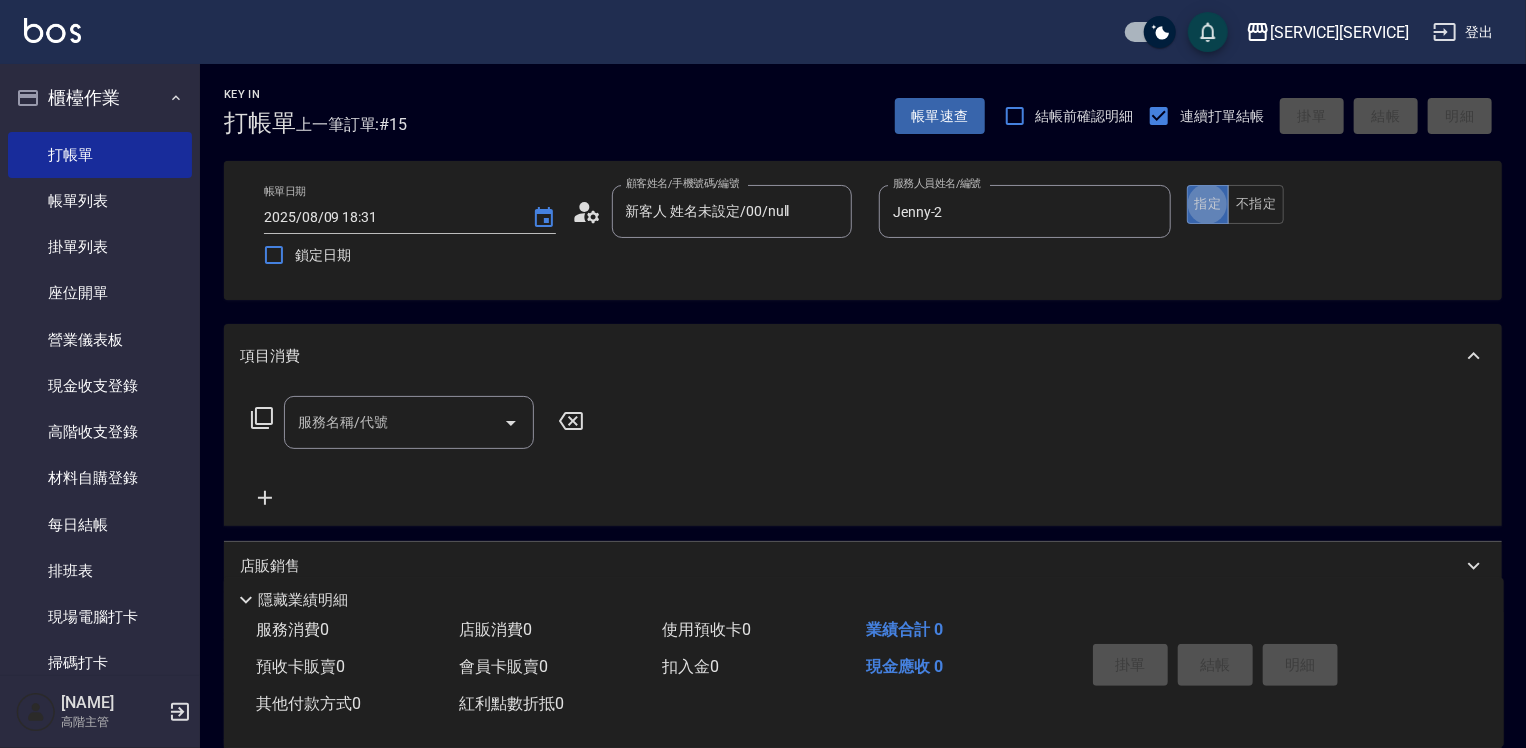 click on "服務名稱/代號" at bounding box center [394, 422] 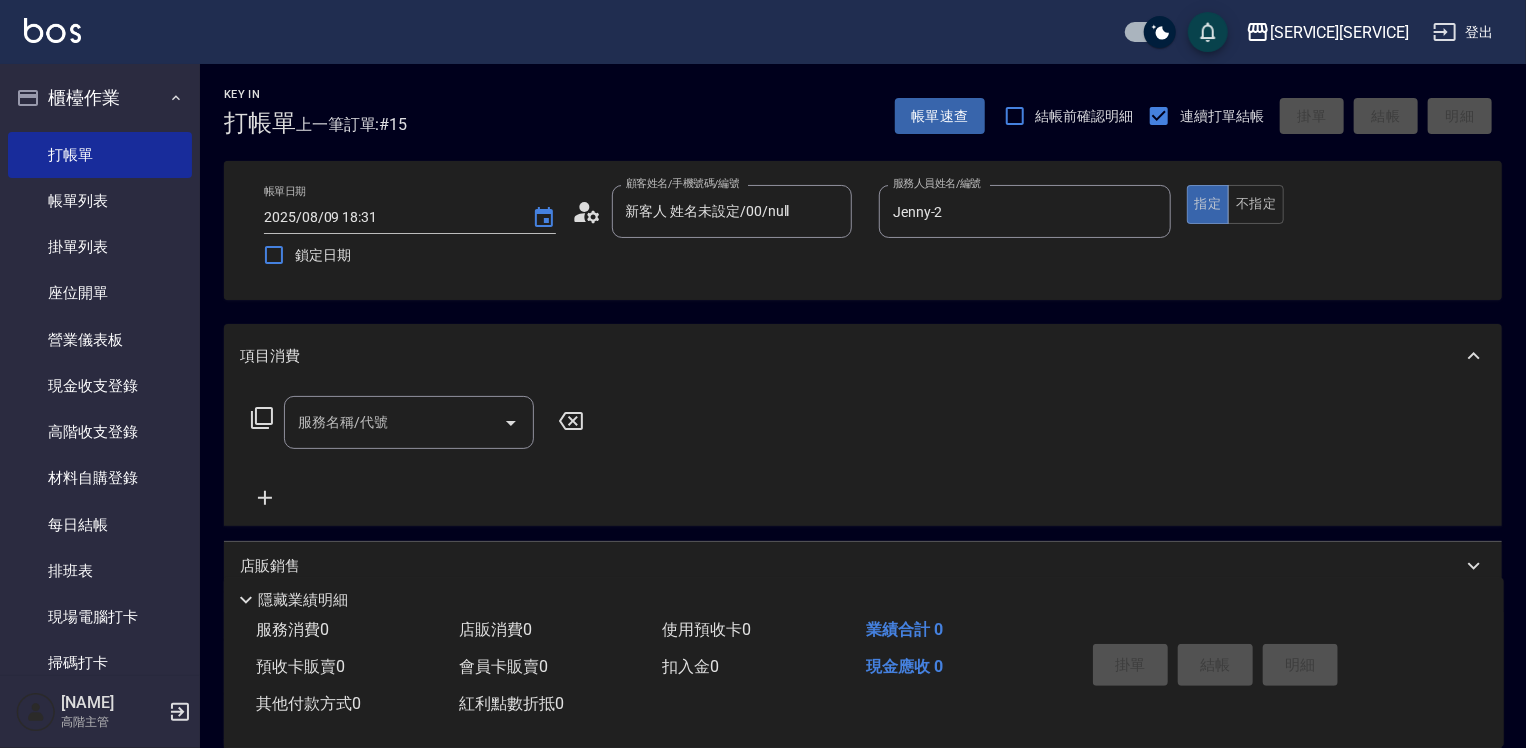 click 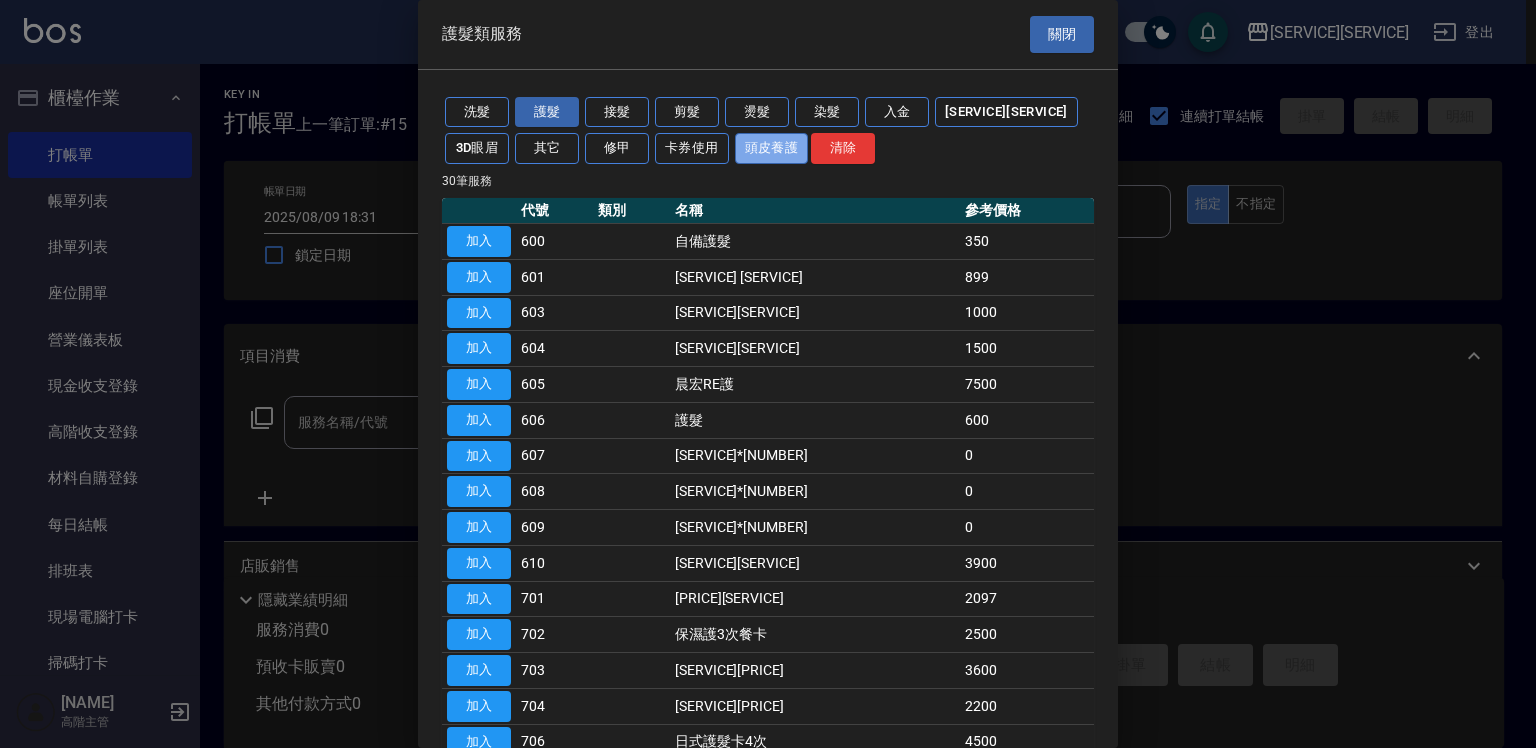 click on "頭皮養護" at bounding box center (772, 148) 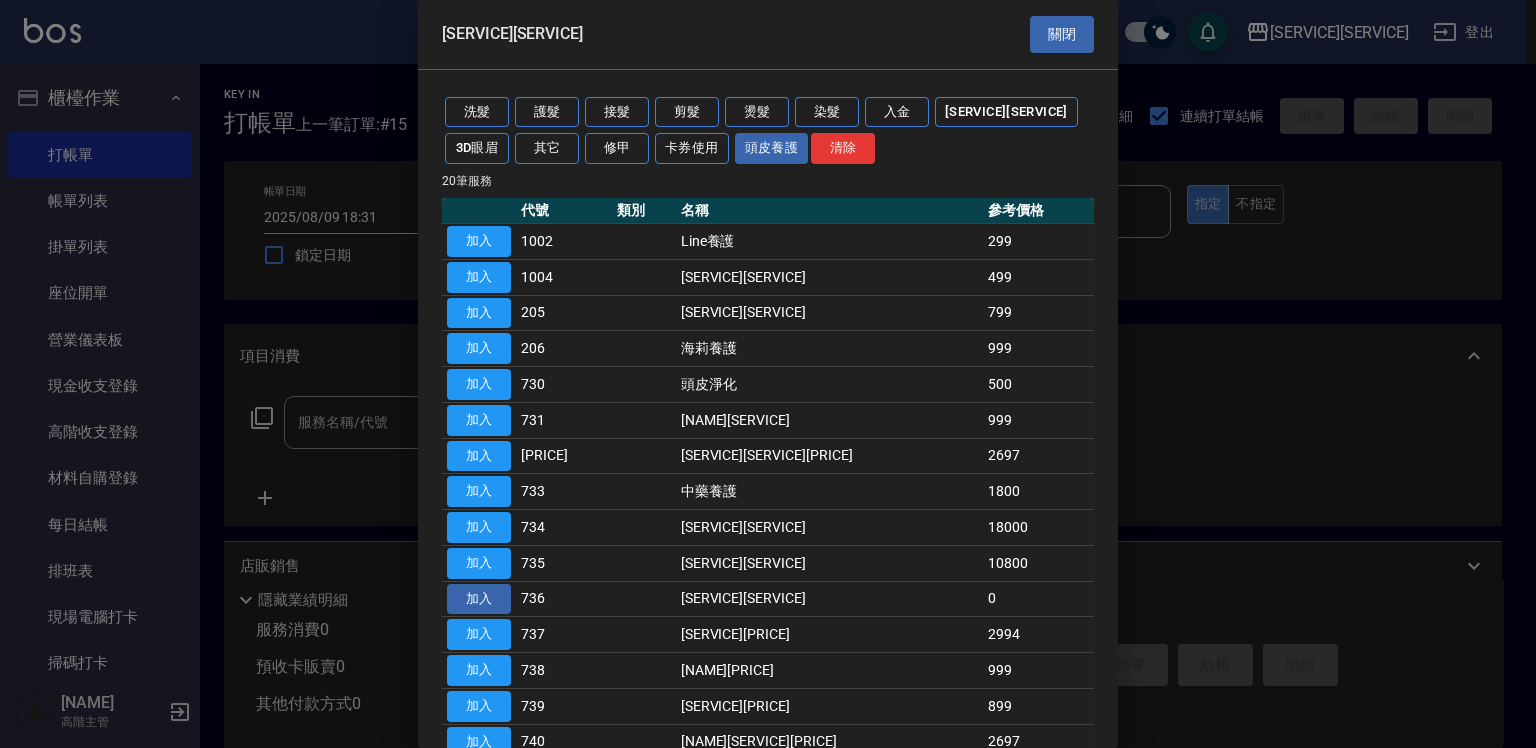 click on "加入" at bounding box center [479, 599] 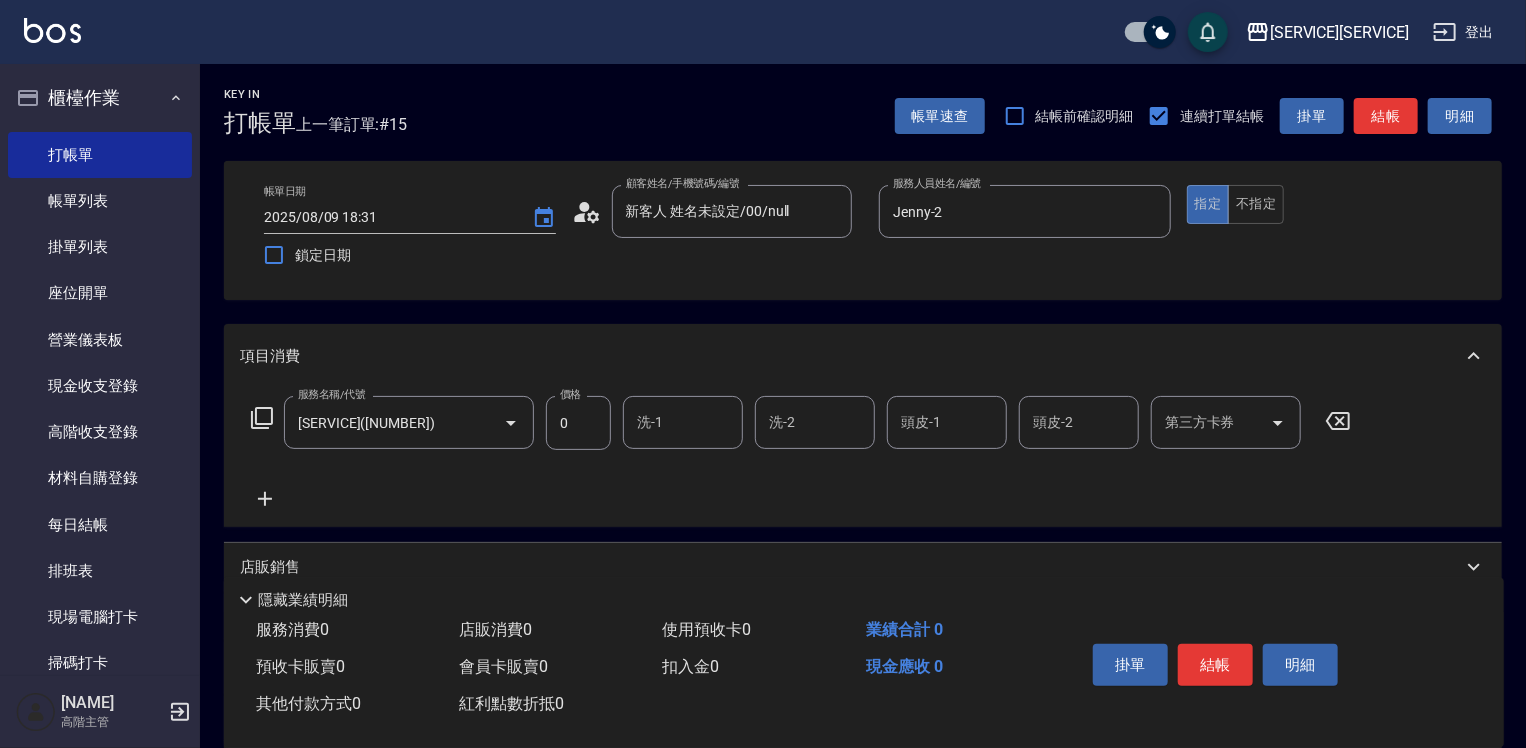 click on "洗-1" at bounding box center (683, 422) 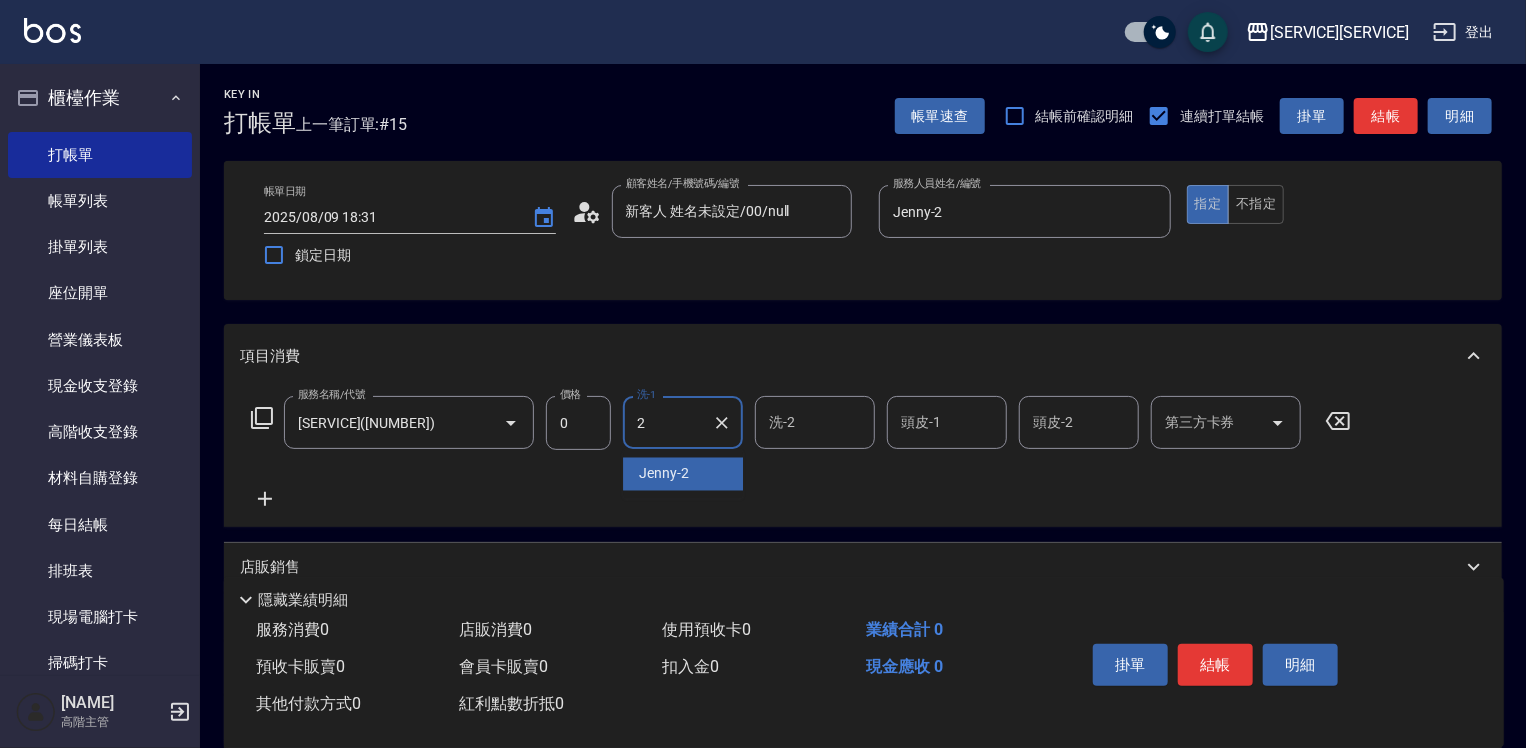 type on "Jenny-2" 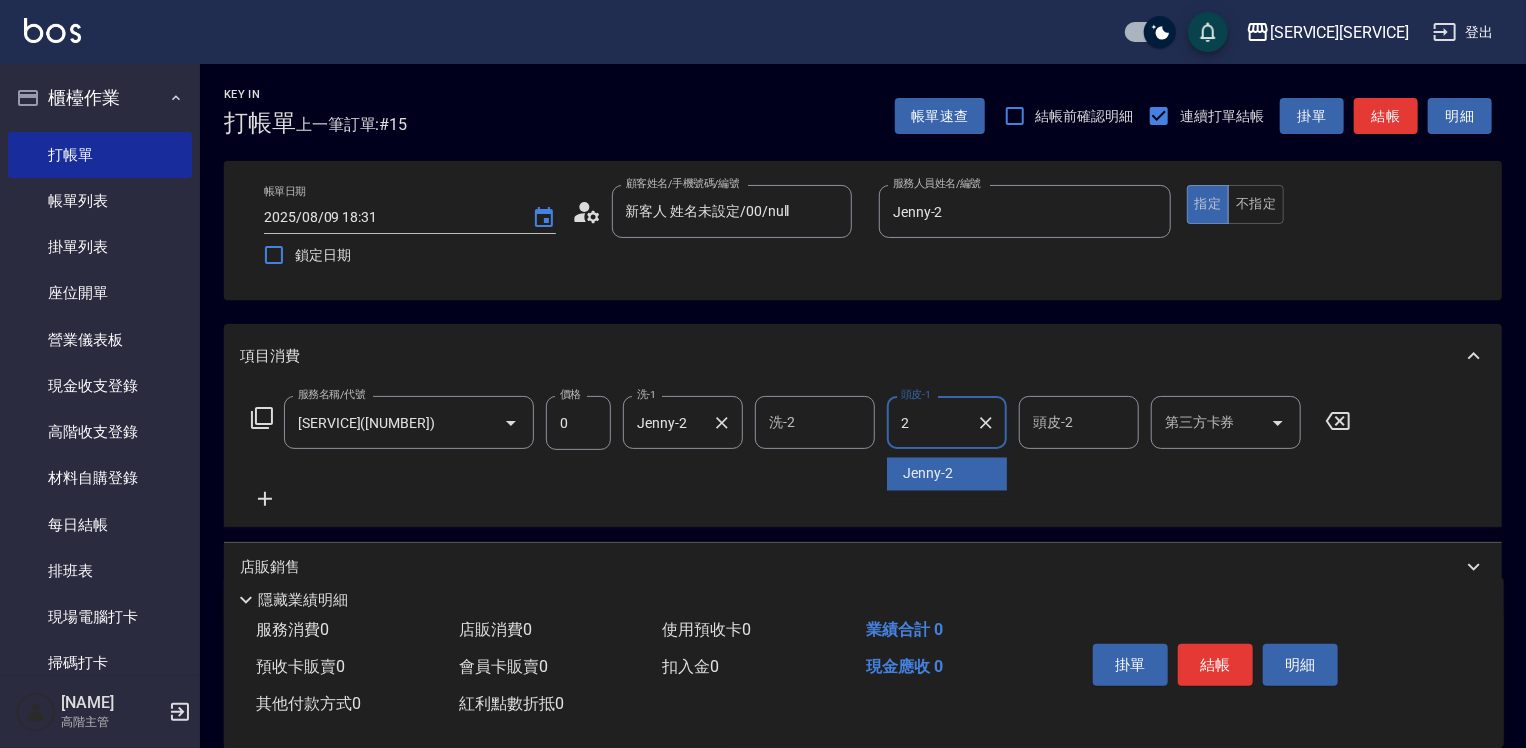 type on "Jenny-2" 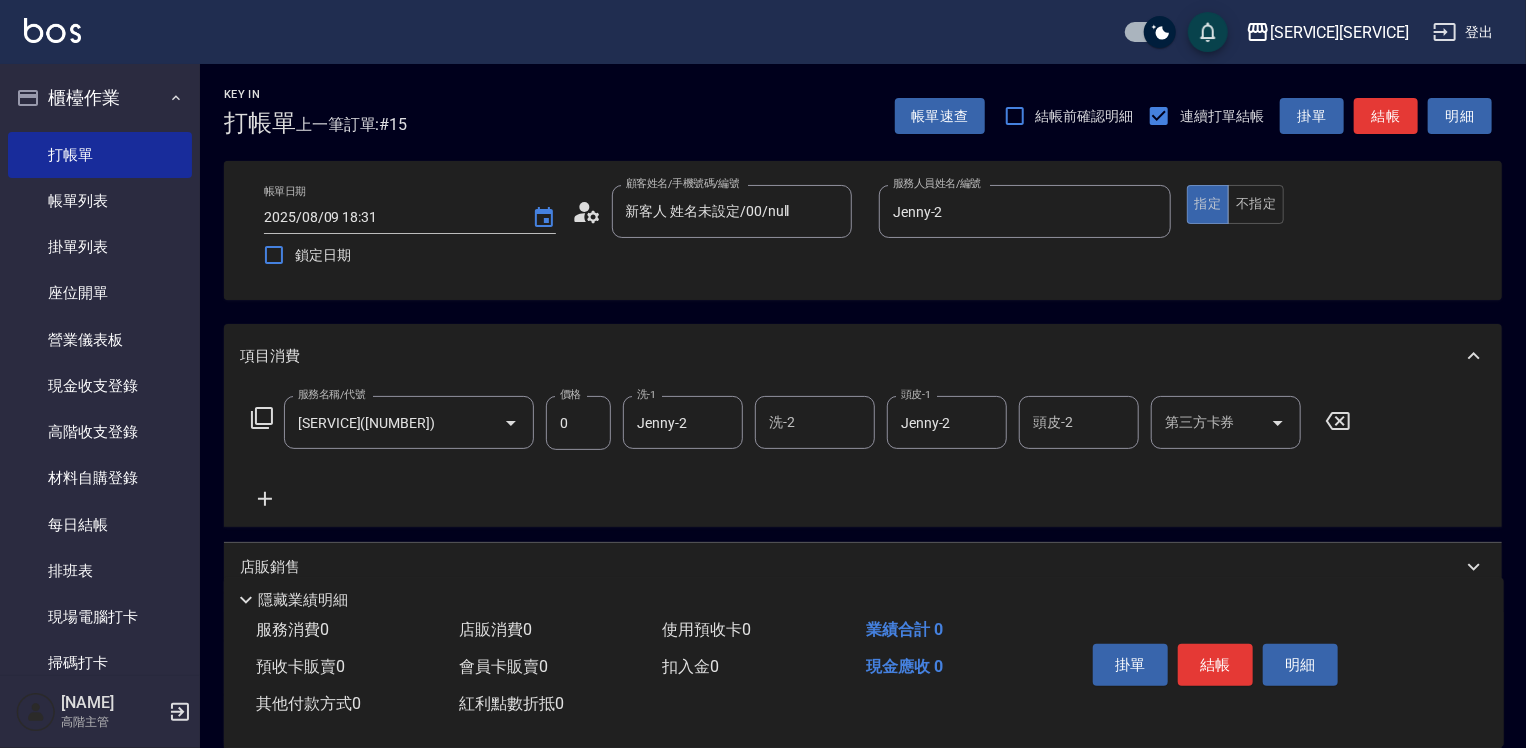 click 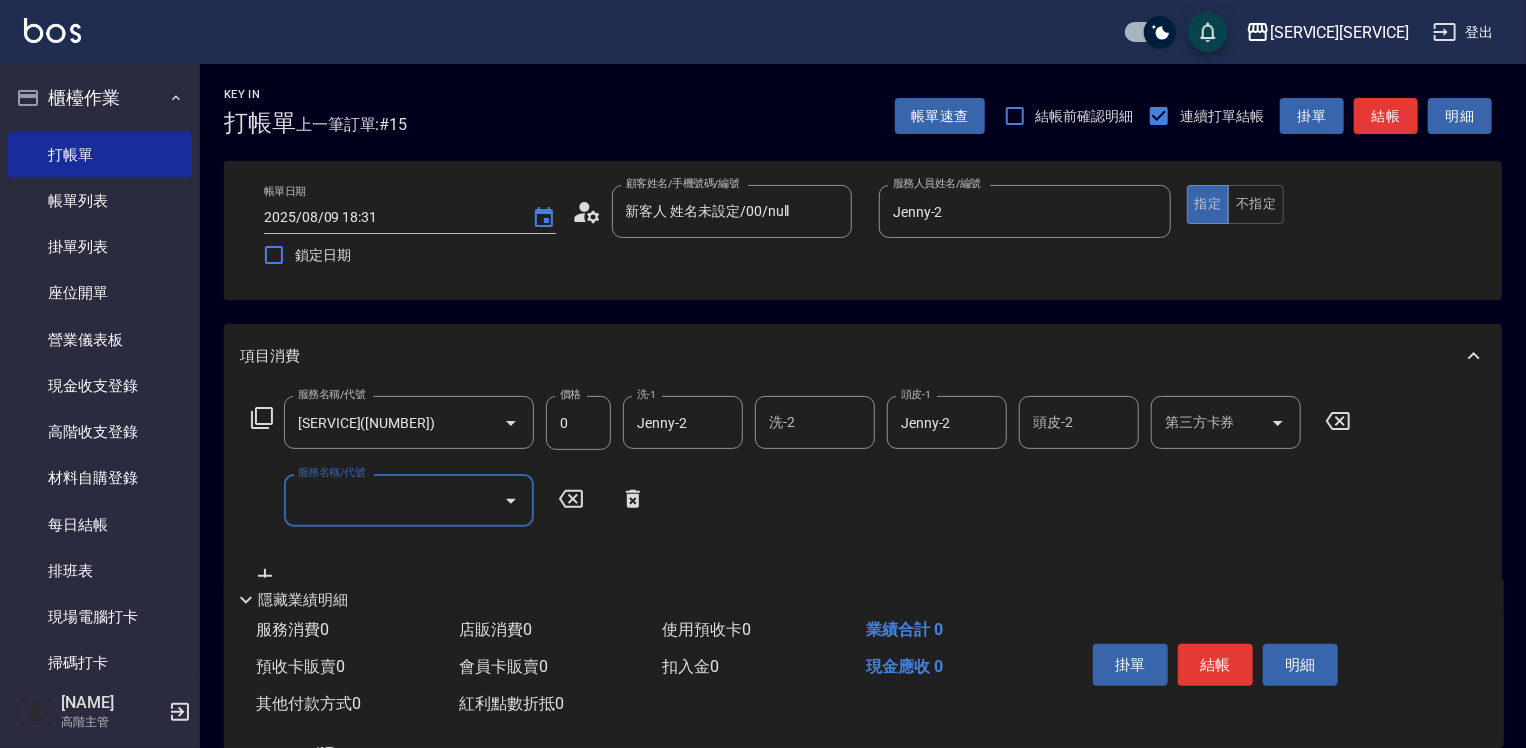 click on "服務名稱/代號" at bounding box center (409, 500) 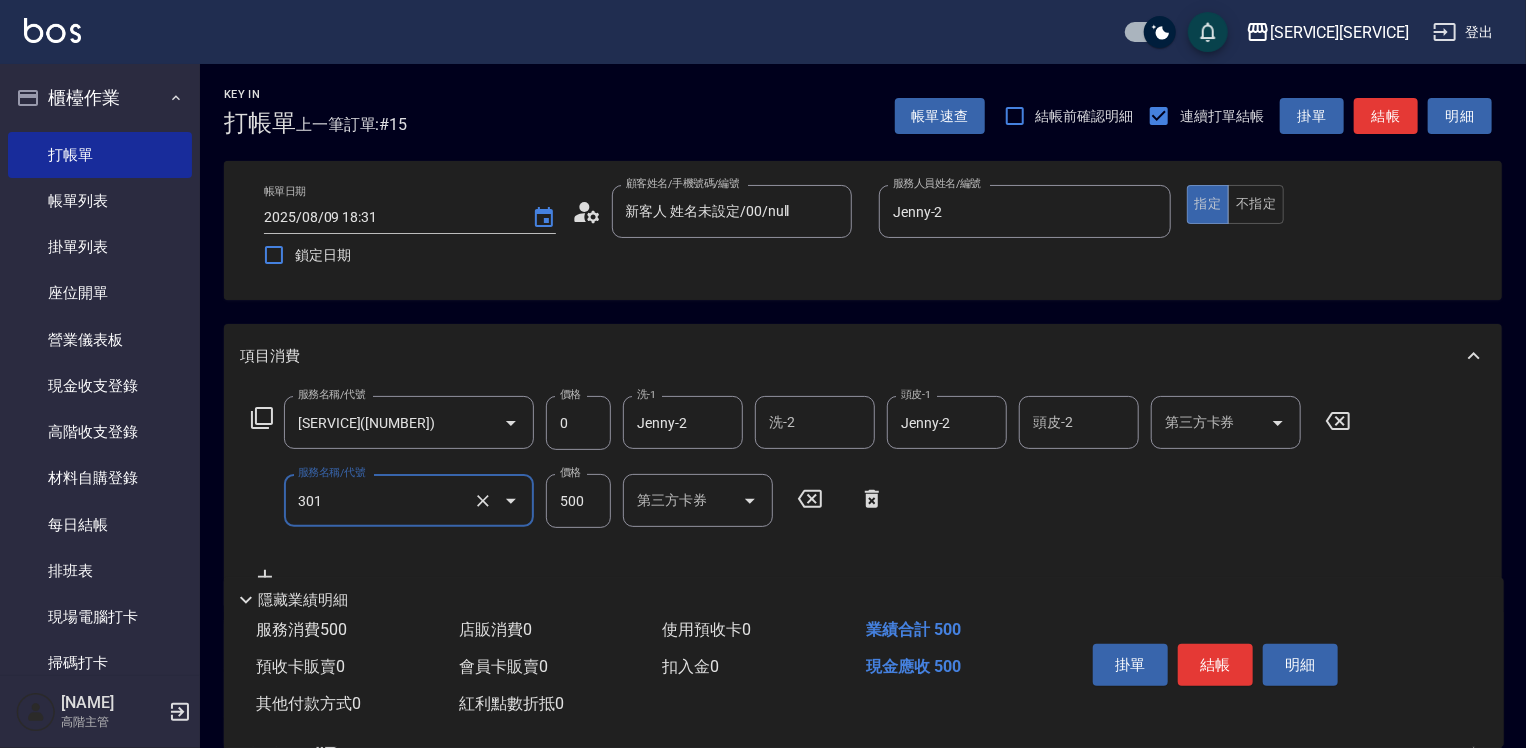 type on "[SERVICE]([NUMBER])" 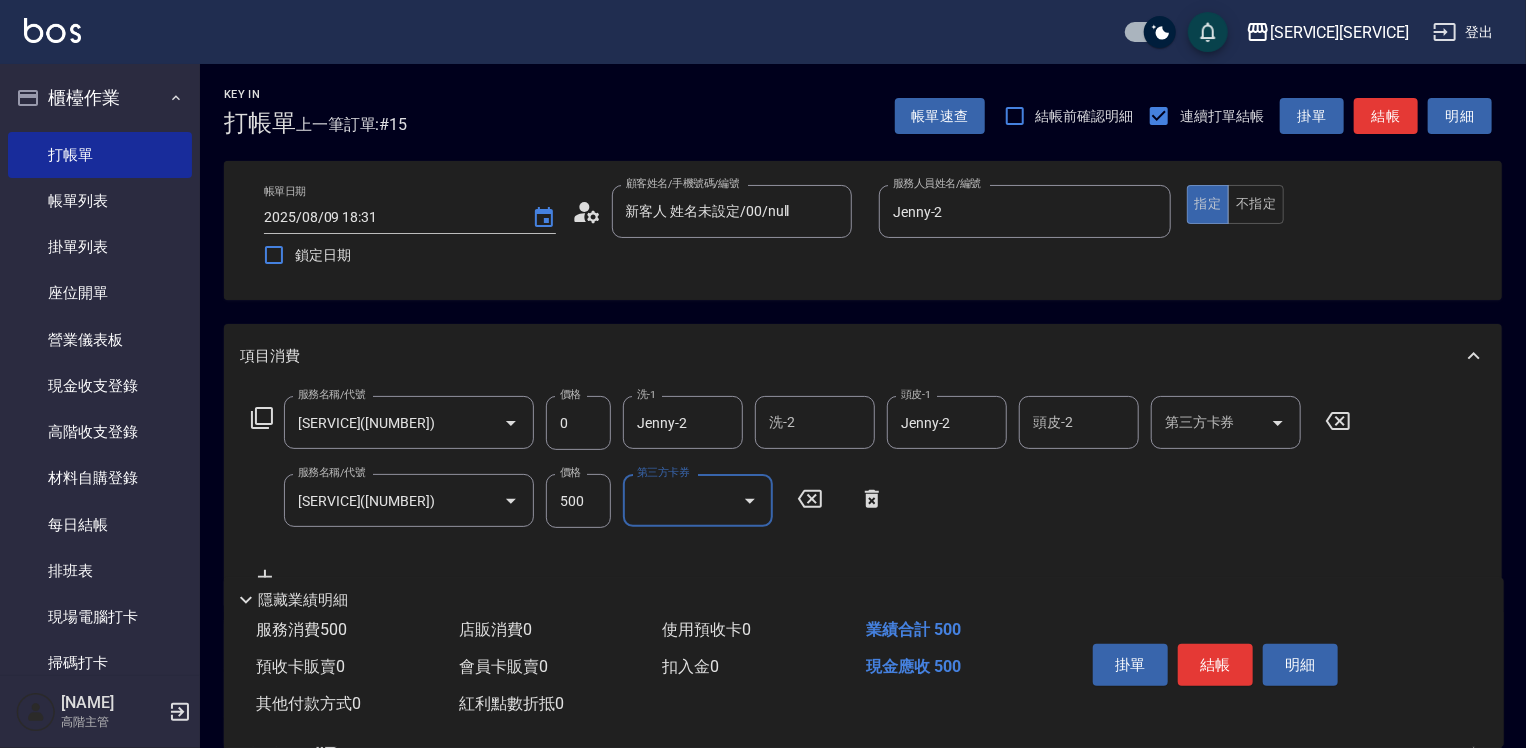 scroll, scrollTop: 200, scrollLeft: 0, axis: vertical 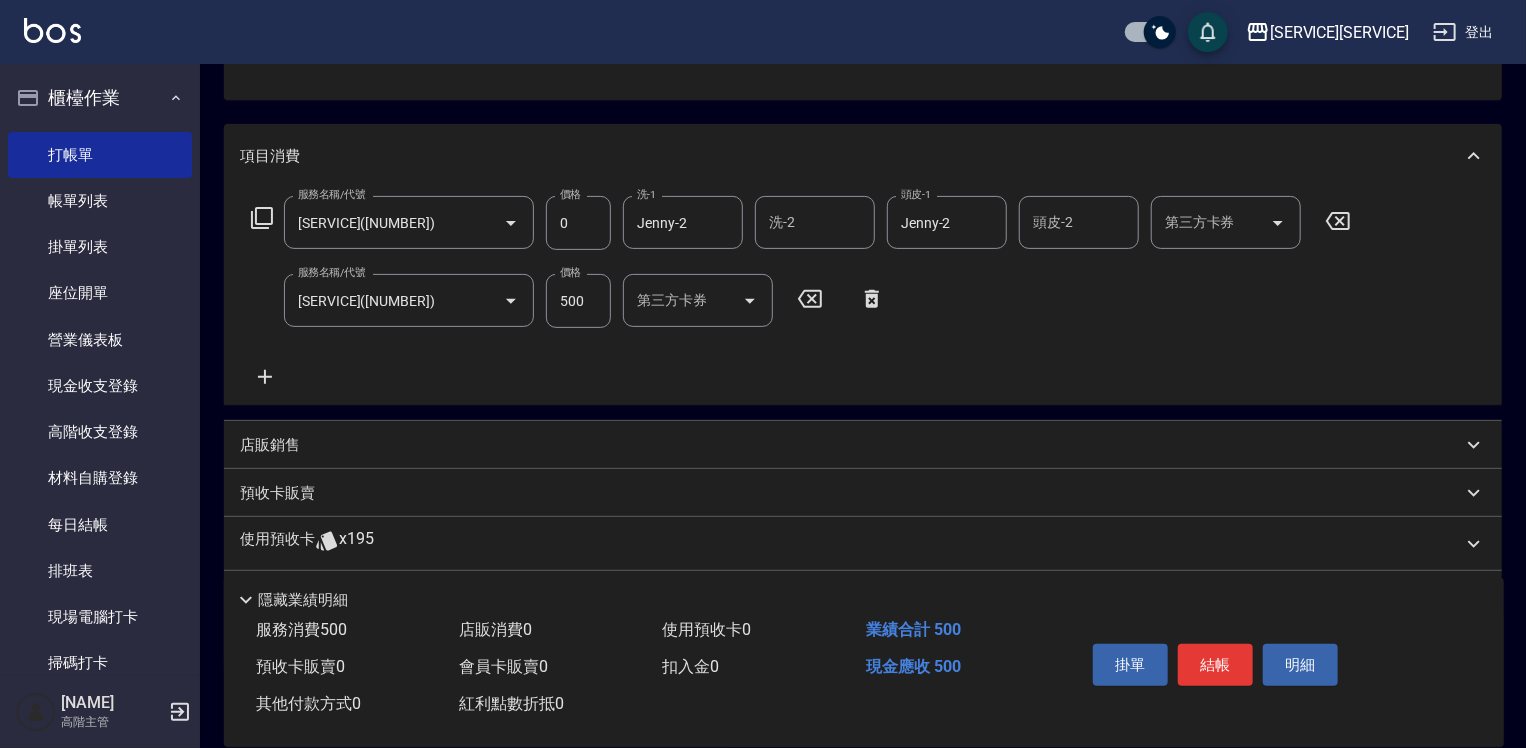 click 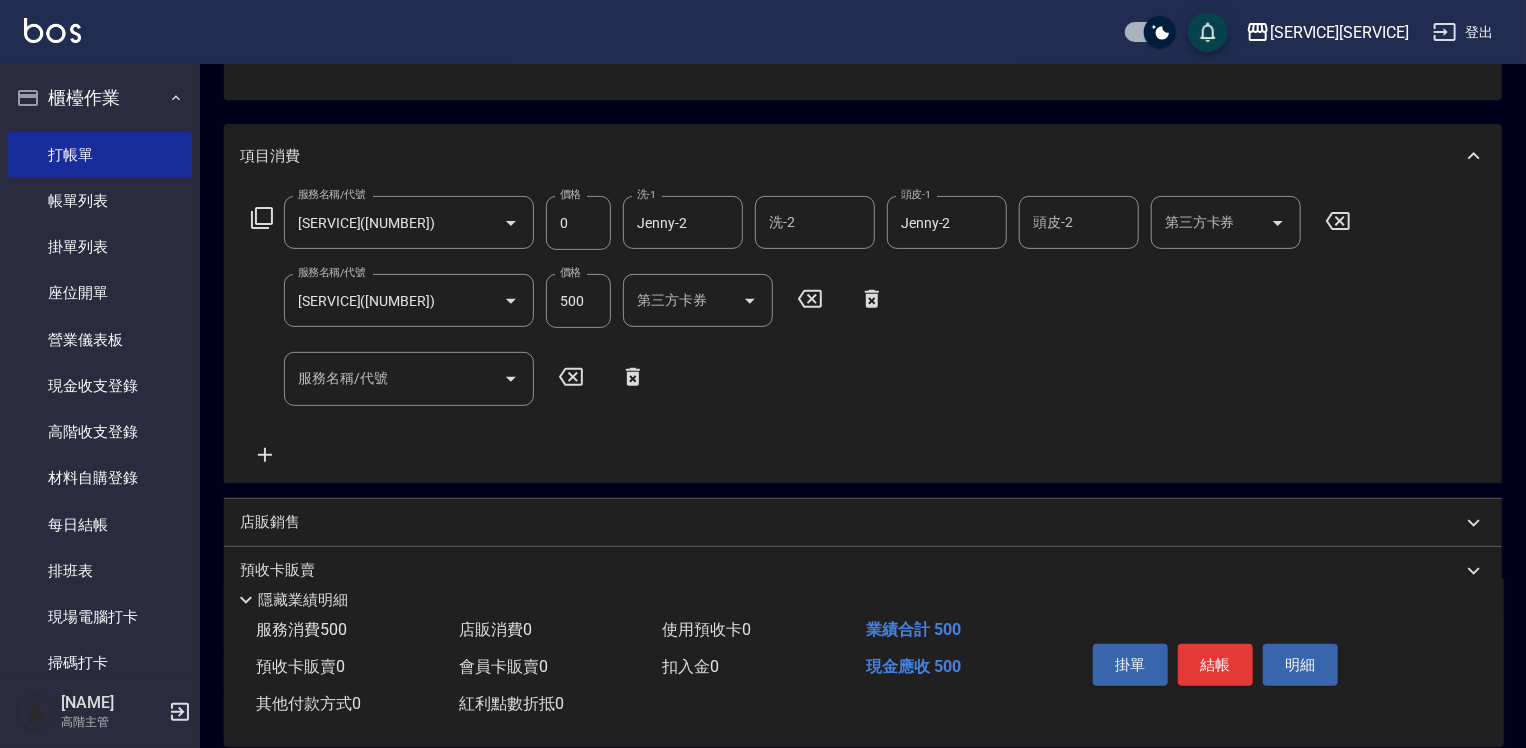 click 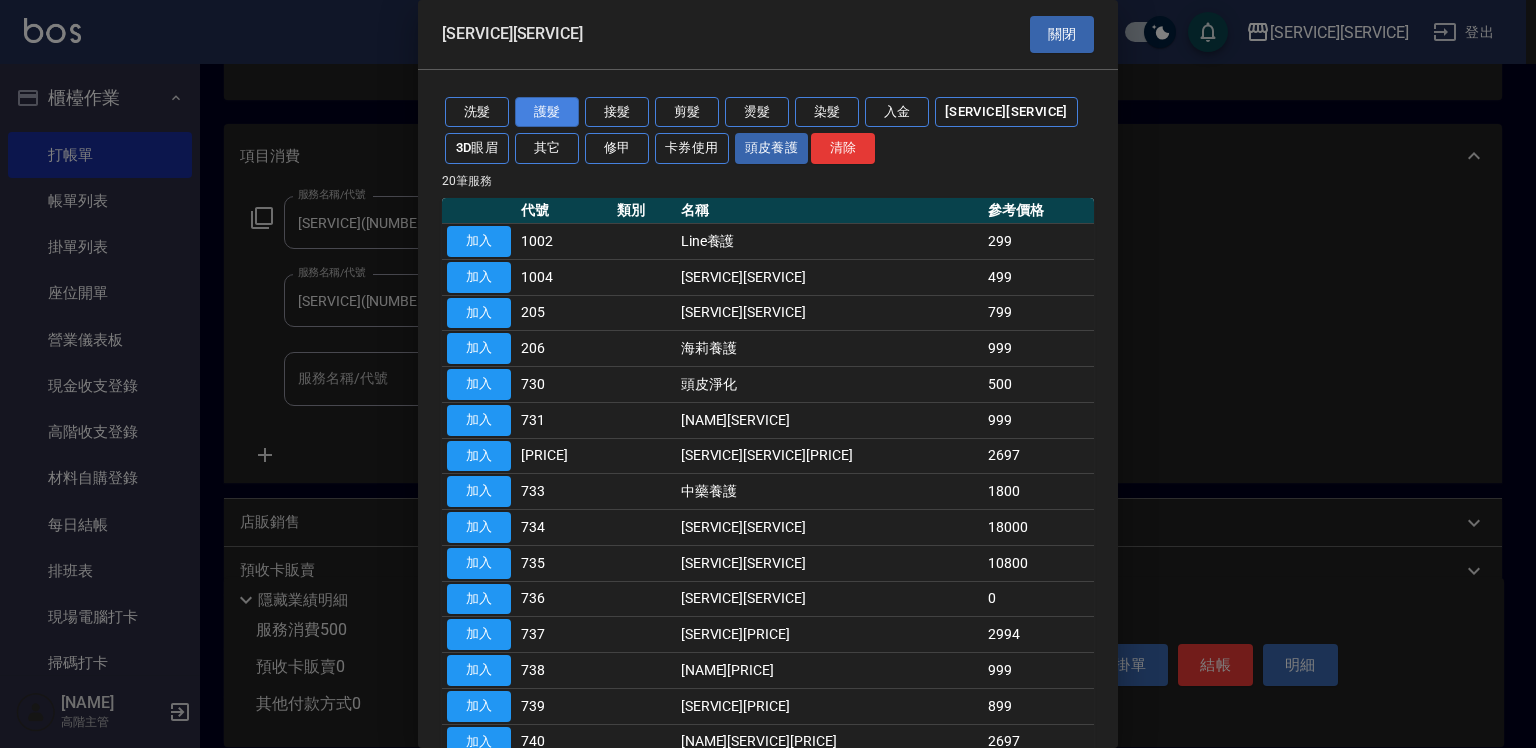 click on "護髮" at bounding box center [547, 112] 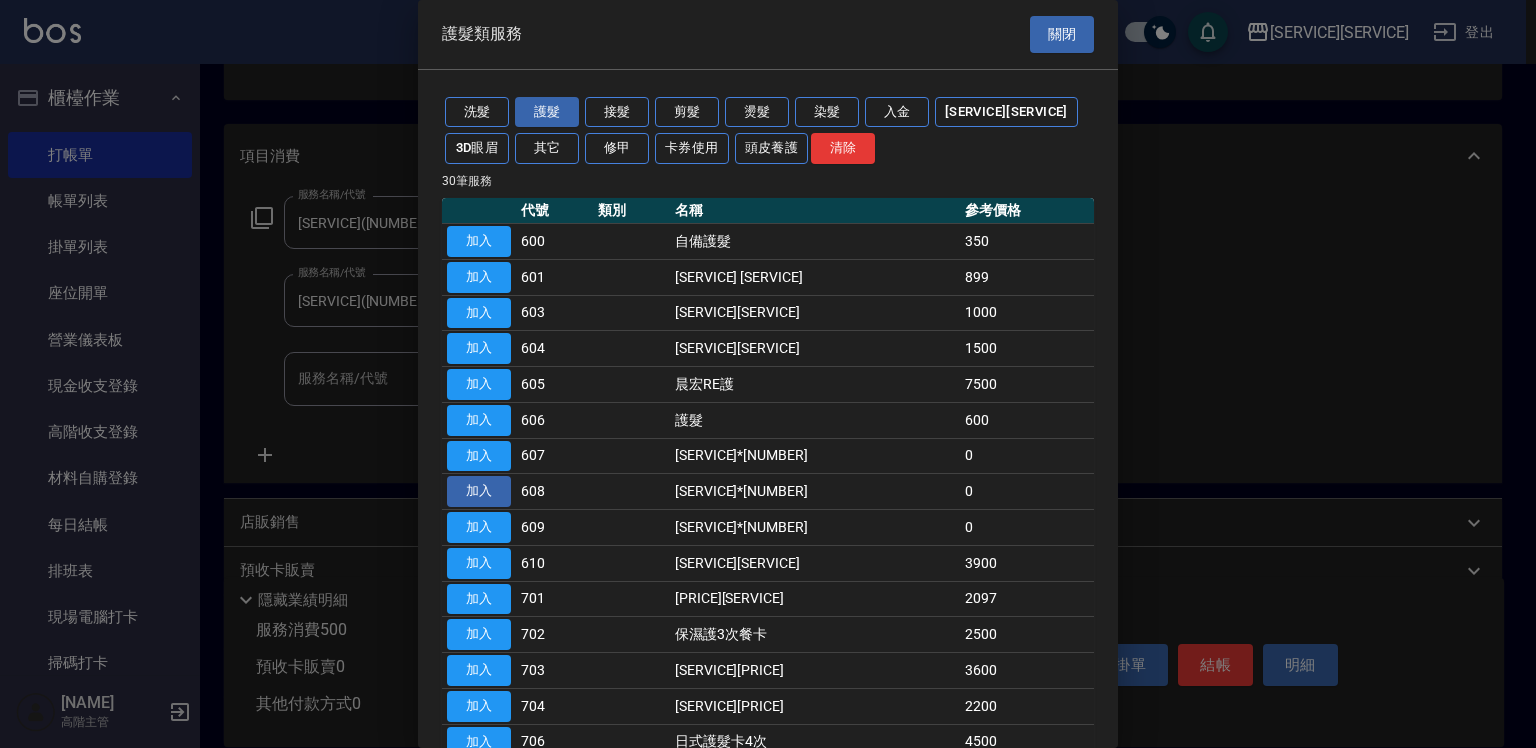 click on "加入" at bounding box center (479, 491) 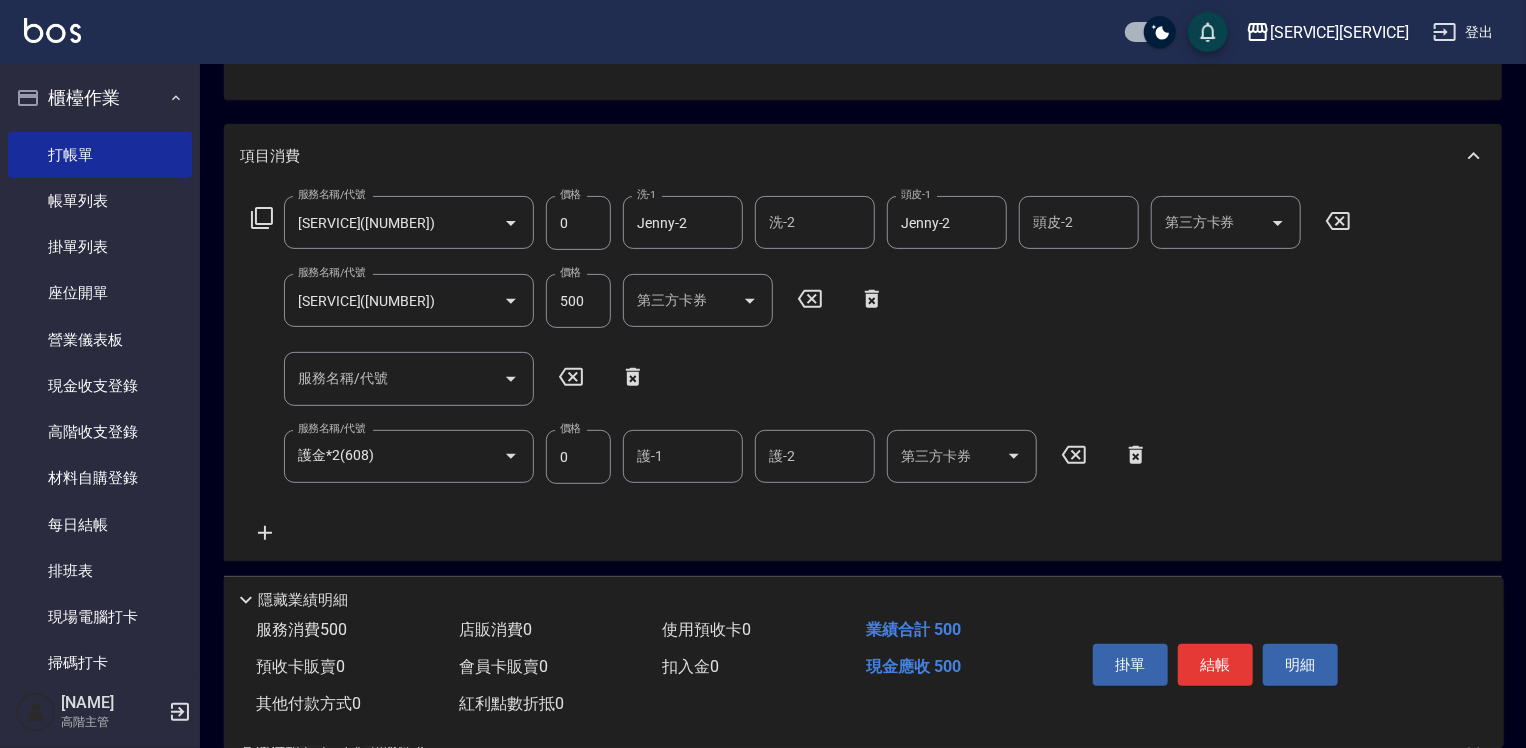 click on "護-1" at bounding box center (683, 456) 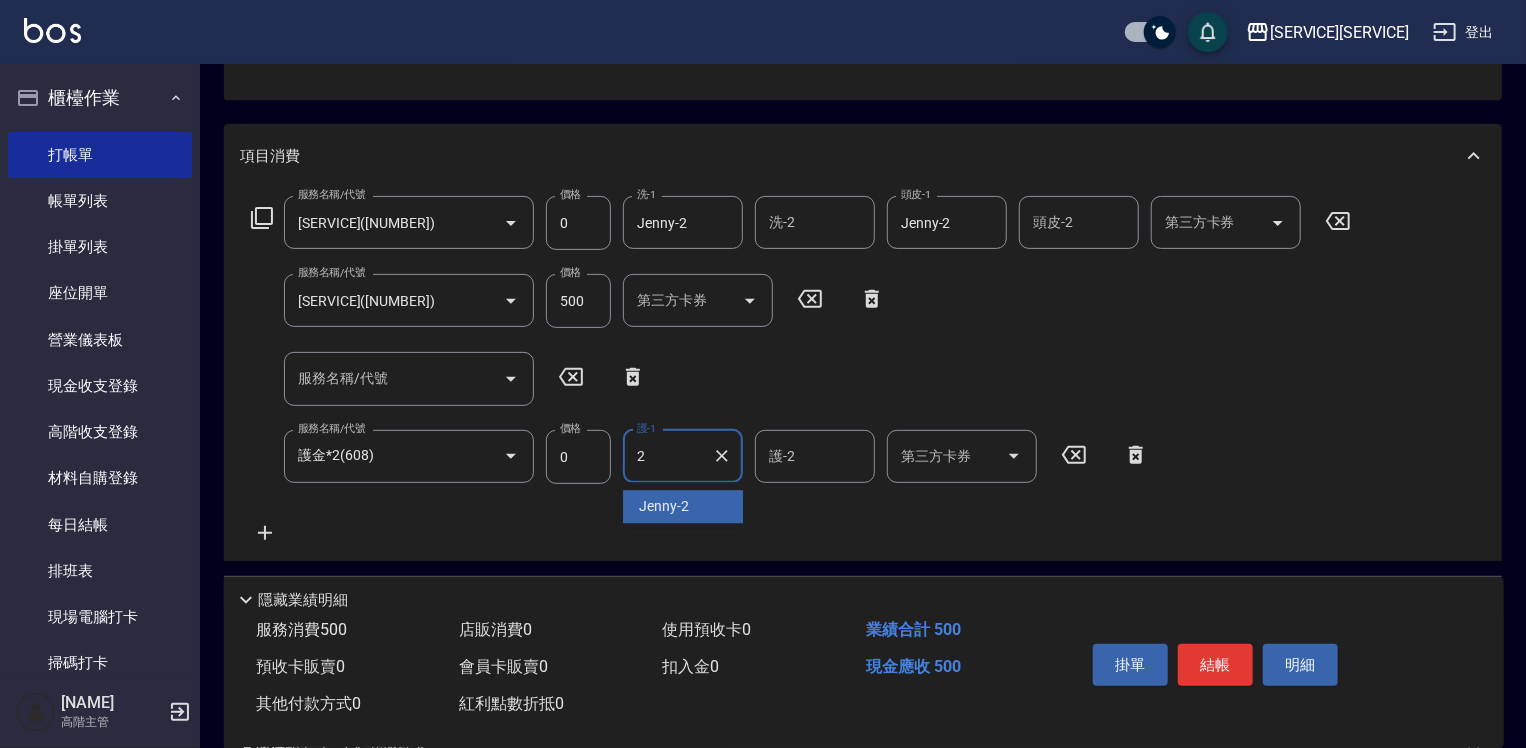 type on "Jenny-2" 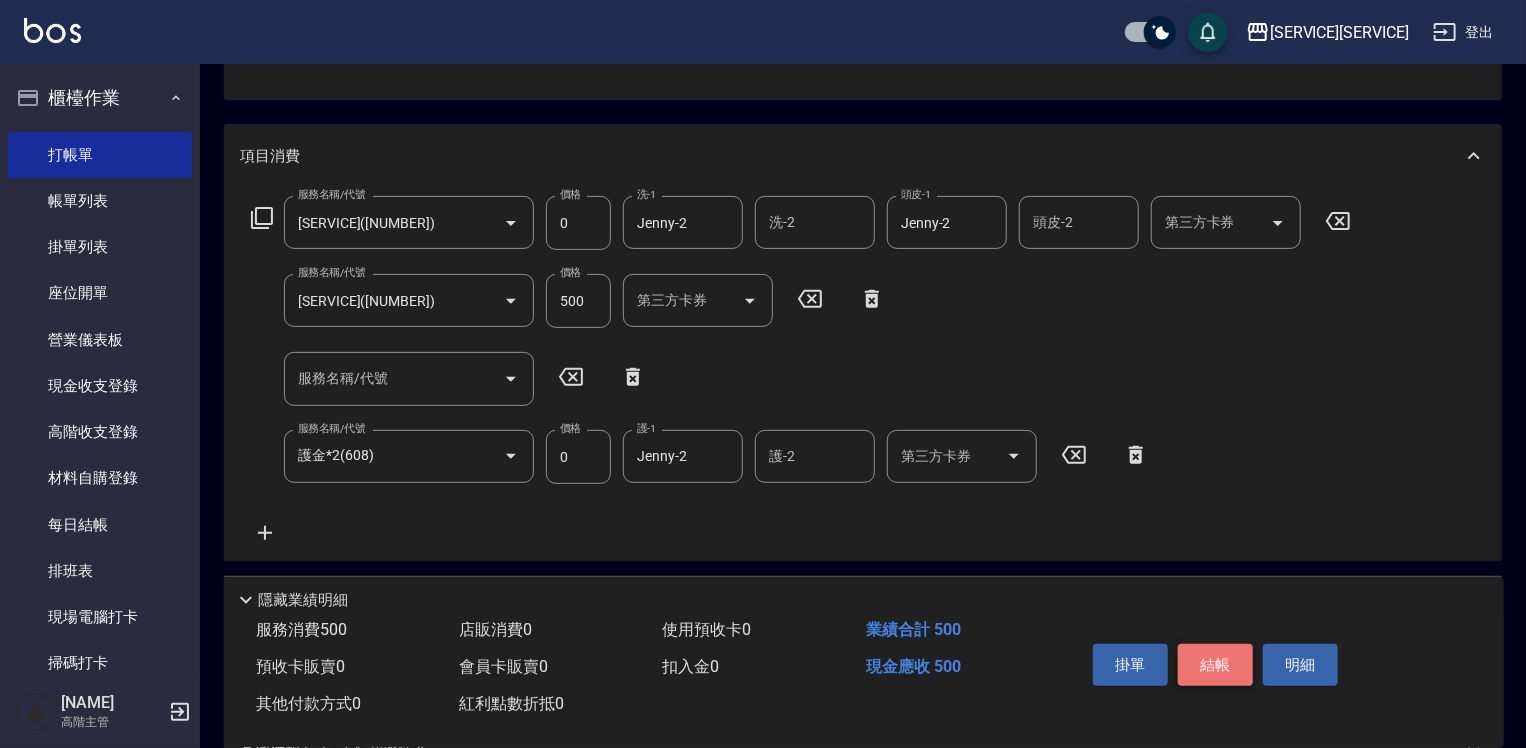 click on "結帳" at bounding box center (1215, 665) 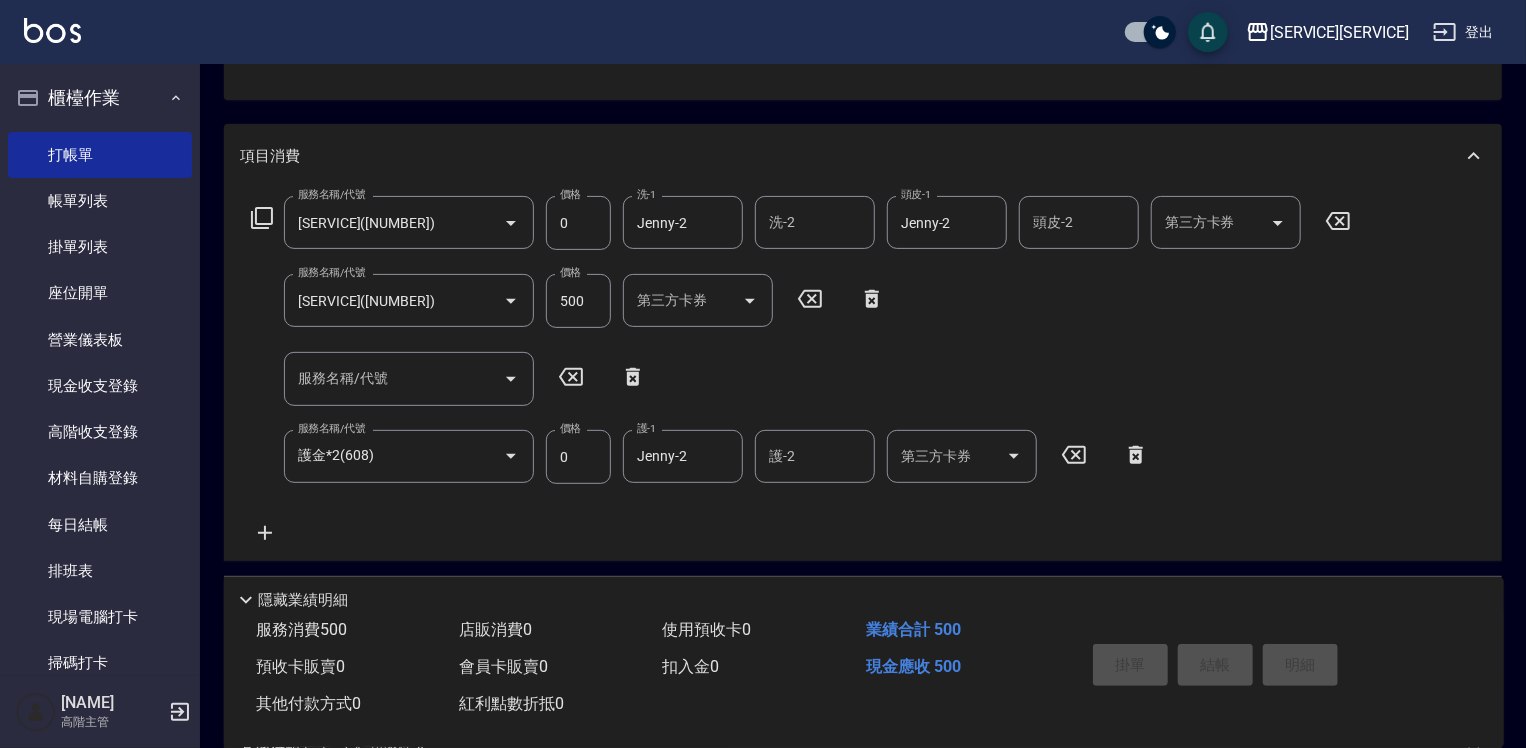 type on "[DATE] [TIME]" 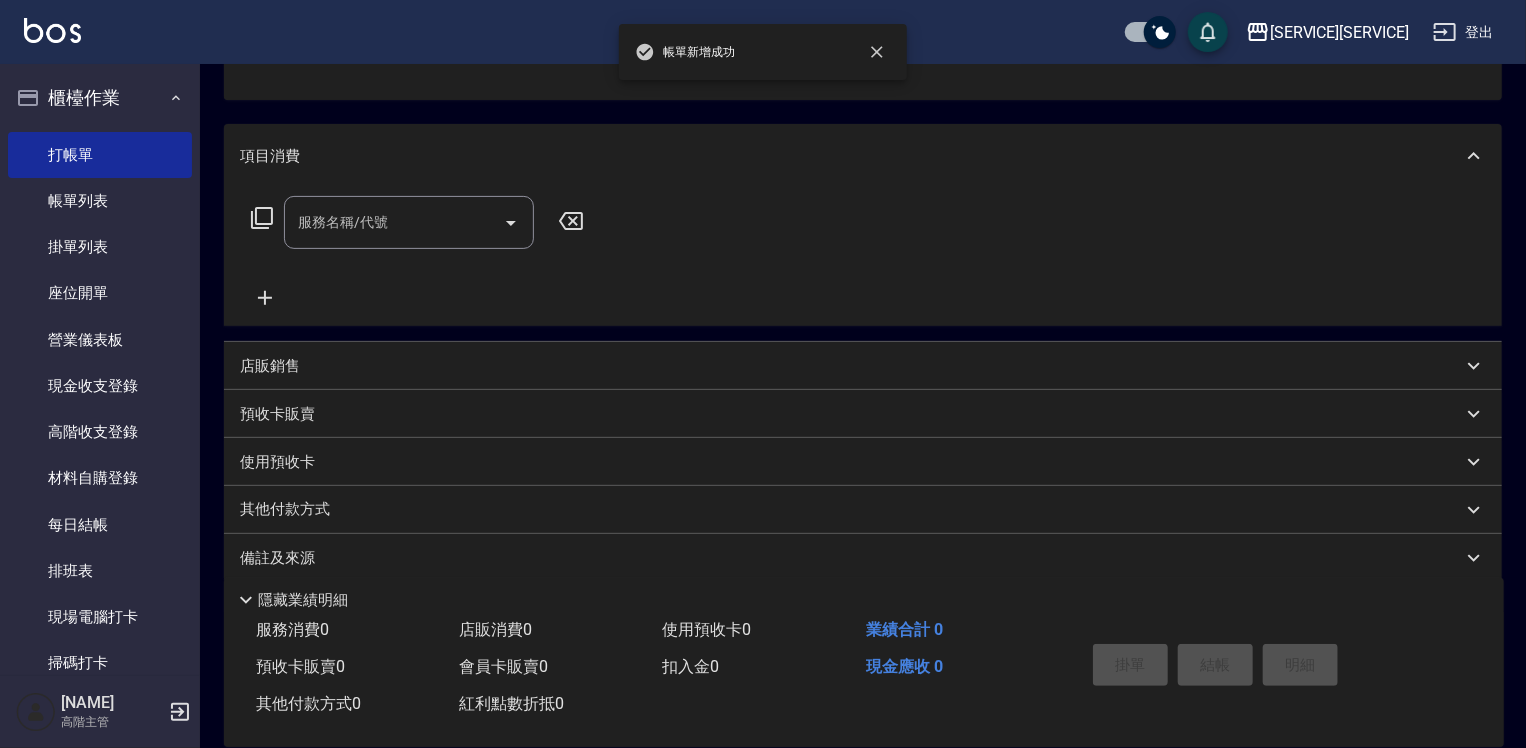 scroll, scrollTop: 194, scrollLeft: 0, axis: vertical 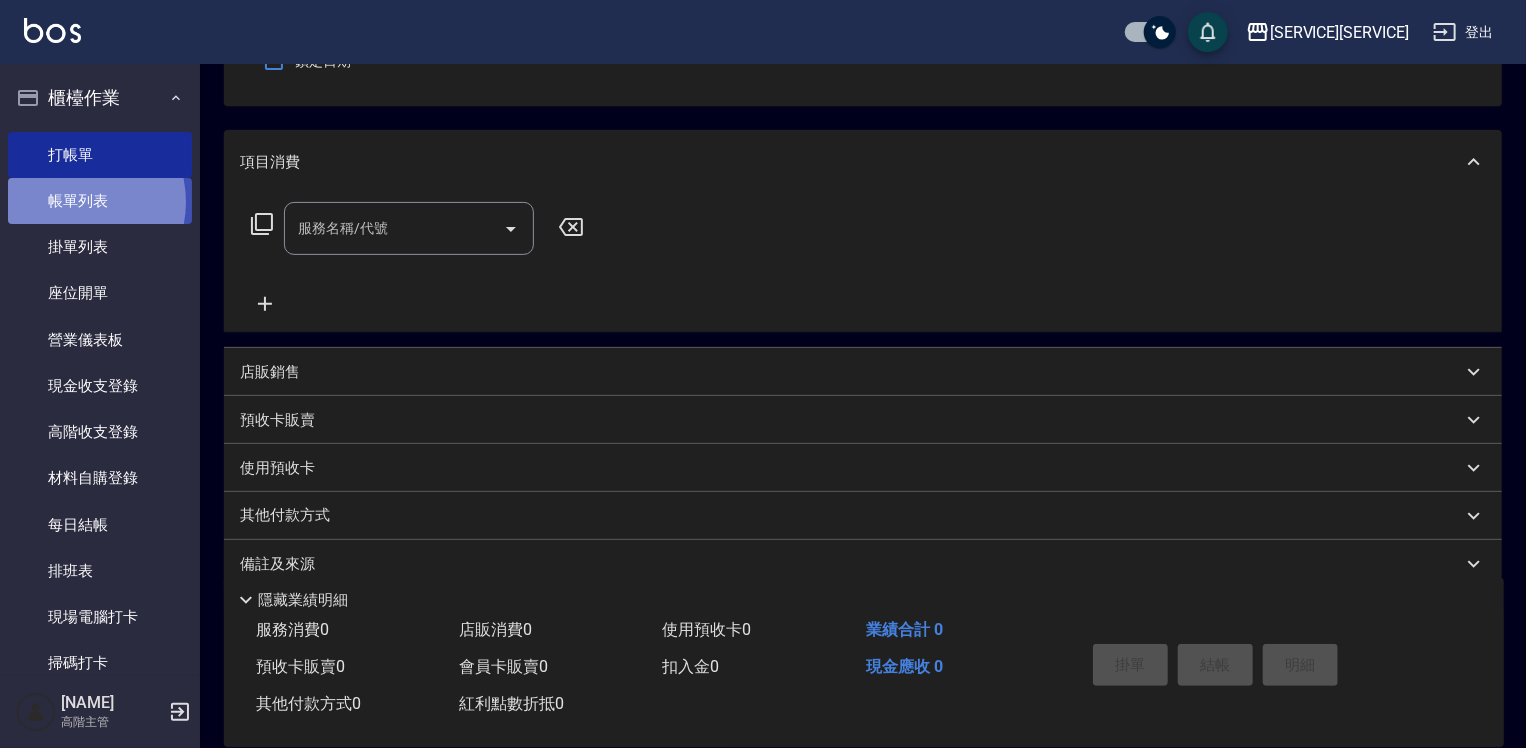 click on "帳單列表" at bounding box center [100, 201] 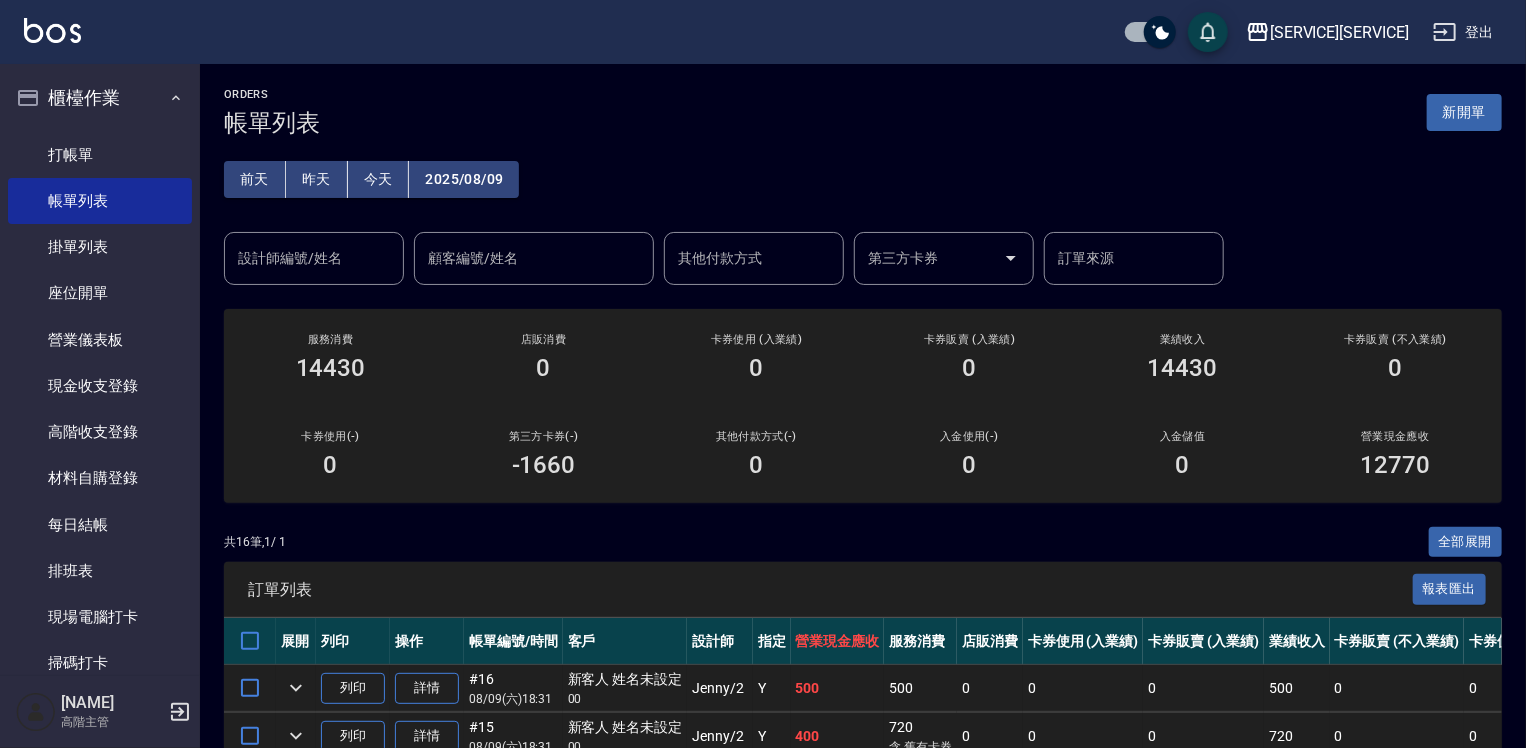 scroll, scrollTop: 300, scrollLeft: 0, axis: vertical 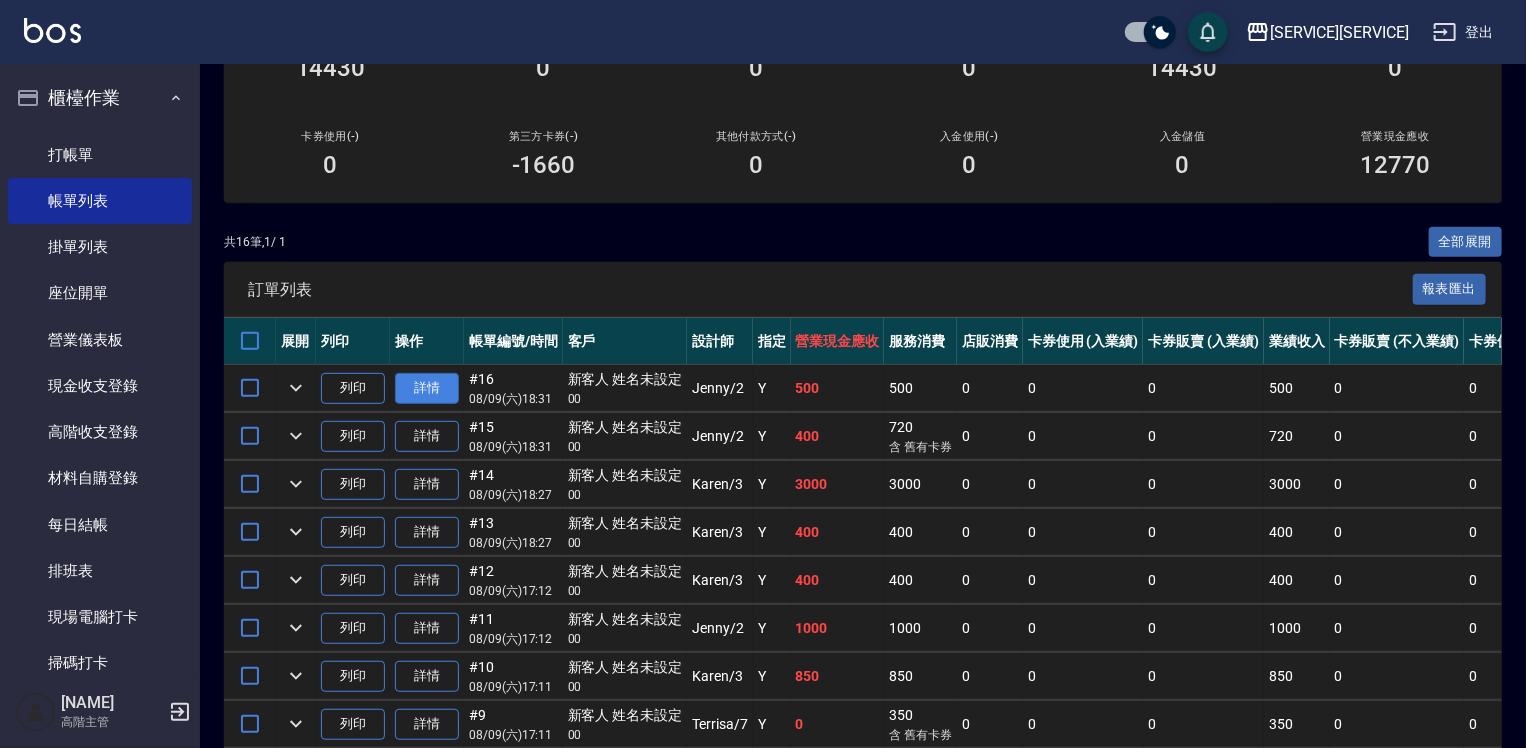 click on "詳情" at bounding box center [427, 388] 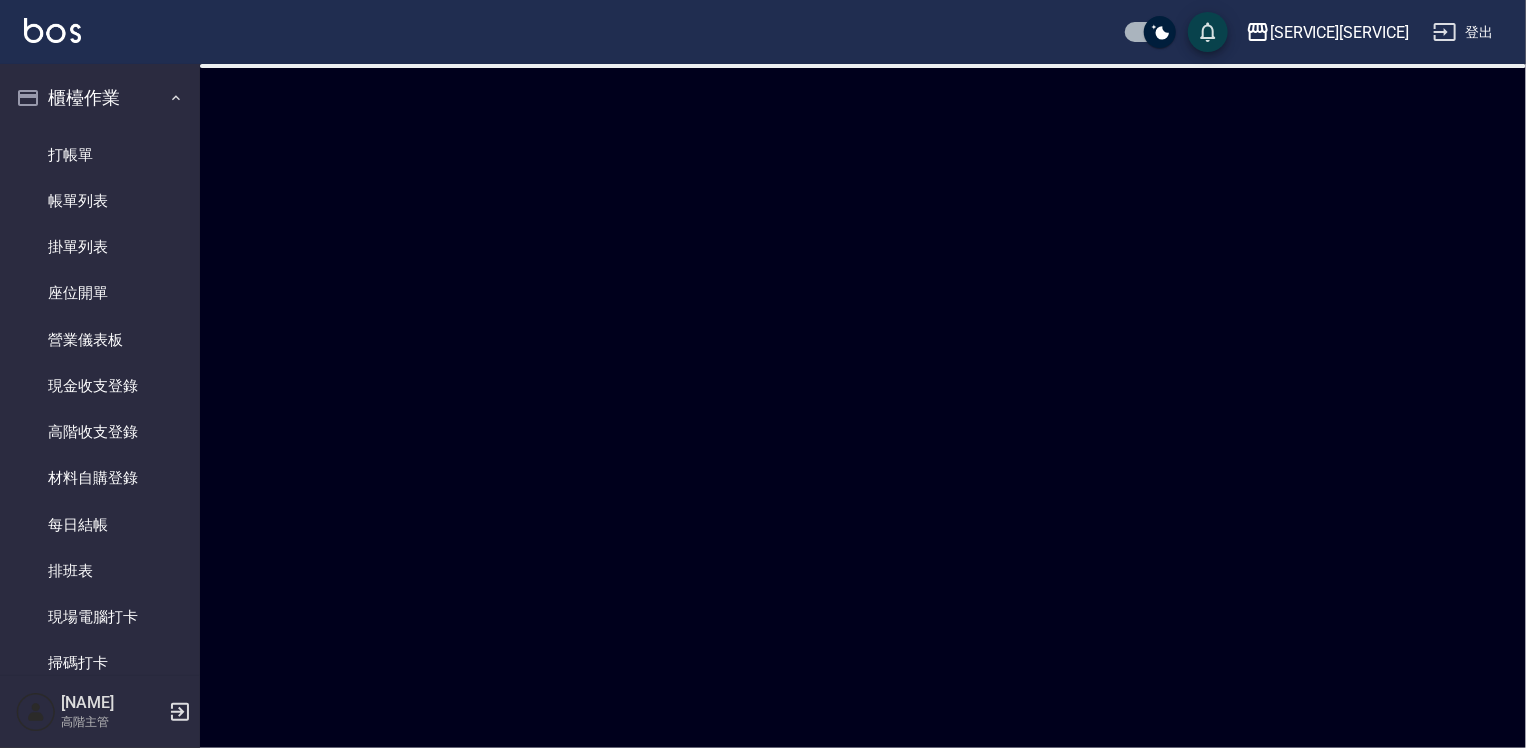 scroll, scrollTop: 0, scrollLeft: 0, axis: both 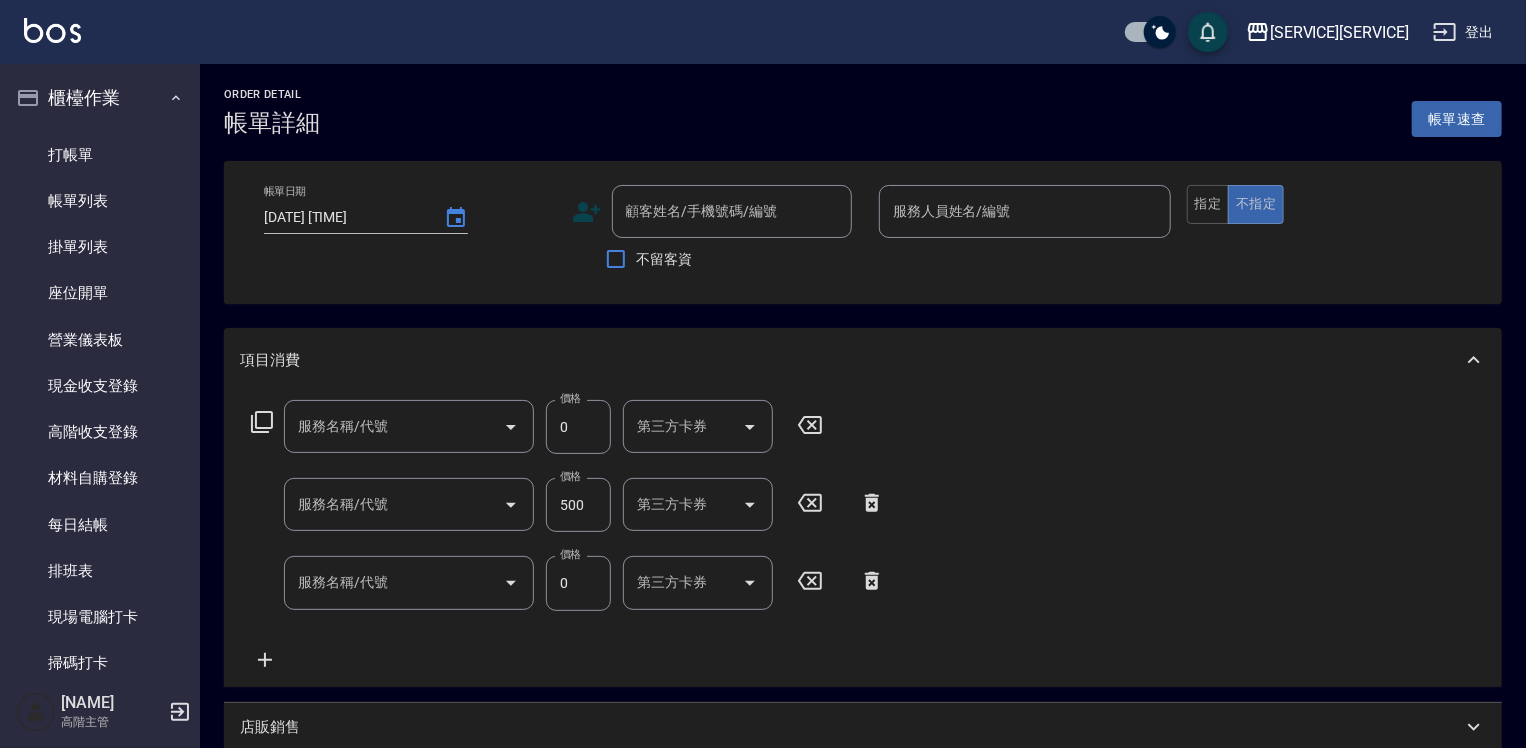type on "2025/08/09 18:31" 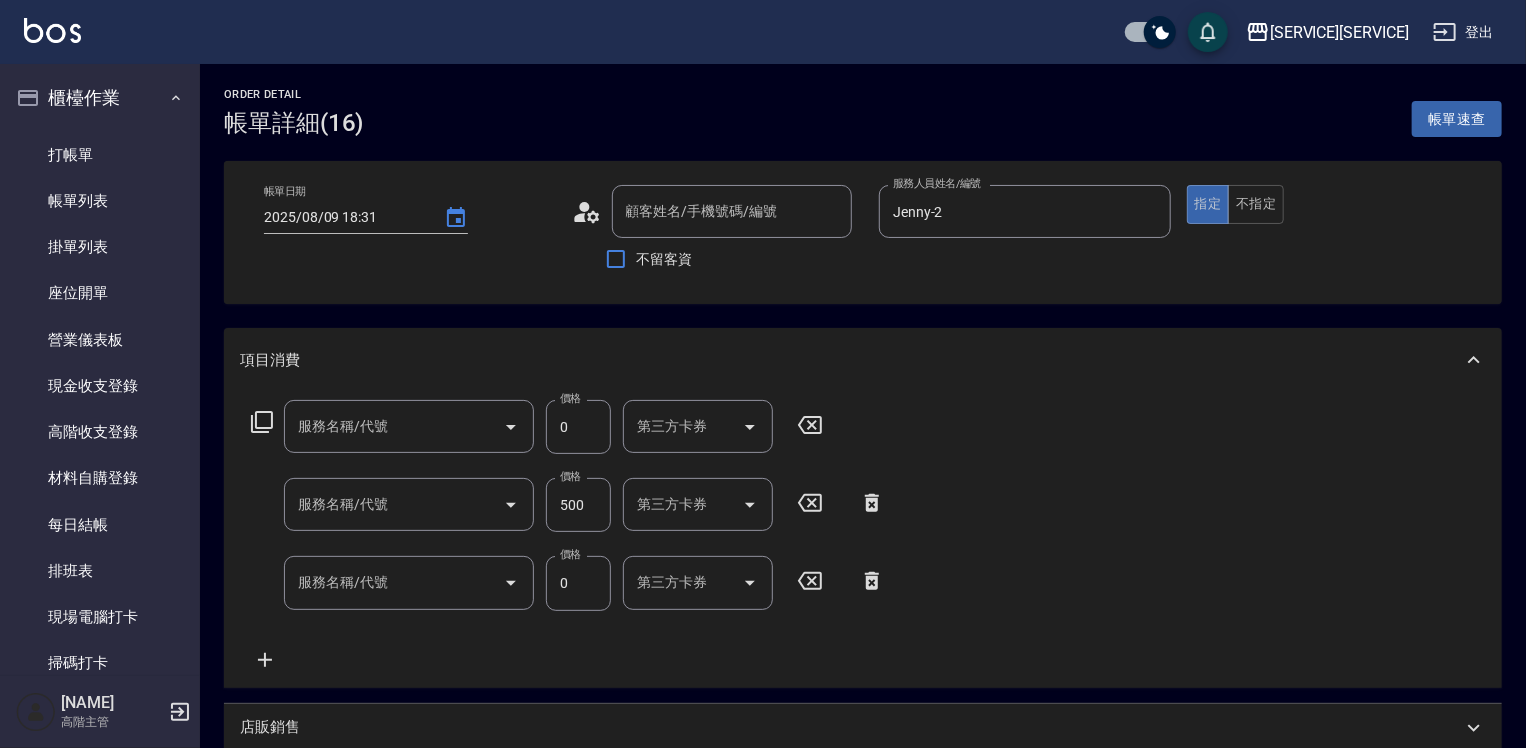 type on "護金*2(608)" 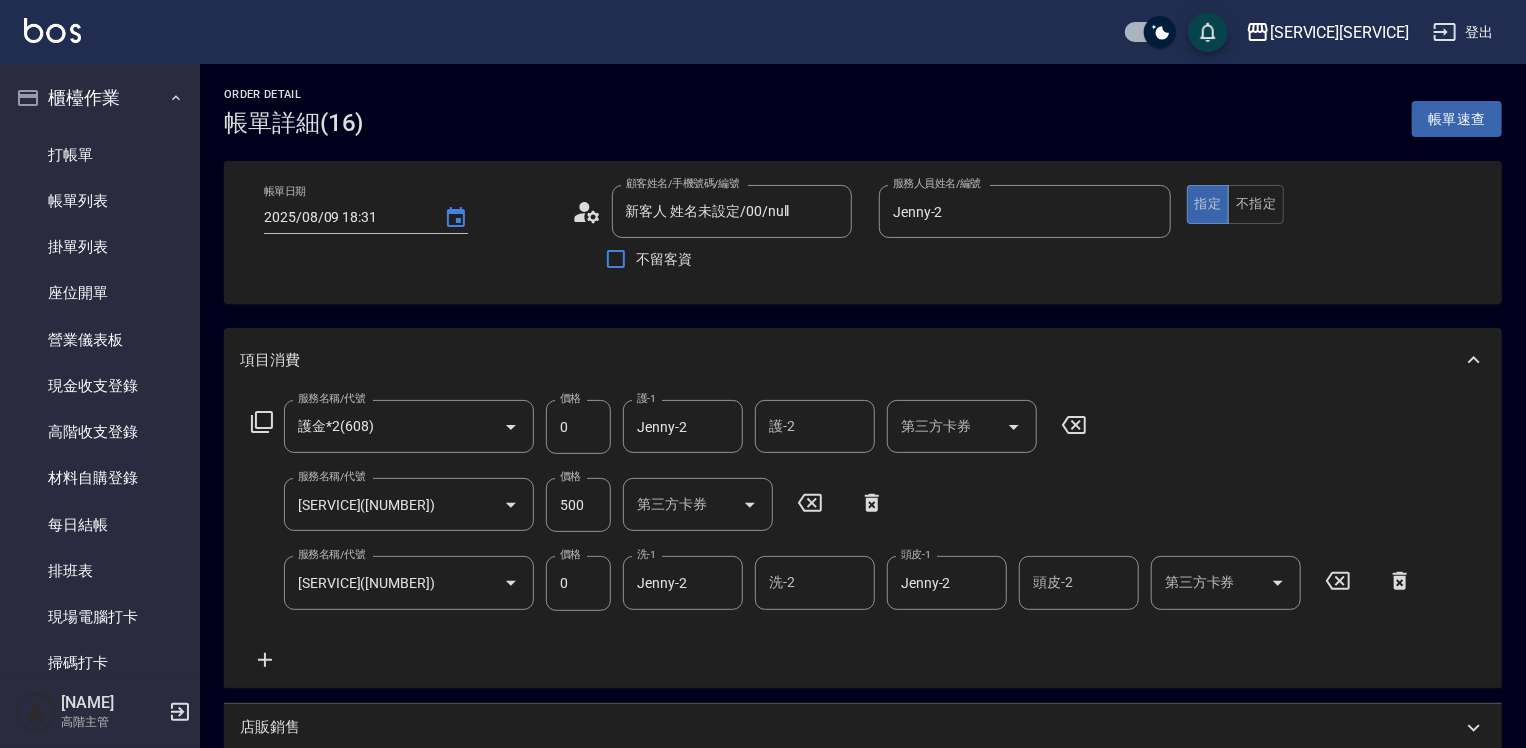 type on "新客人 姓名未設定/00/null" 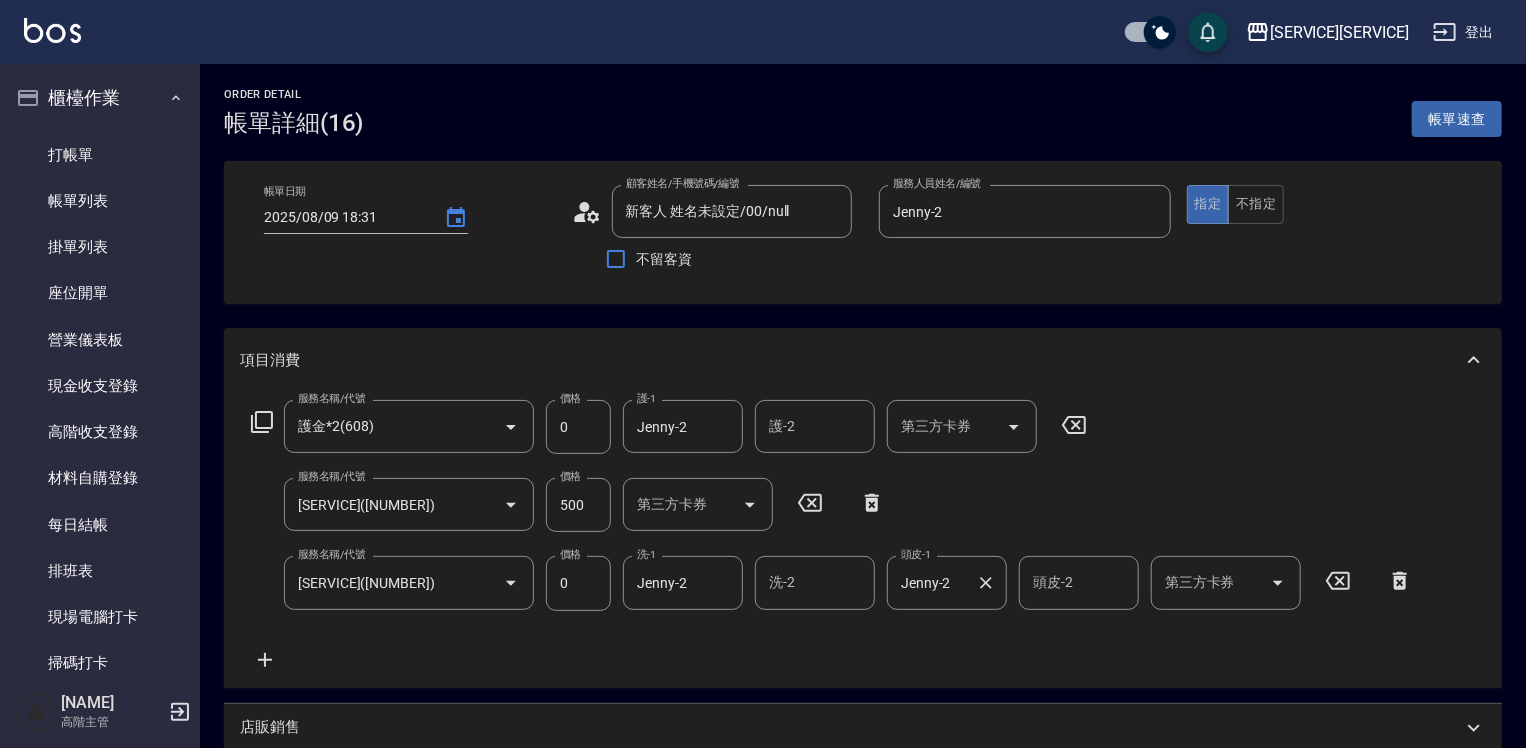 click 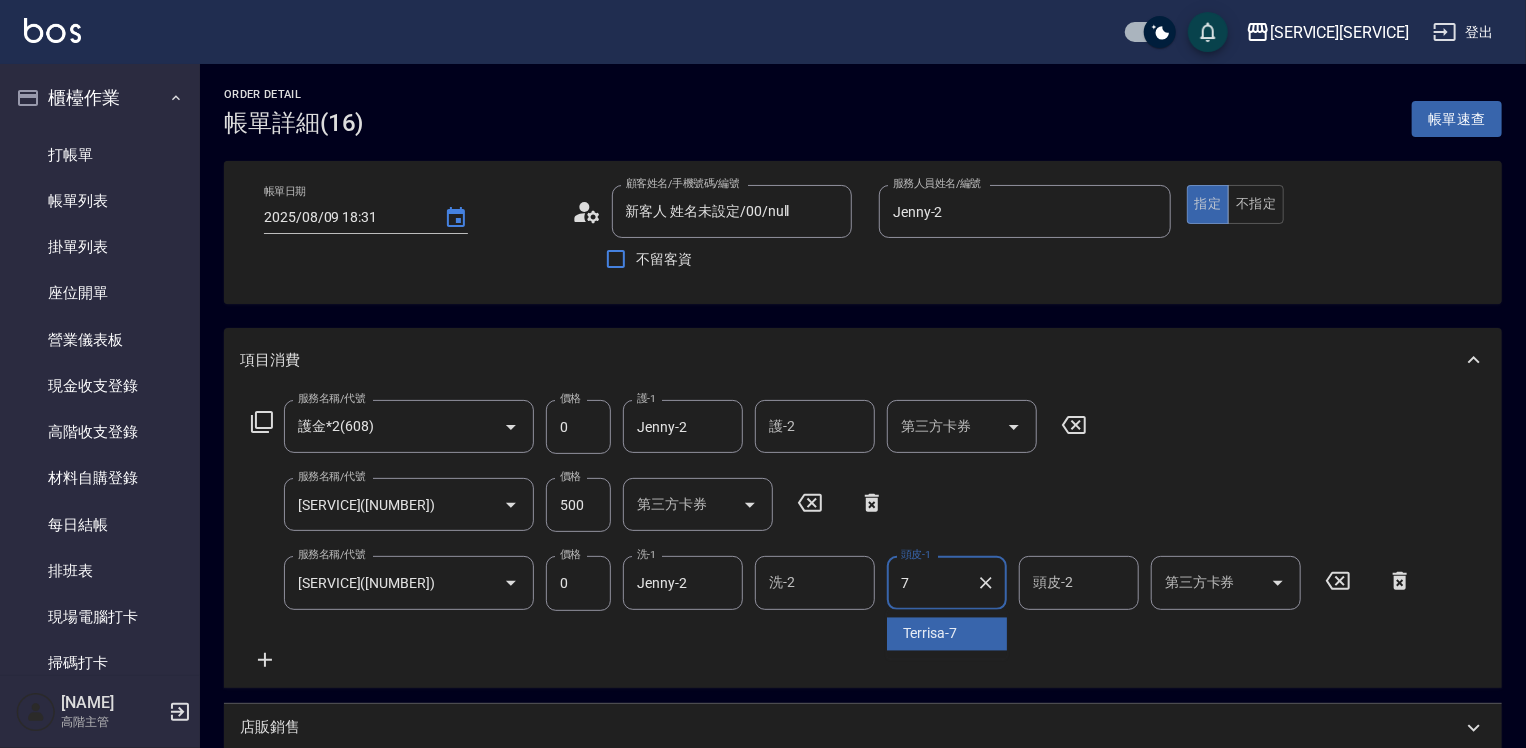 type on "Terrisa-7" 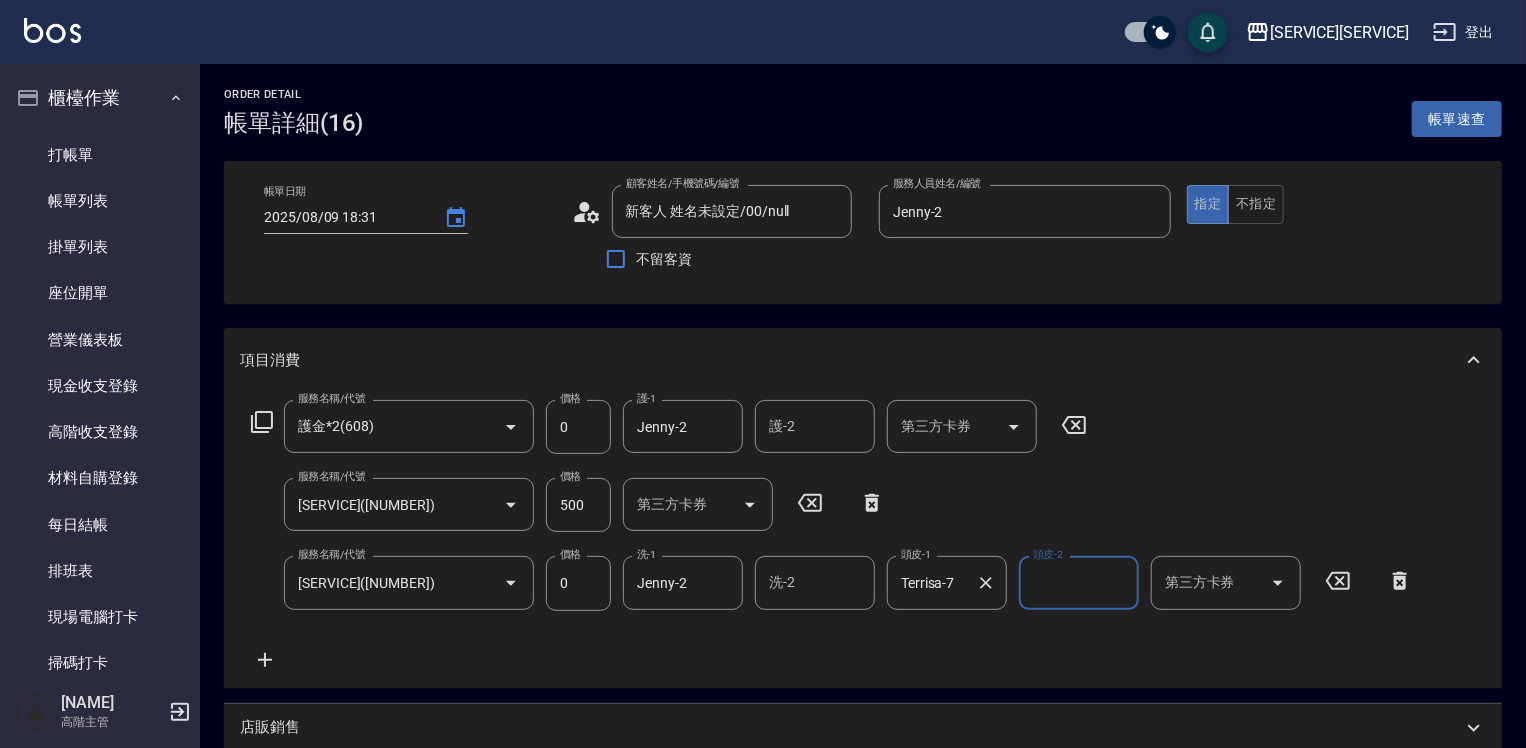 click 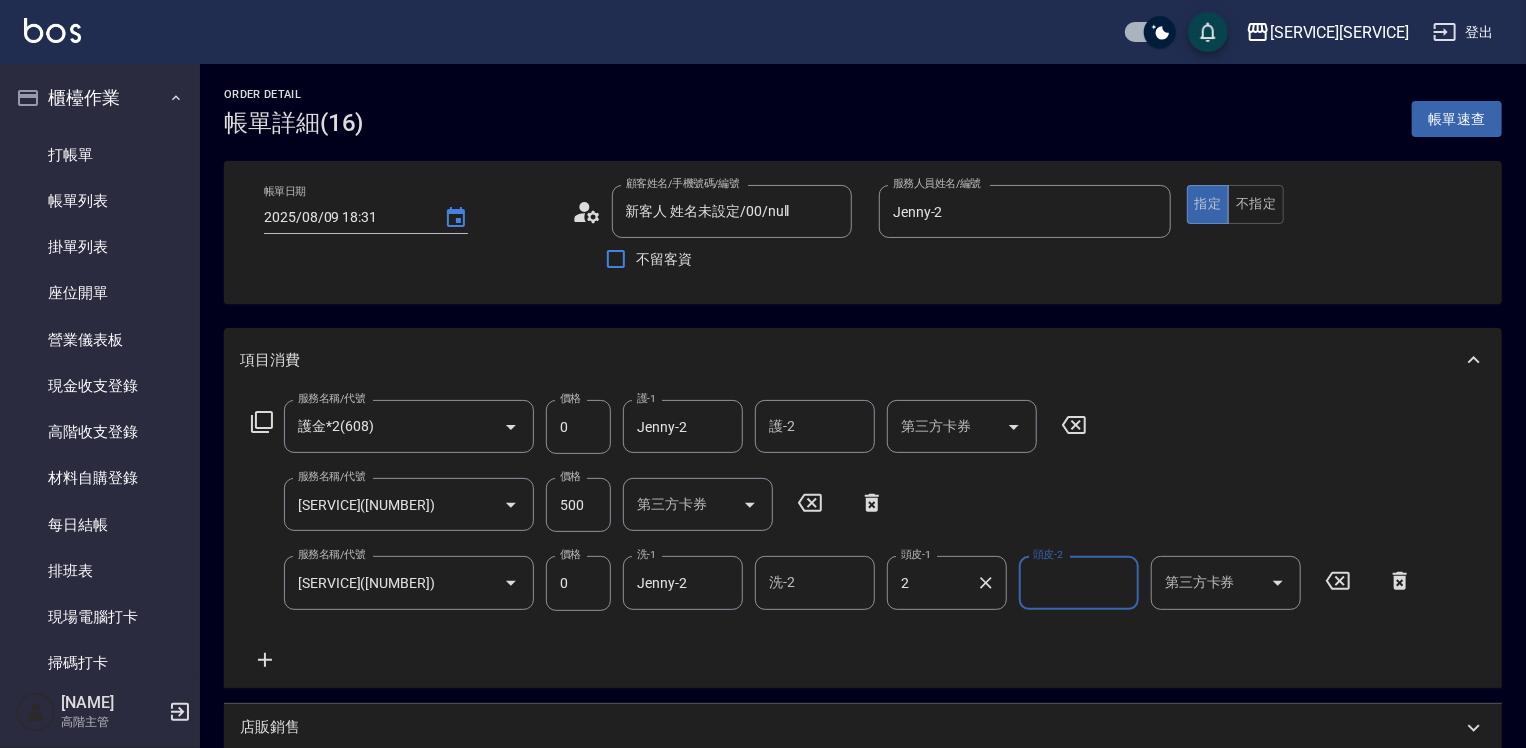 type on "Jenny-2" 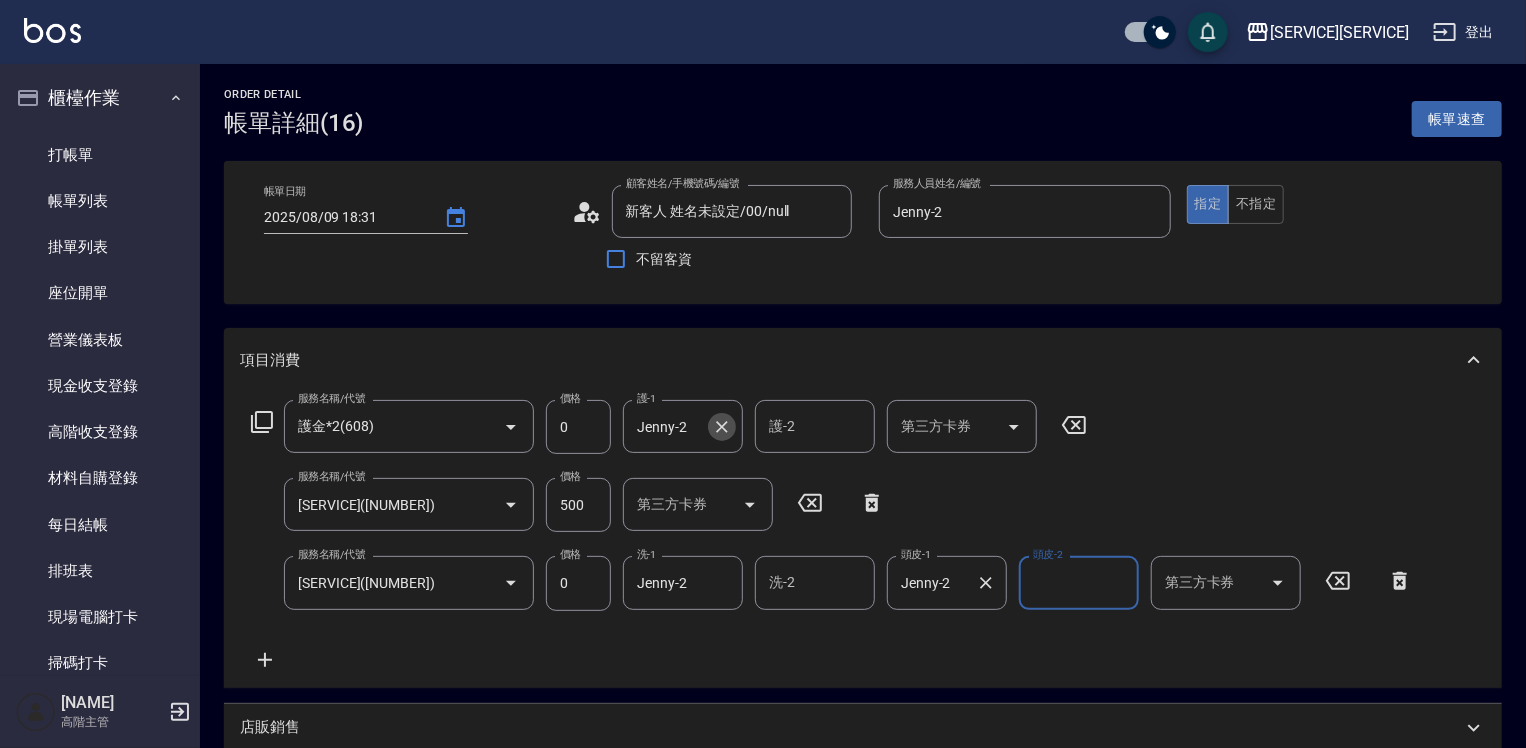 click 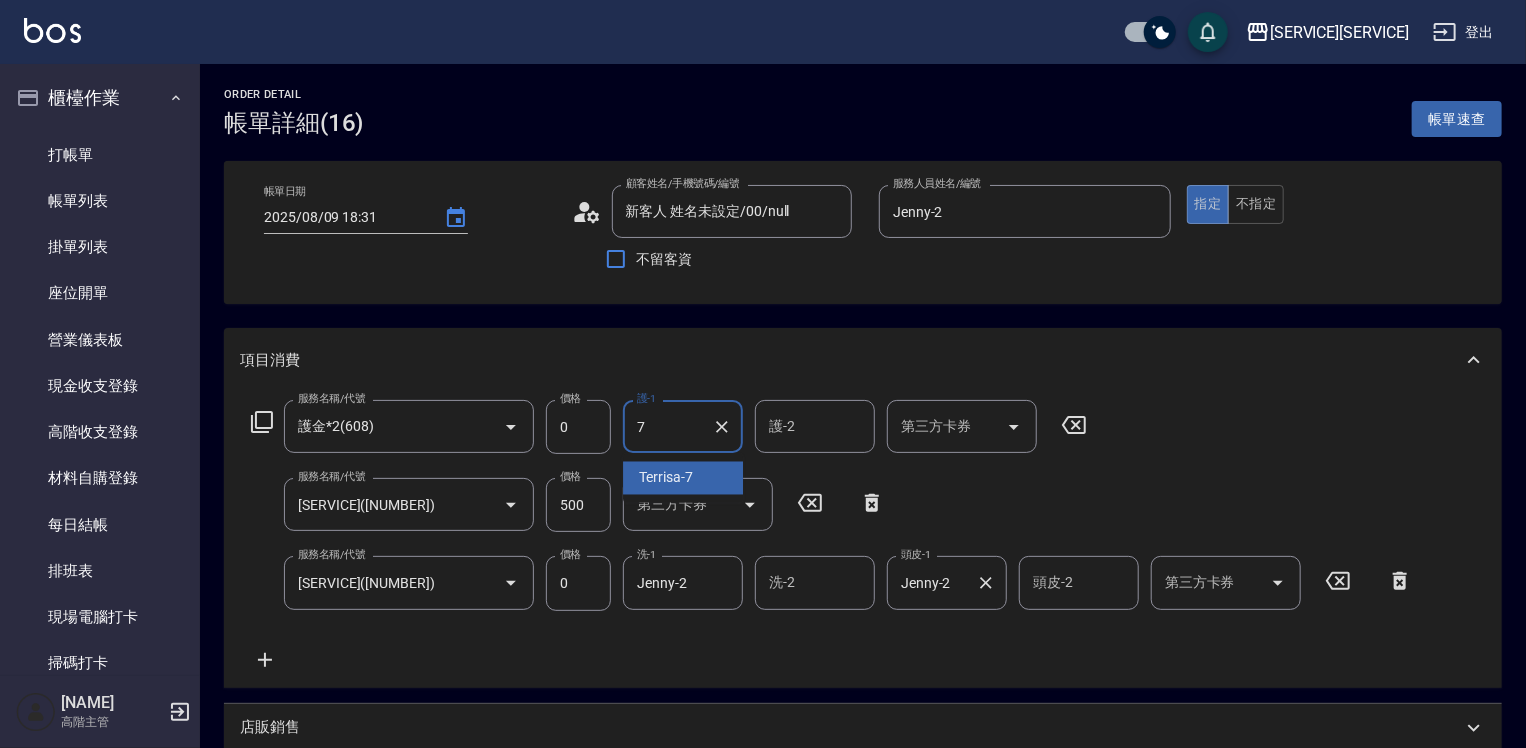 type on "Terrisa-7" 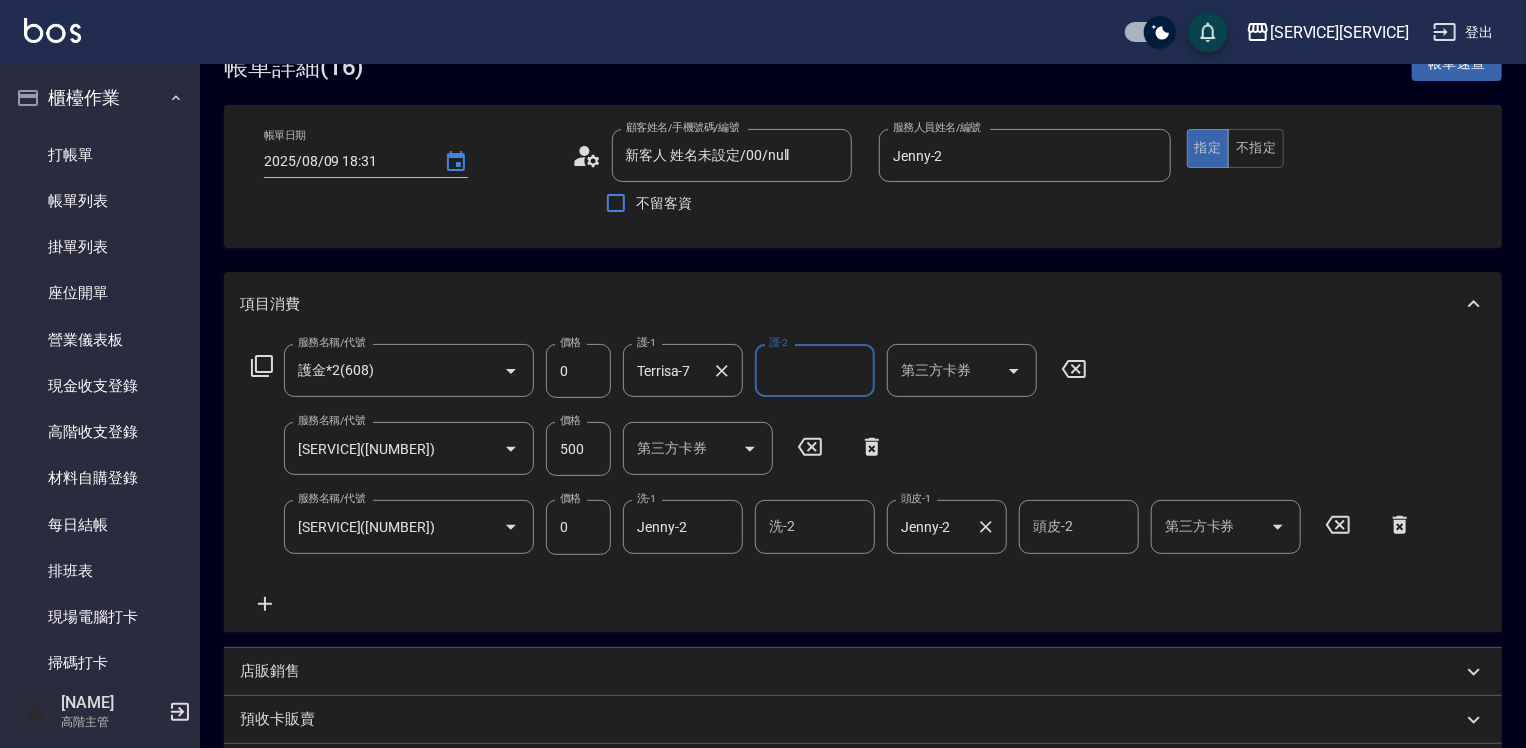 scroll, scrollTop: 356, scrollLeft: 0, axis: vertical 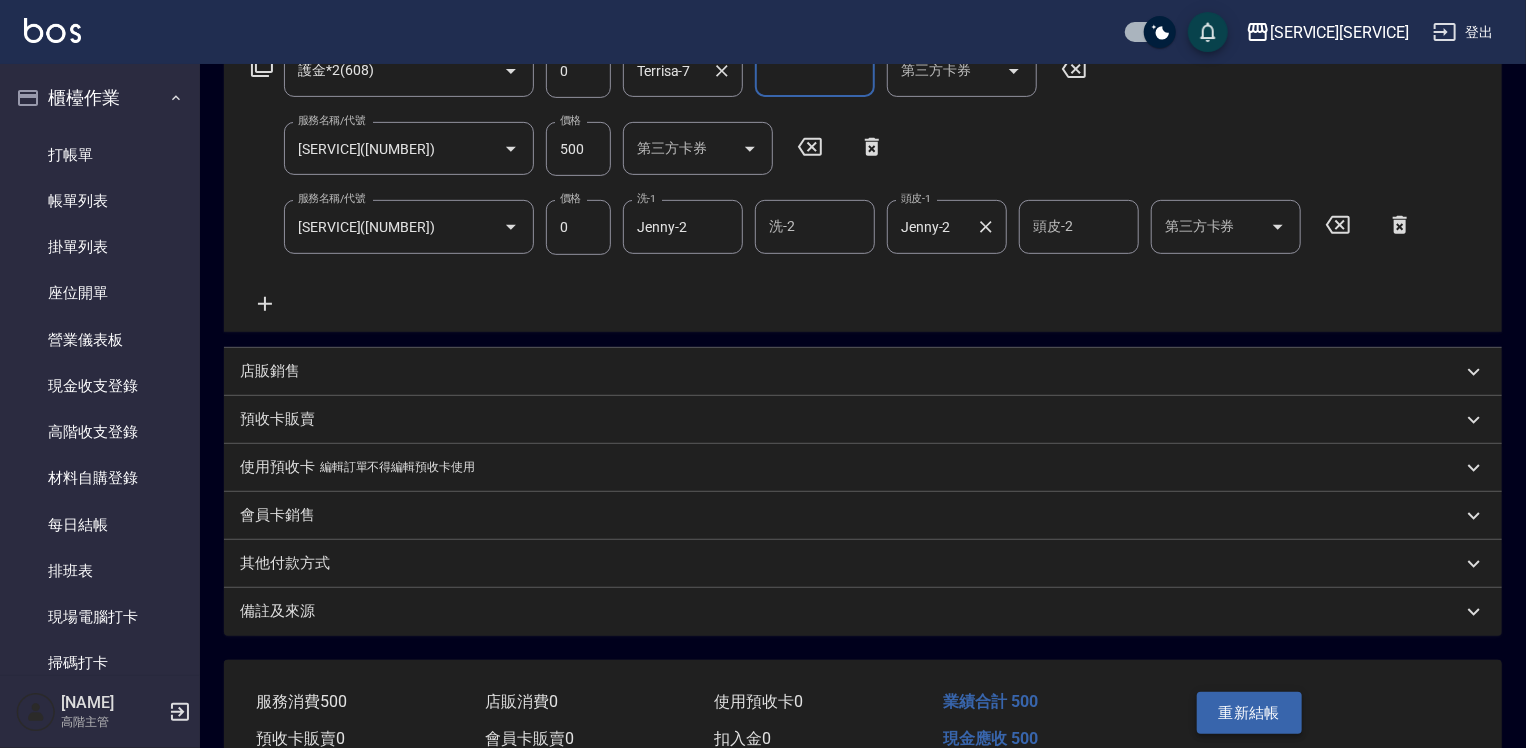 click on "重新結帳" at bounding box center (1250, 713) 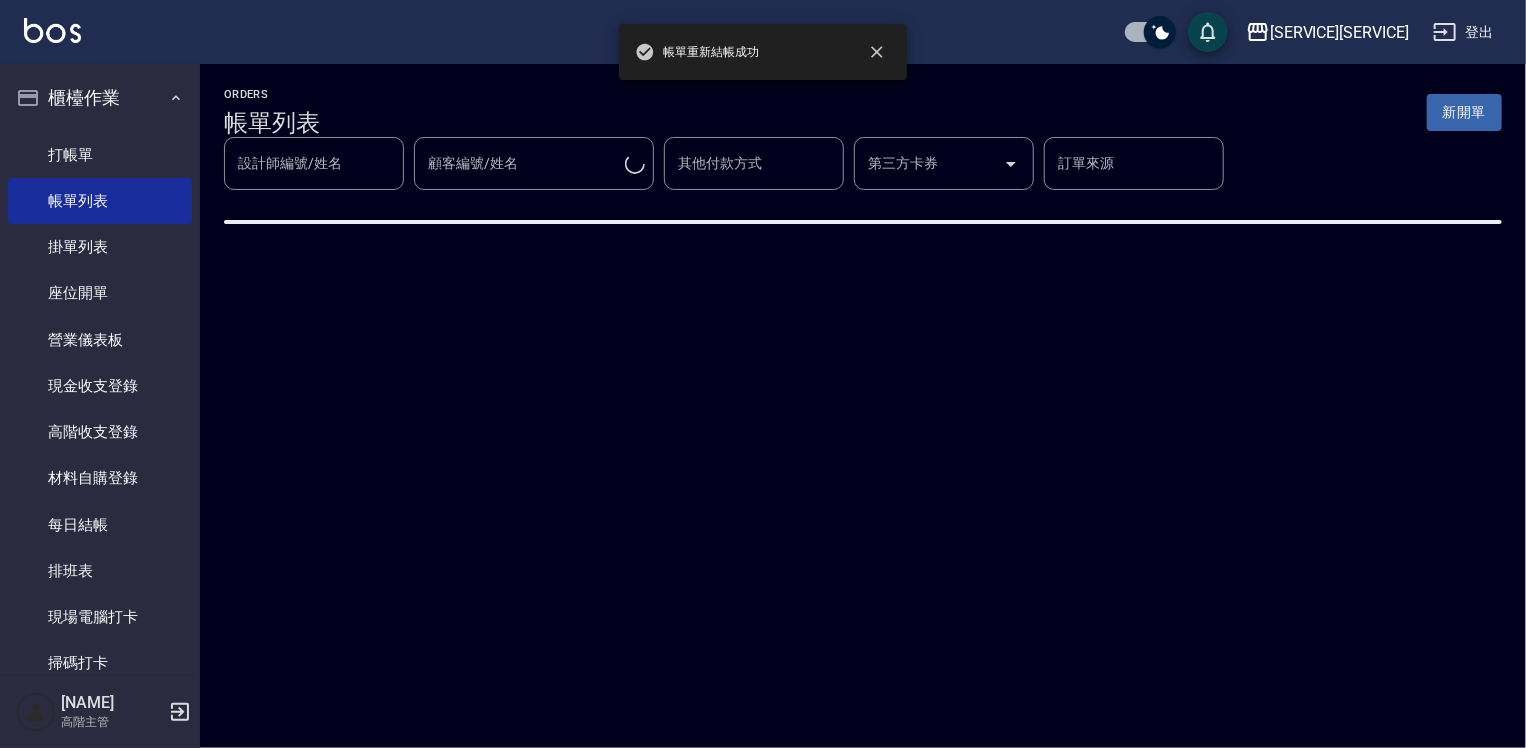 scroll, scrollTop: 0, scrollLeft: 0, axis: both 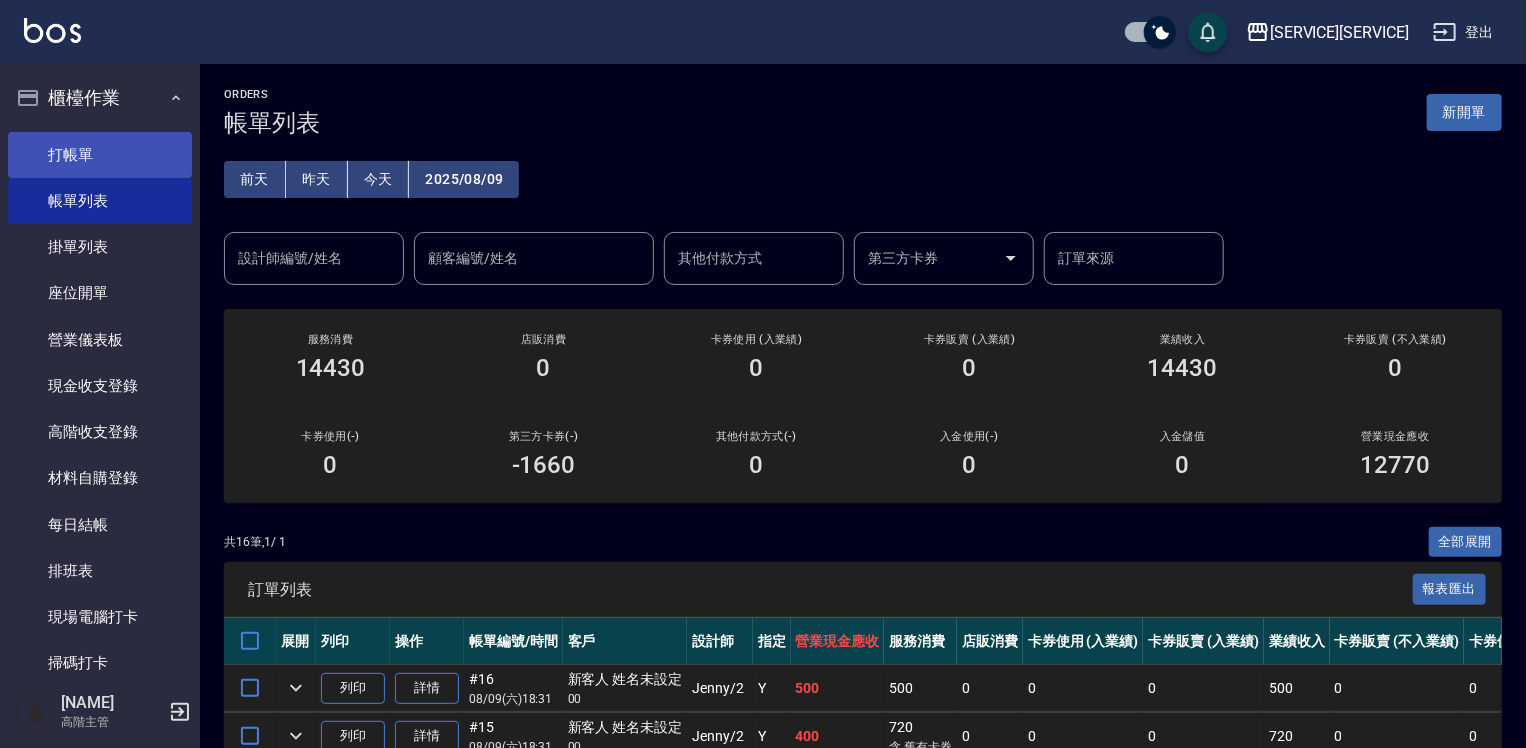 click on "打帳單" at bounding box center [100, 155] 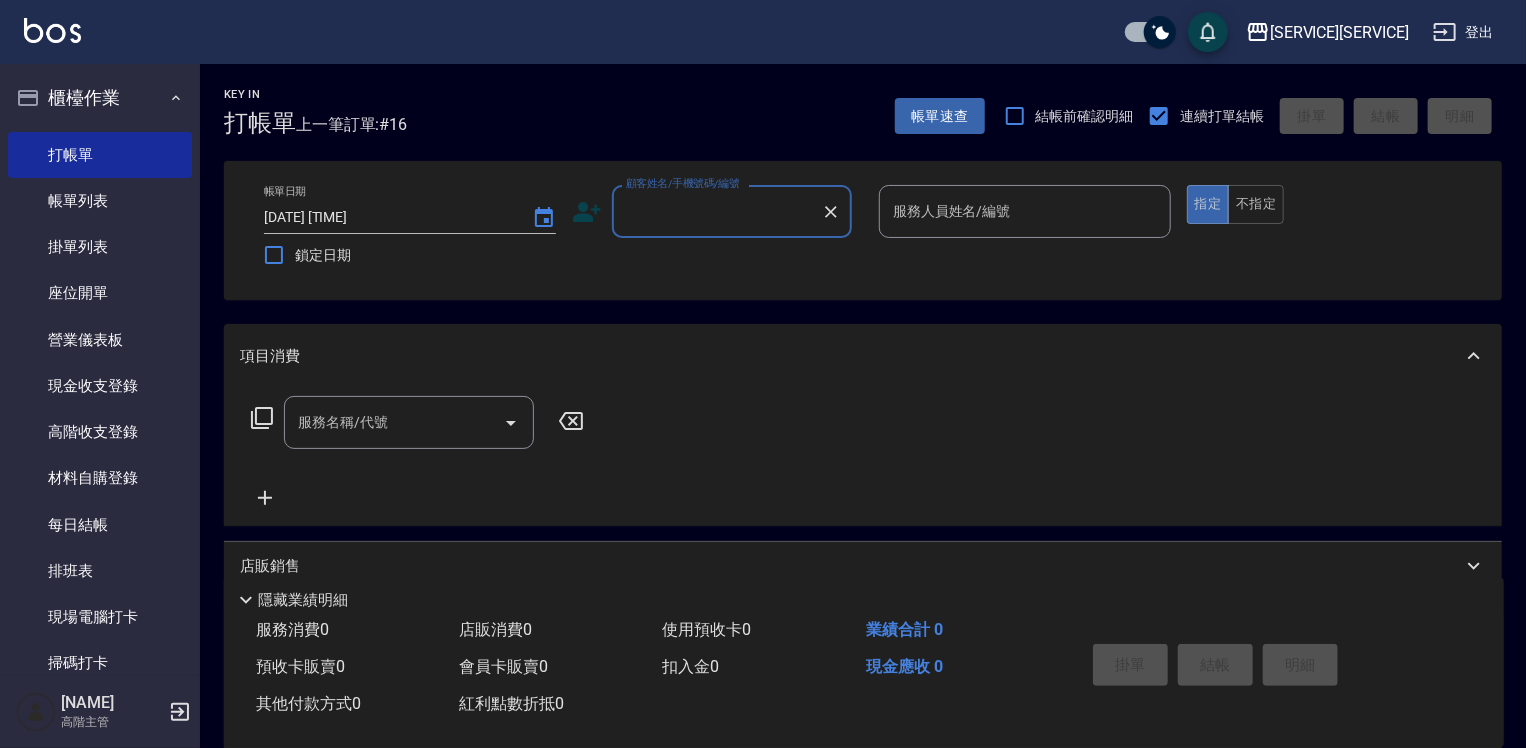 click on "顧客姓名/手機號碼/編號" at bounding box center [717, 211] 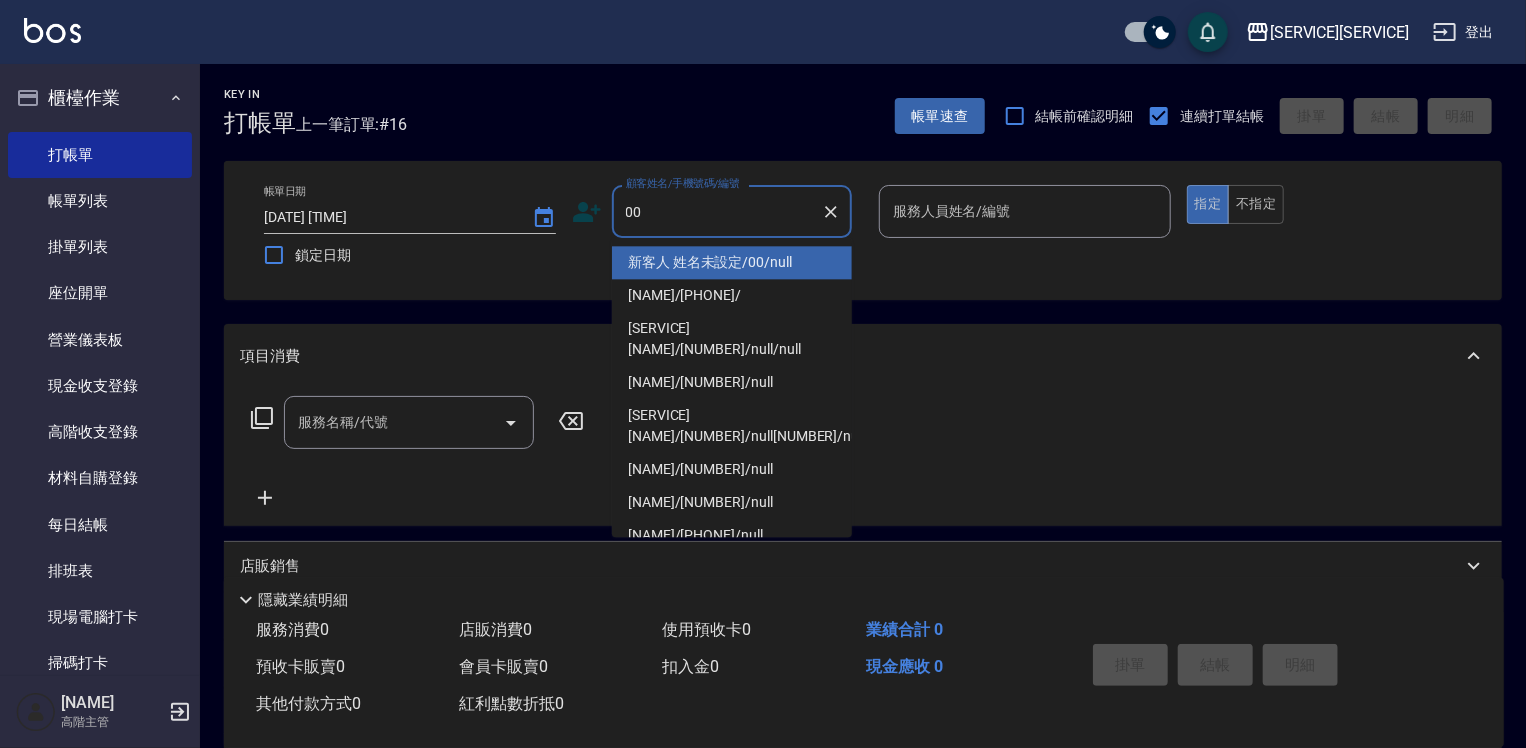 type on "新客人 姓名未設定/00/null" 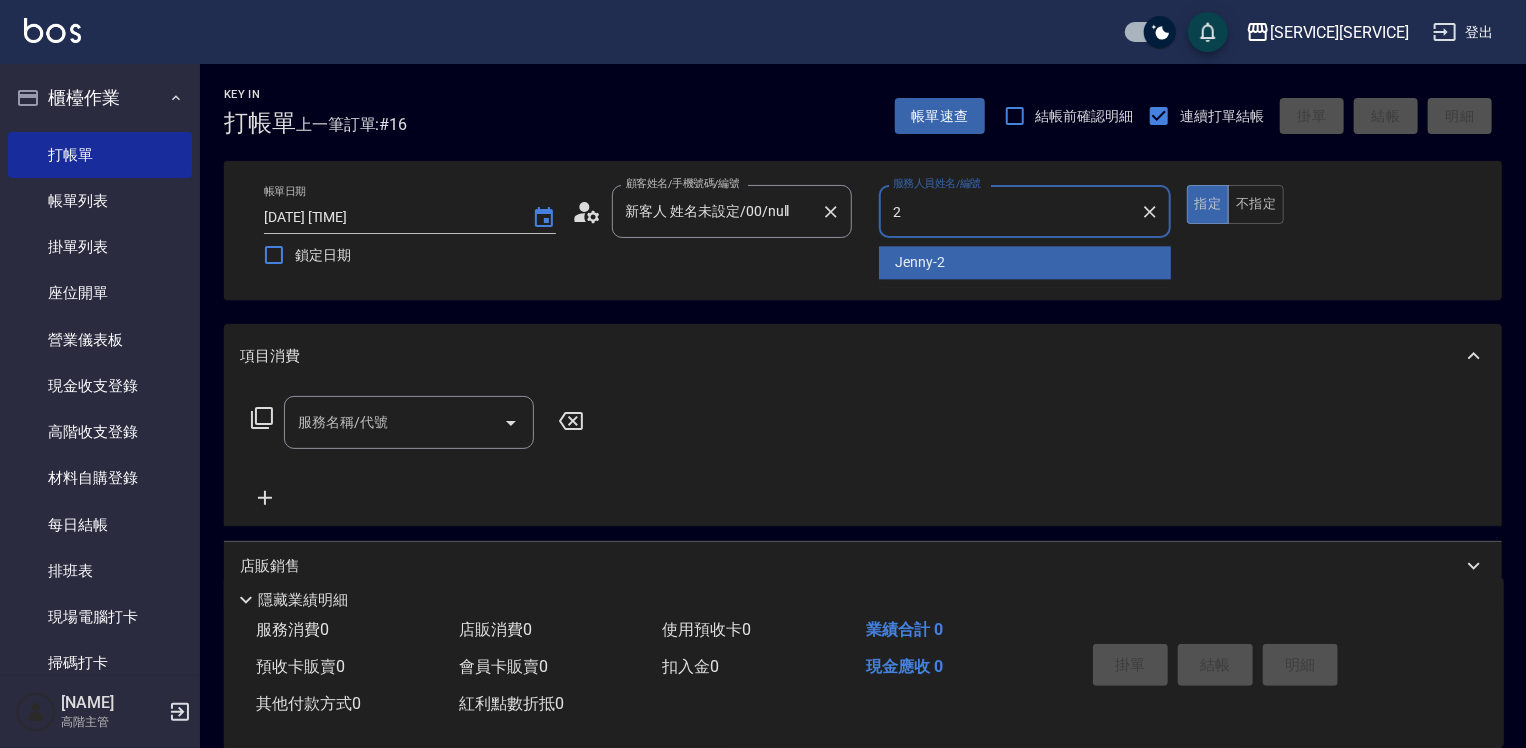 type on "Jenny-2" 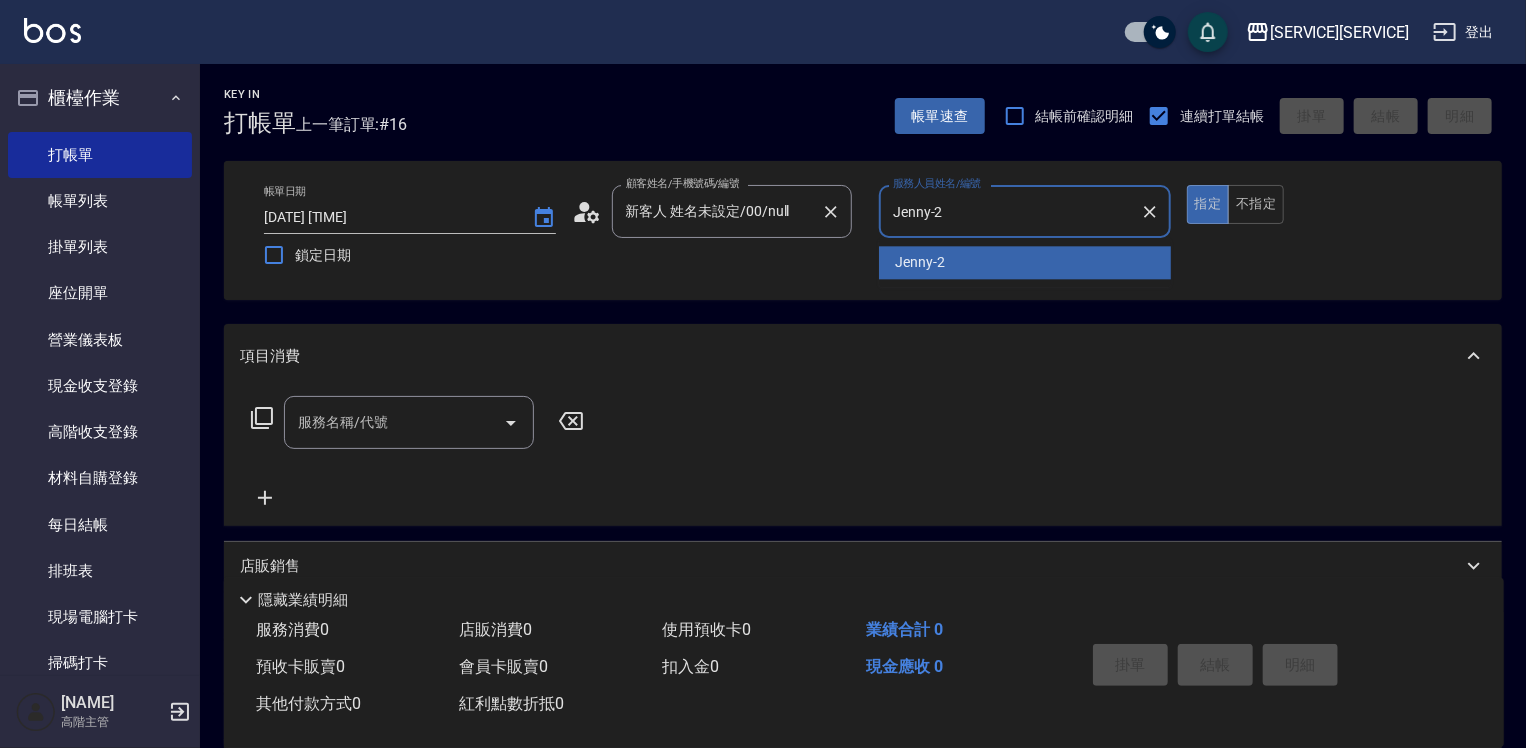 type on "true" 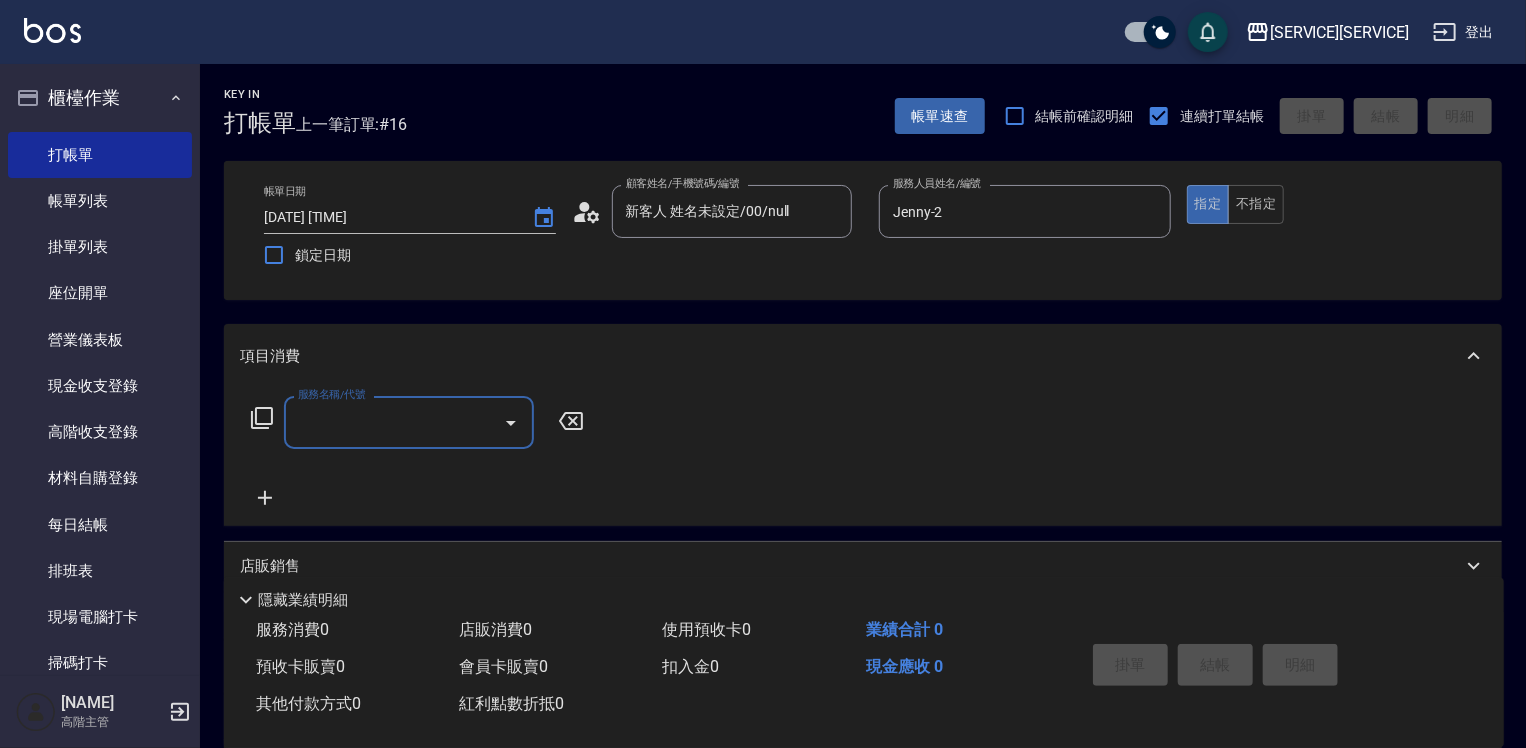drag, startPoint x: 395, startPoint y: 432, endPoint x: 570, endPoint y: 422, distance: 175.28548 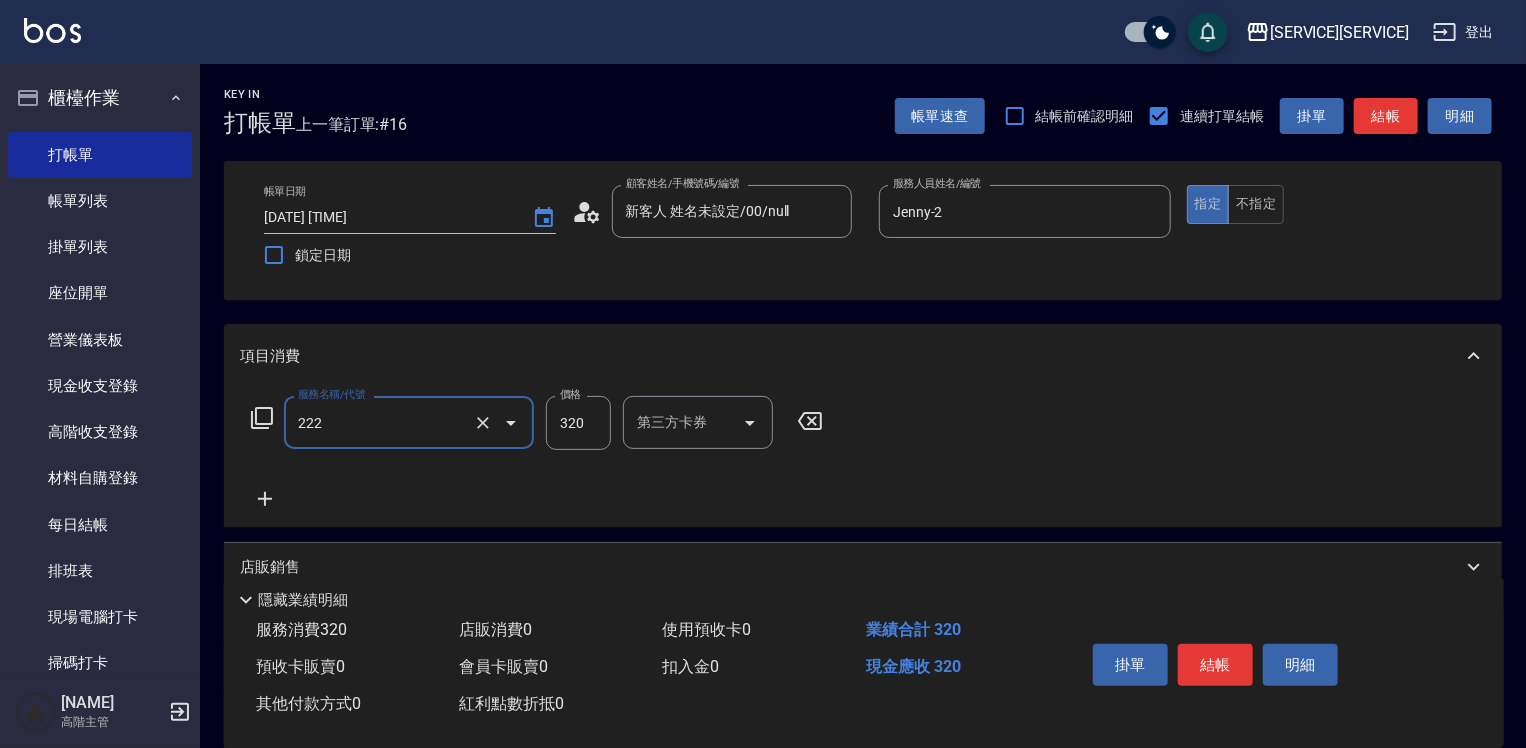 type on "洗髮卡使用320(222)" 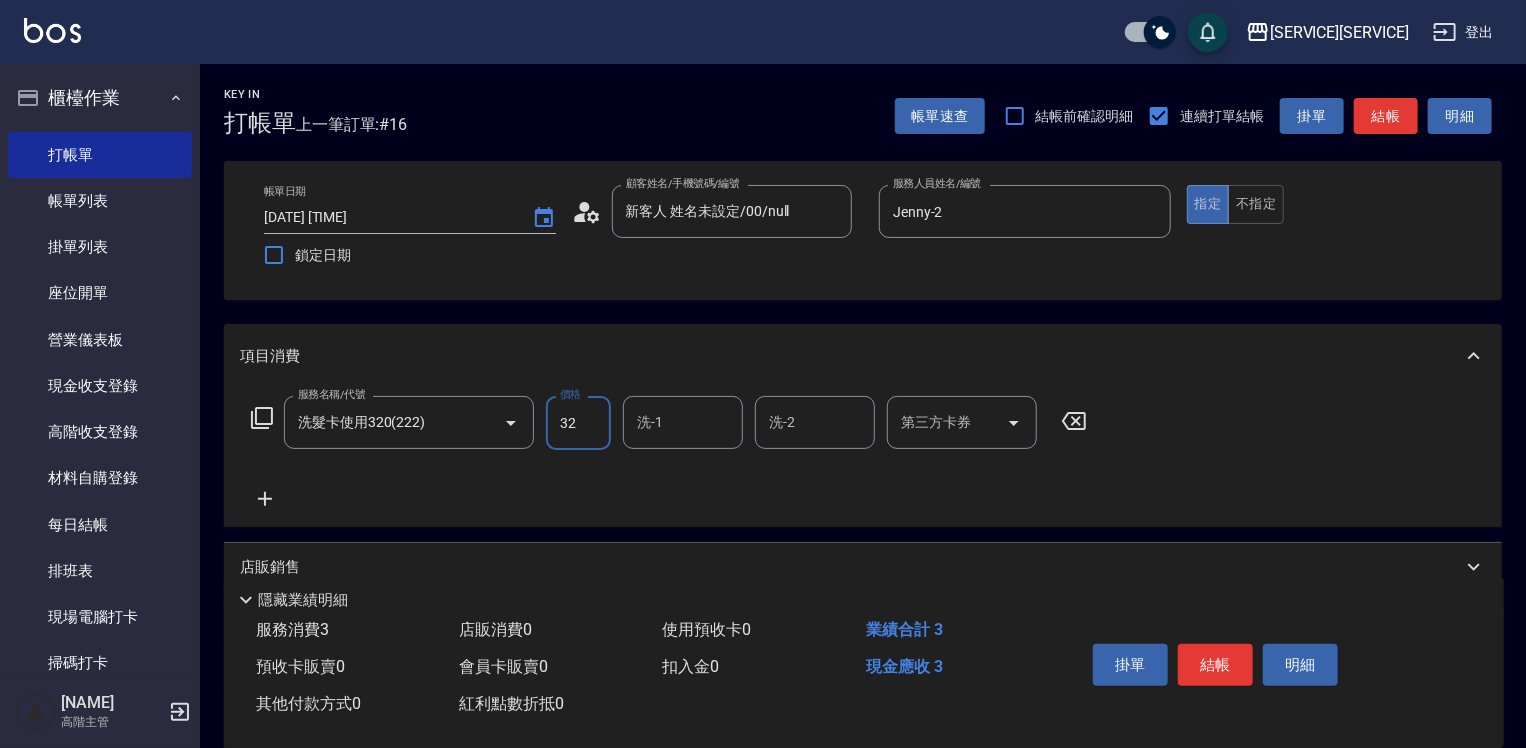 type on "320" 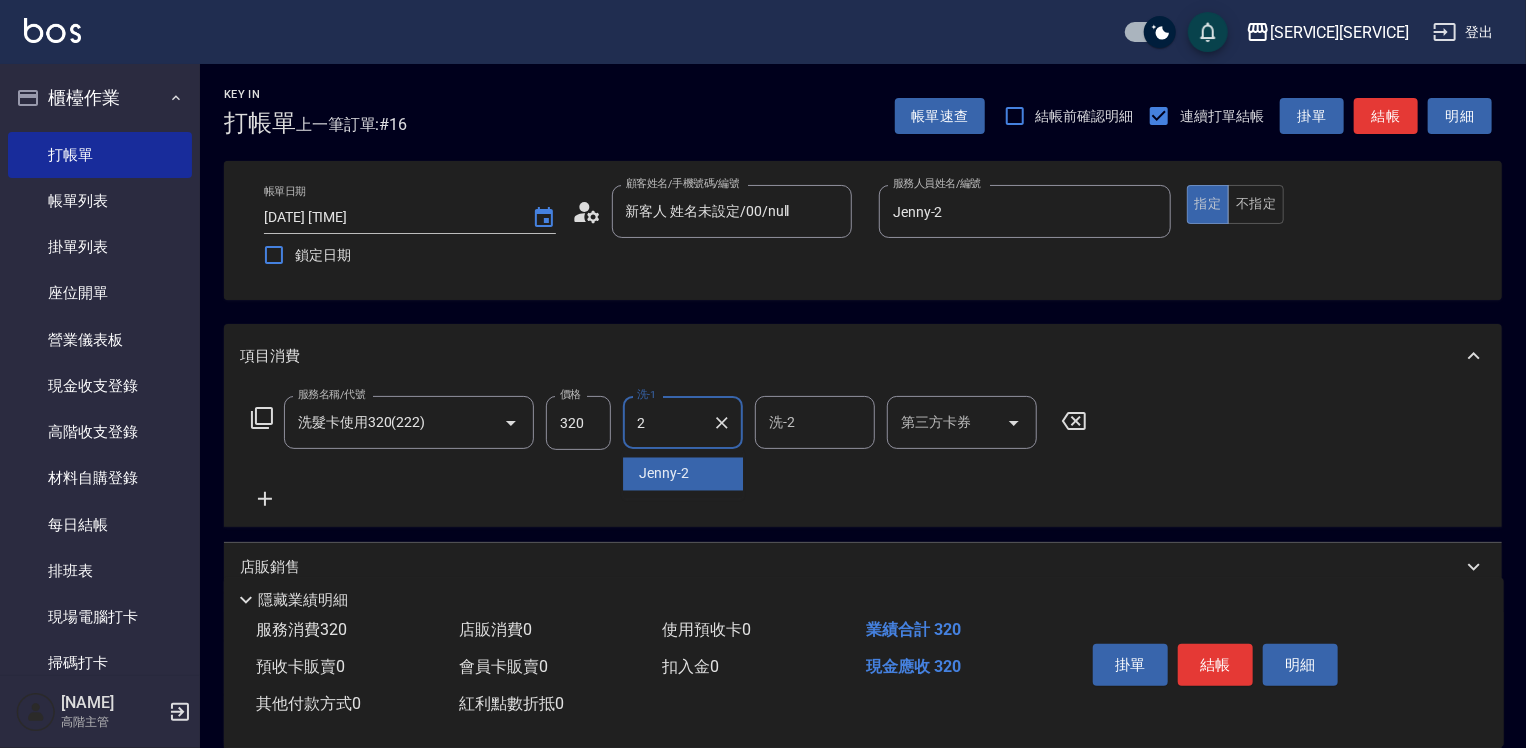 type on "Jenny-2" 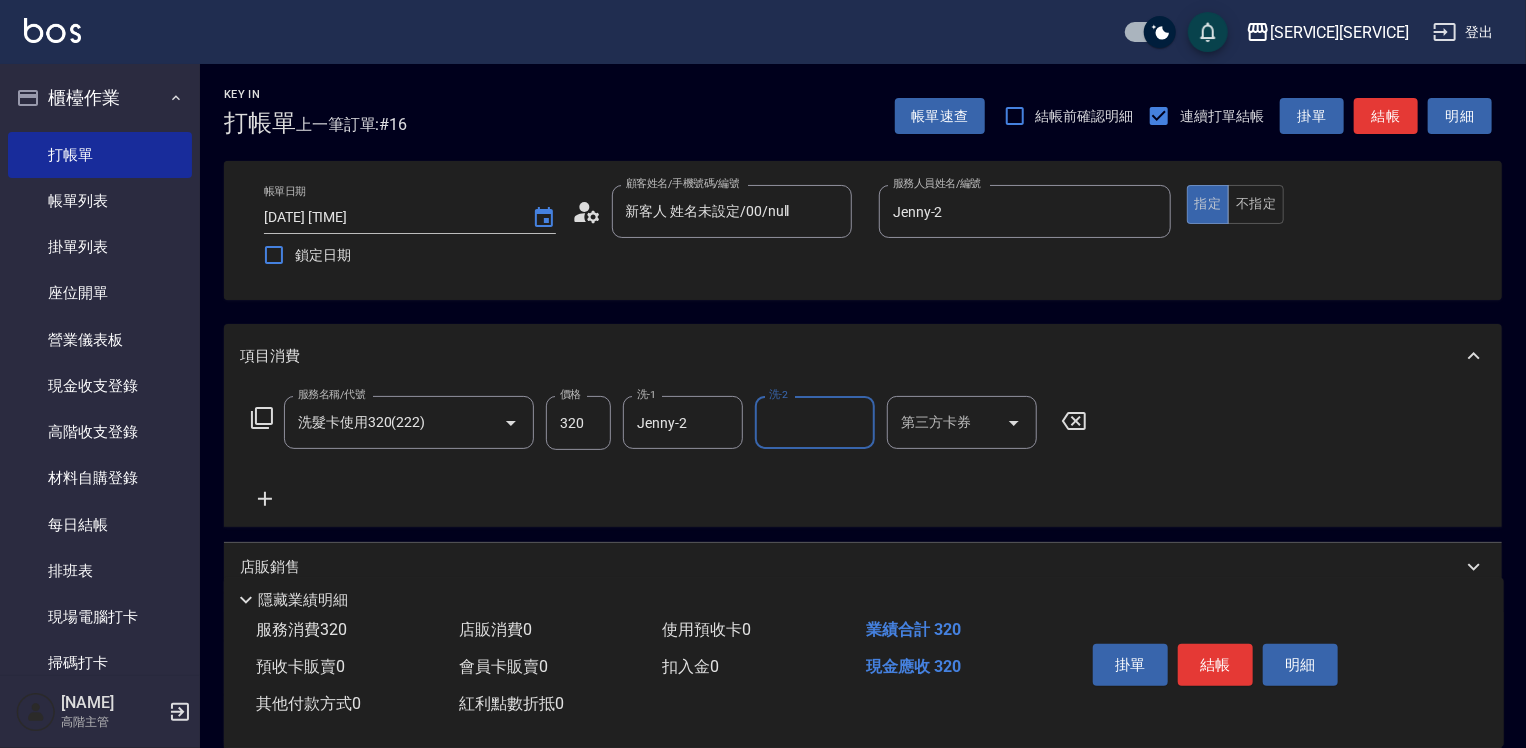 click on "第三方卡券" at bounding box center (947, 422) 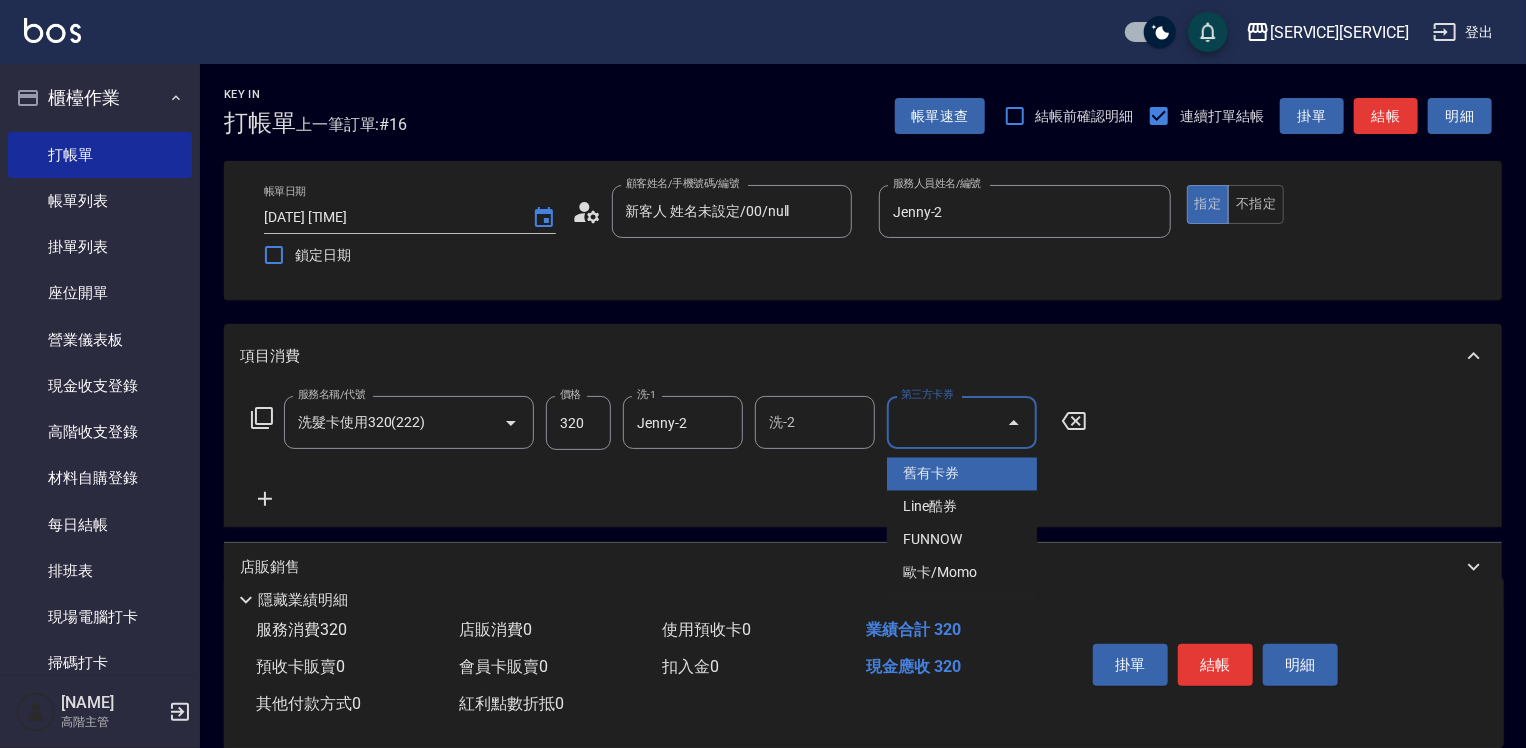 click on "舊有卡券" at bounding box center [962, 474] 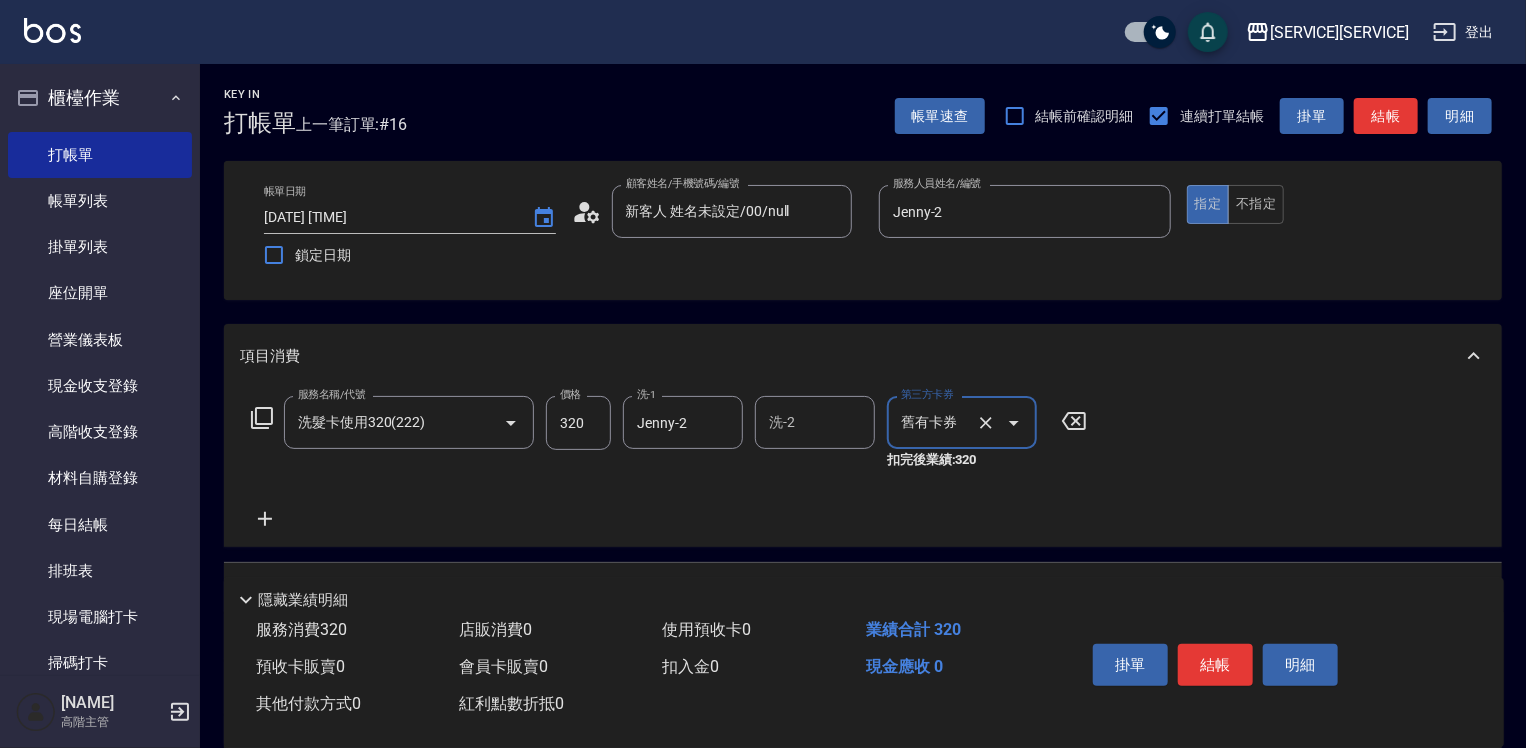 click 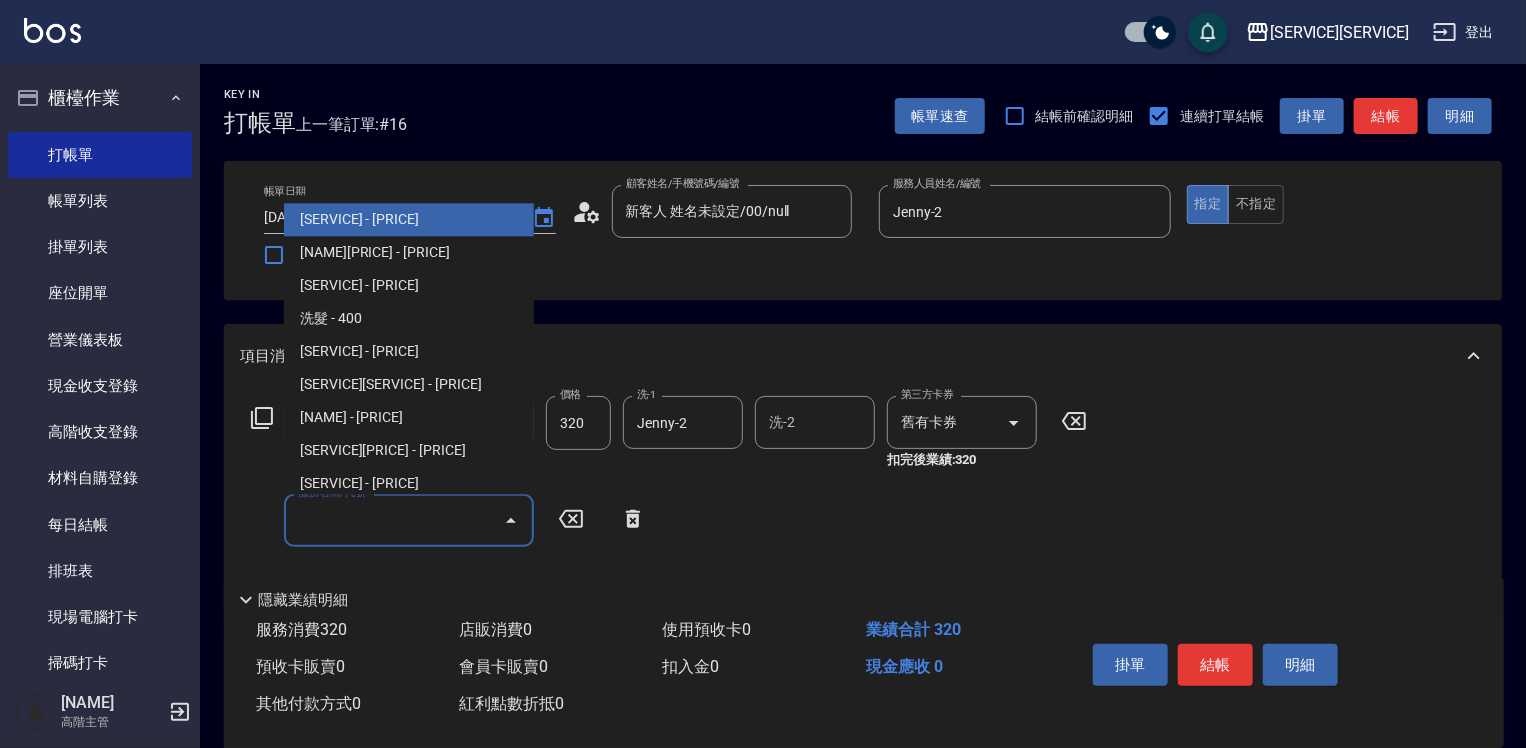 click on "服務名稱/代號" at bounding box center (394, 520) 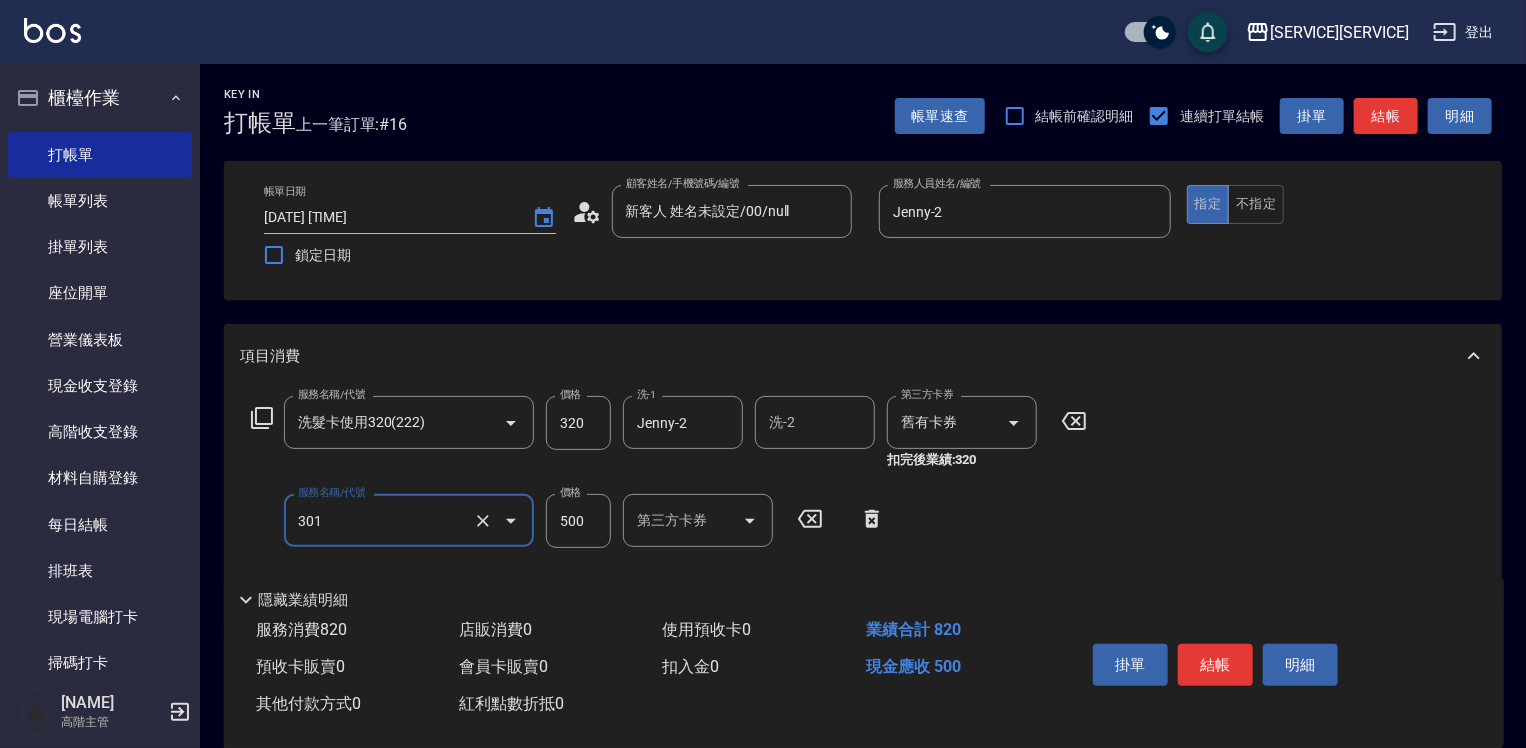 type on "[SERVICE]([NUMBER])" 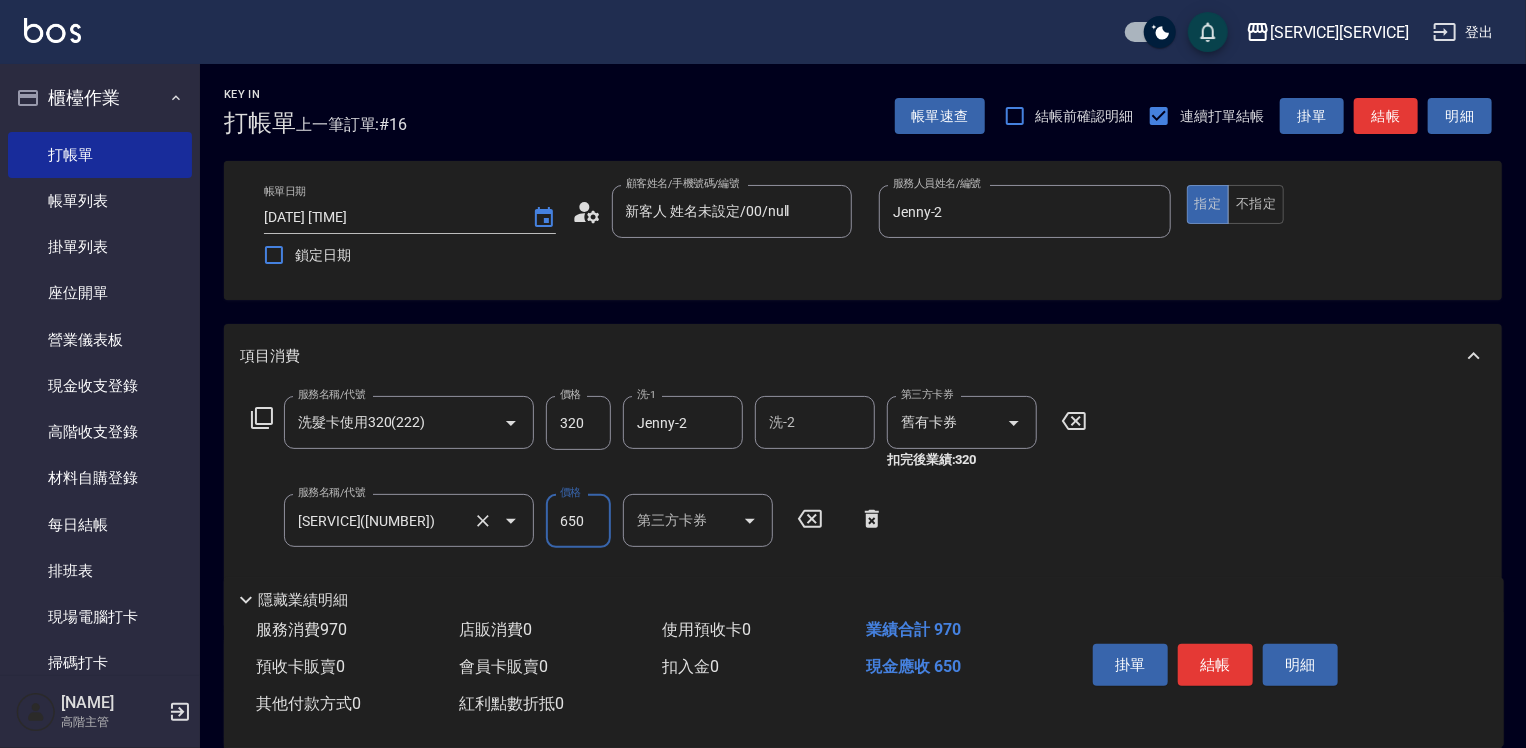 type on "650" 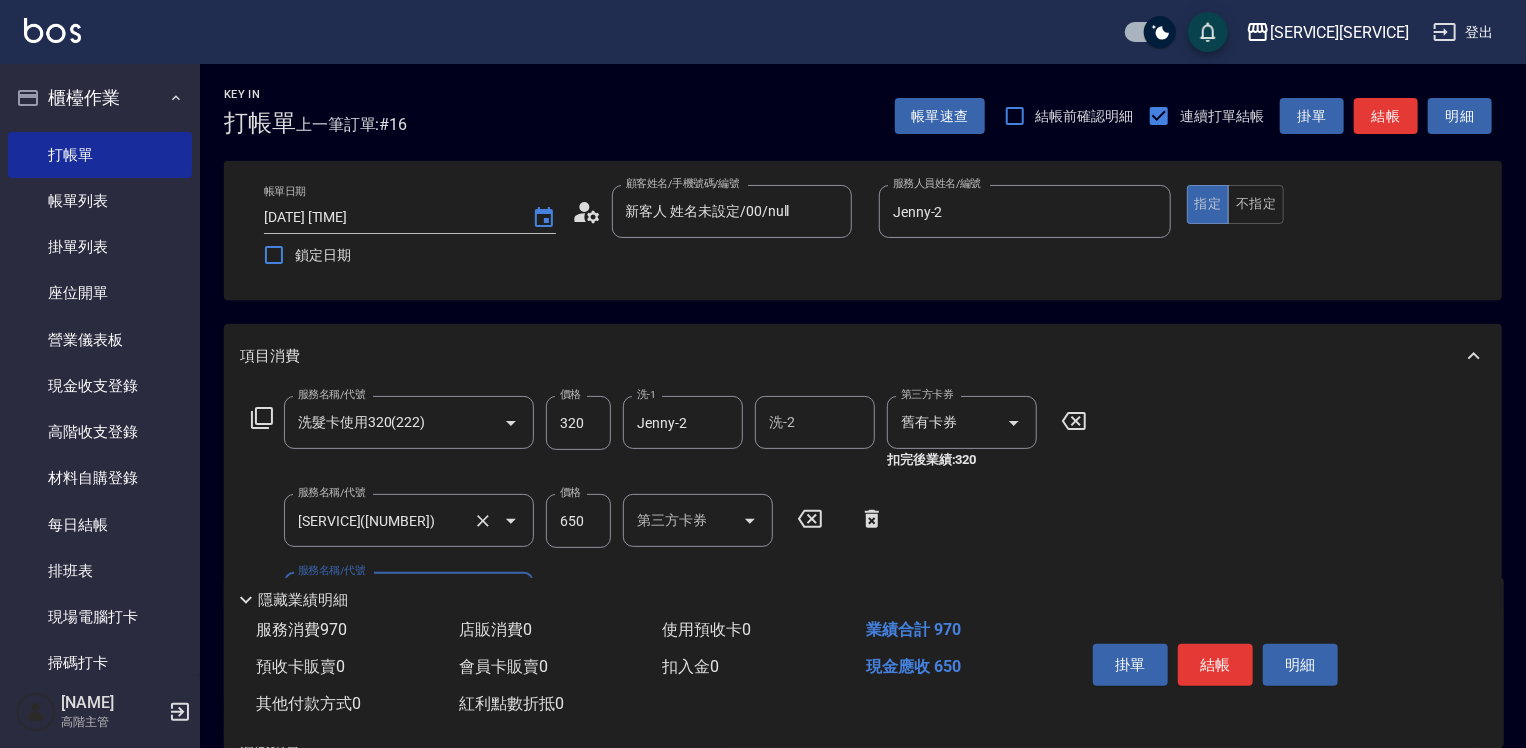 scroll, scrollTop: 100, scrollLeft: 0, axis: vertical 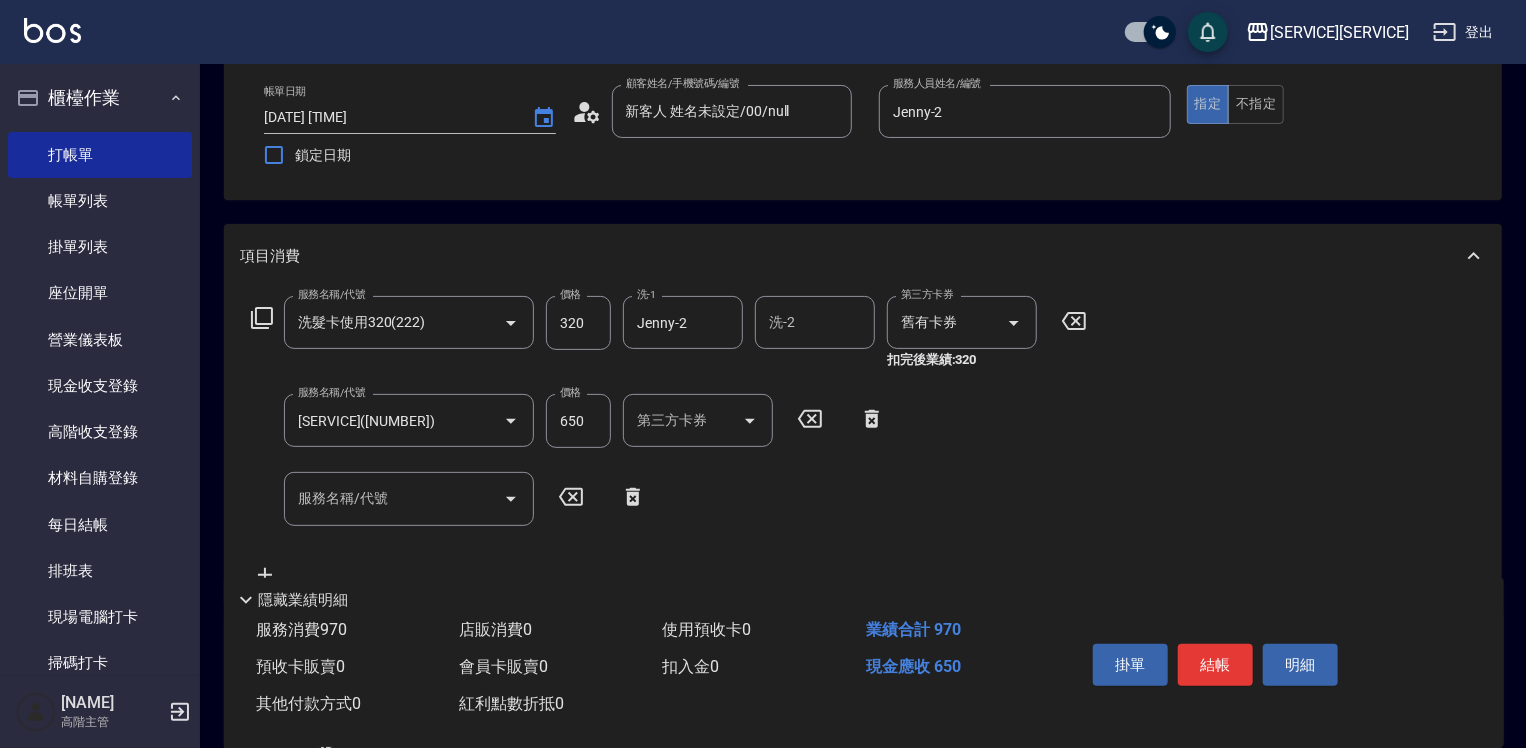 click 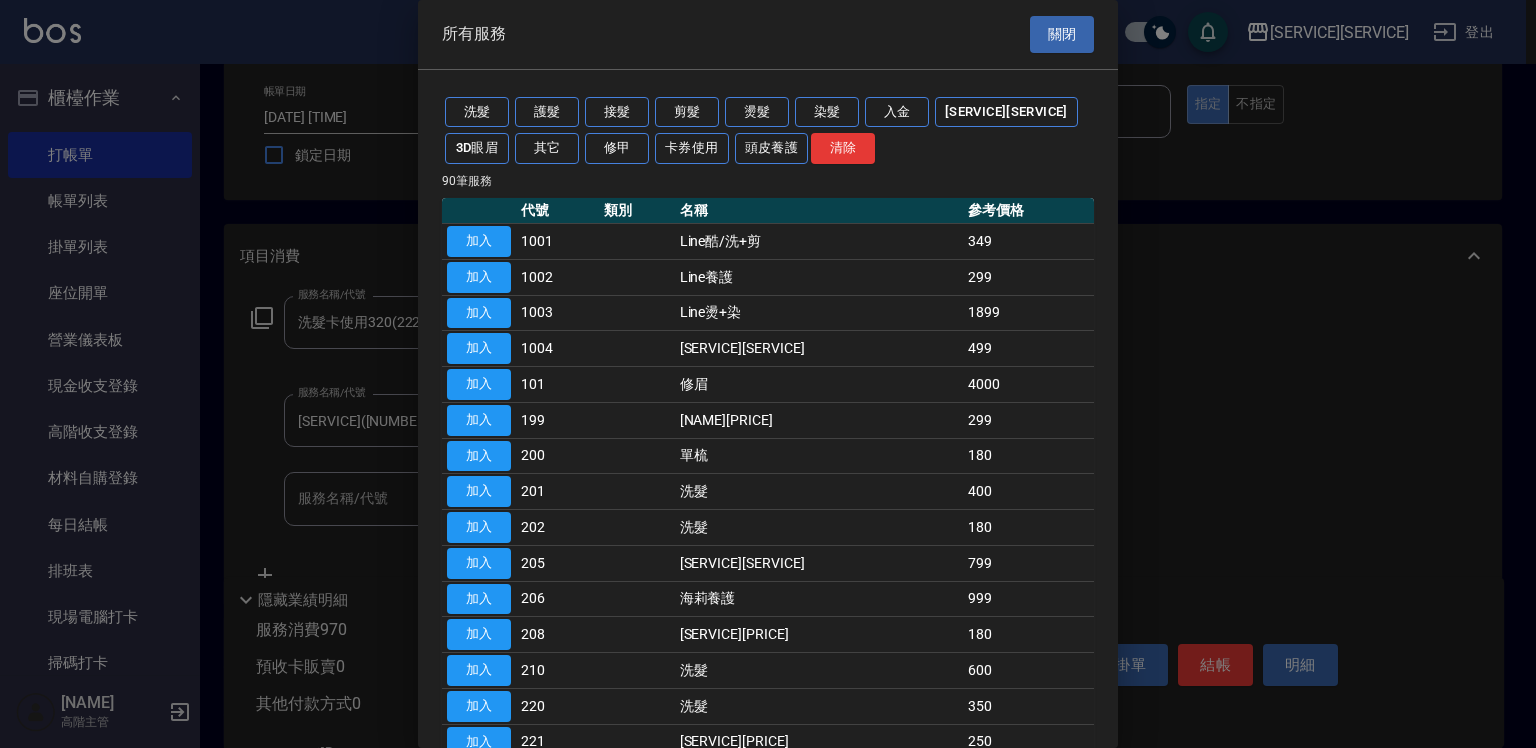 click on "洗髮 護髮 接髮 剪髮 燙髮 染髮 入金 卡卷銷售 3D眼眉 其它 修甲 卡券使用 頭皮養護 清除" at bounding box center (768, 131) 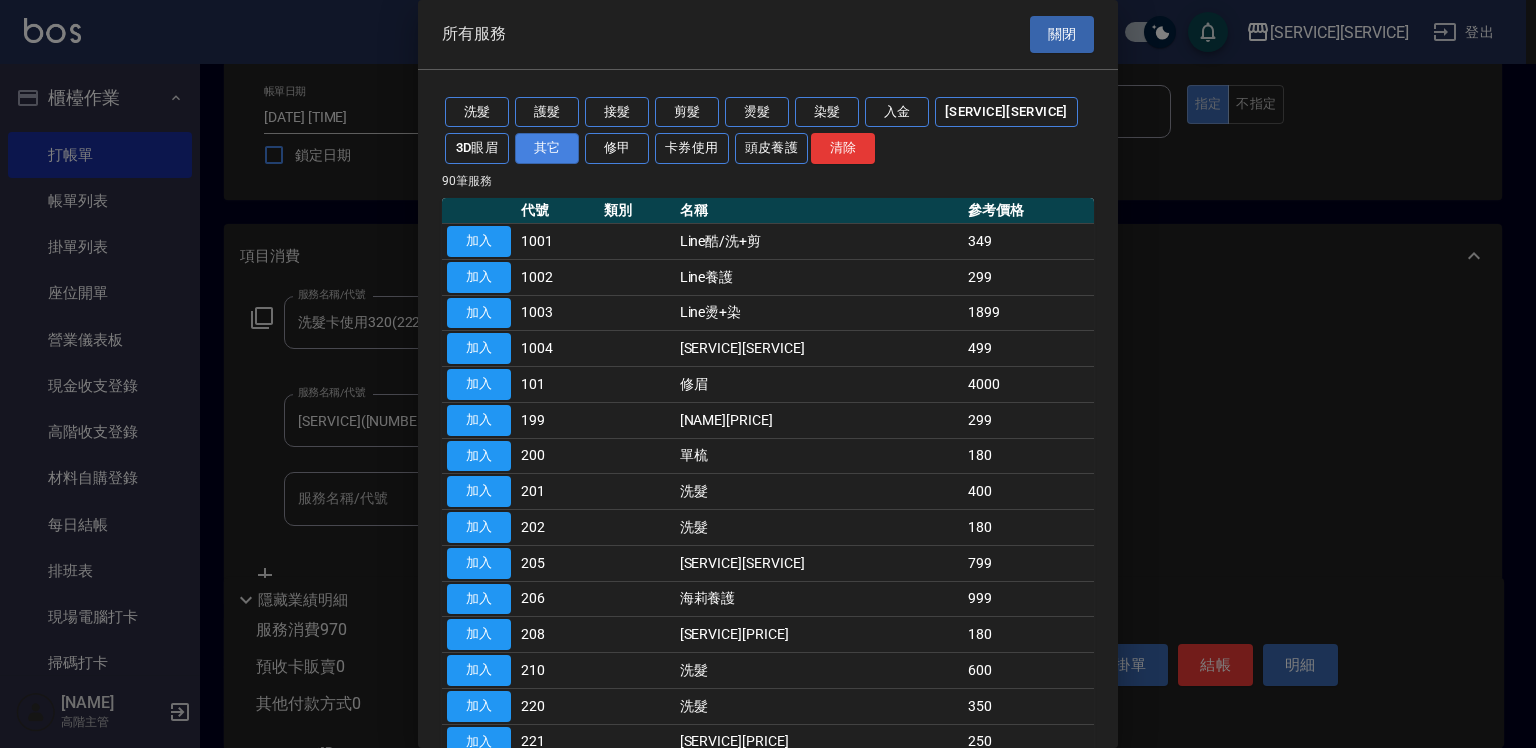 click on "其它" at bounding box center [547, 148] 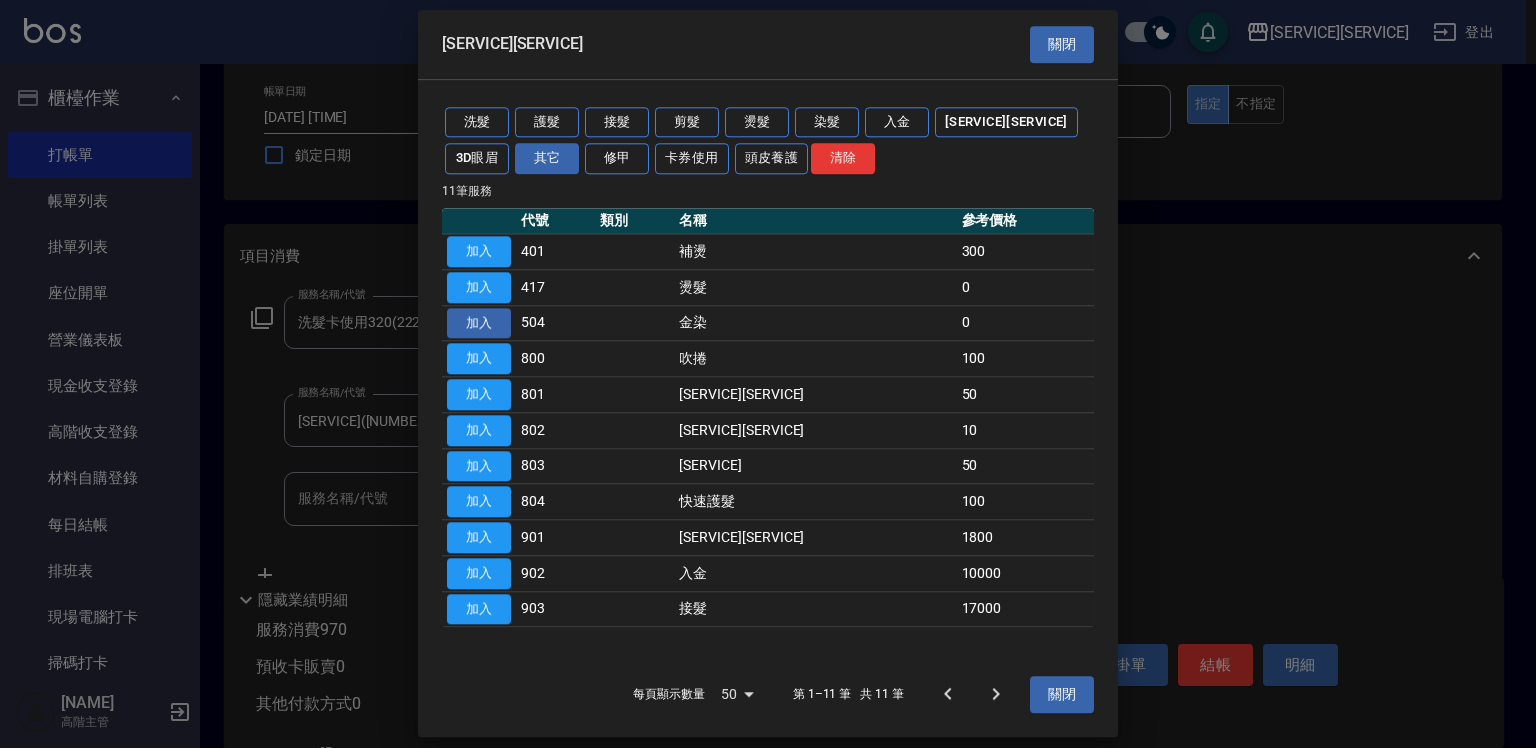 click on "加入" at bounding box center (479, 323) 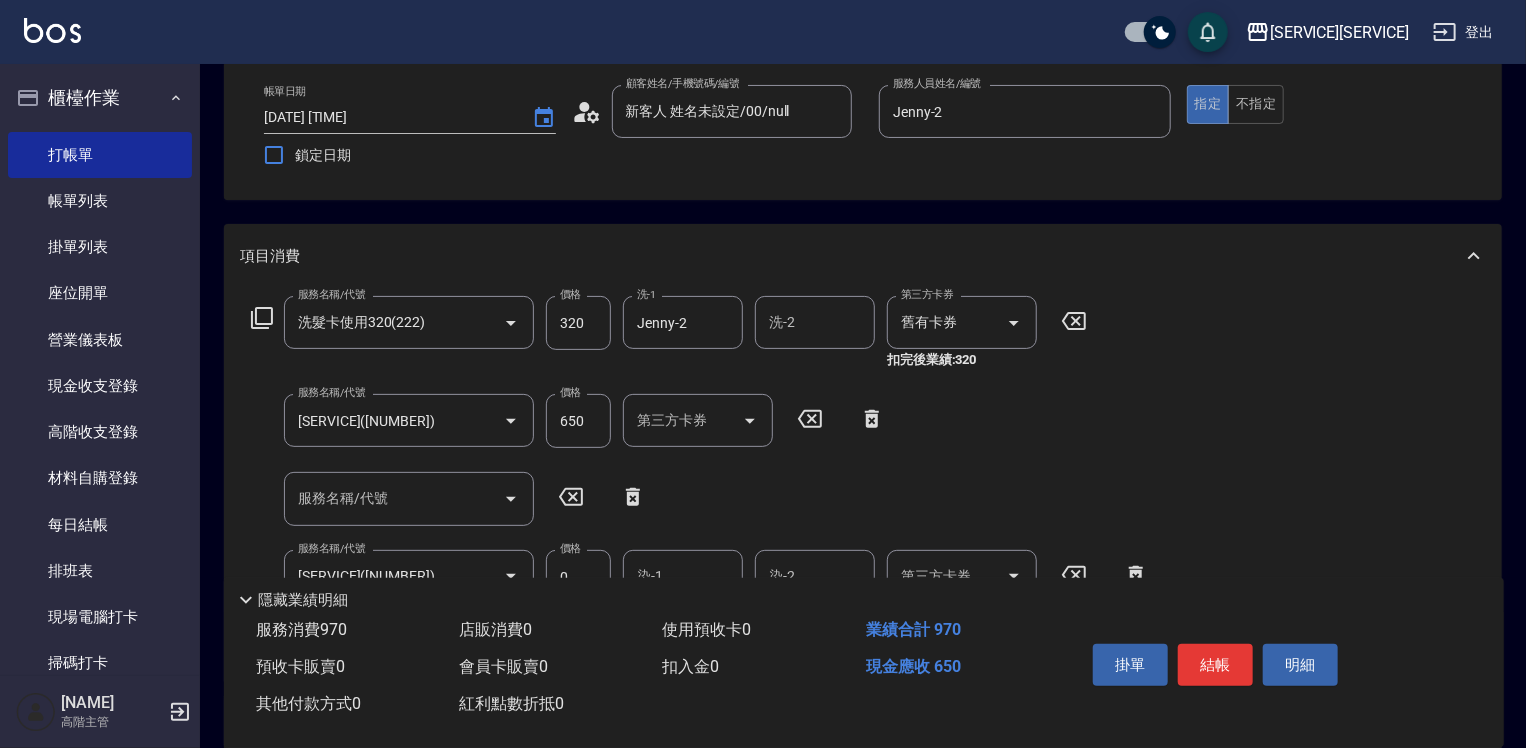 scroll, scrollTop: 300, scrollLeft: 0, axis: vertical 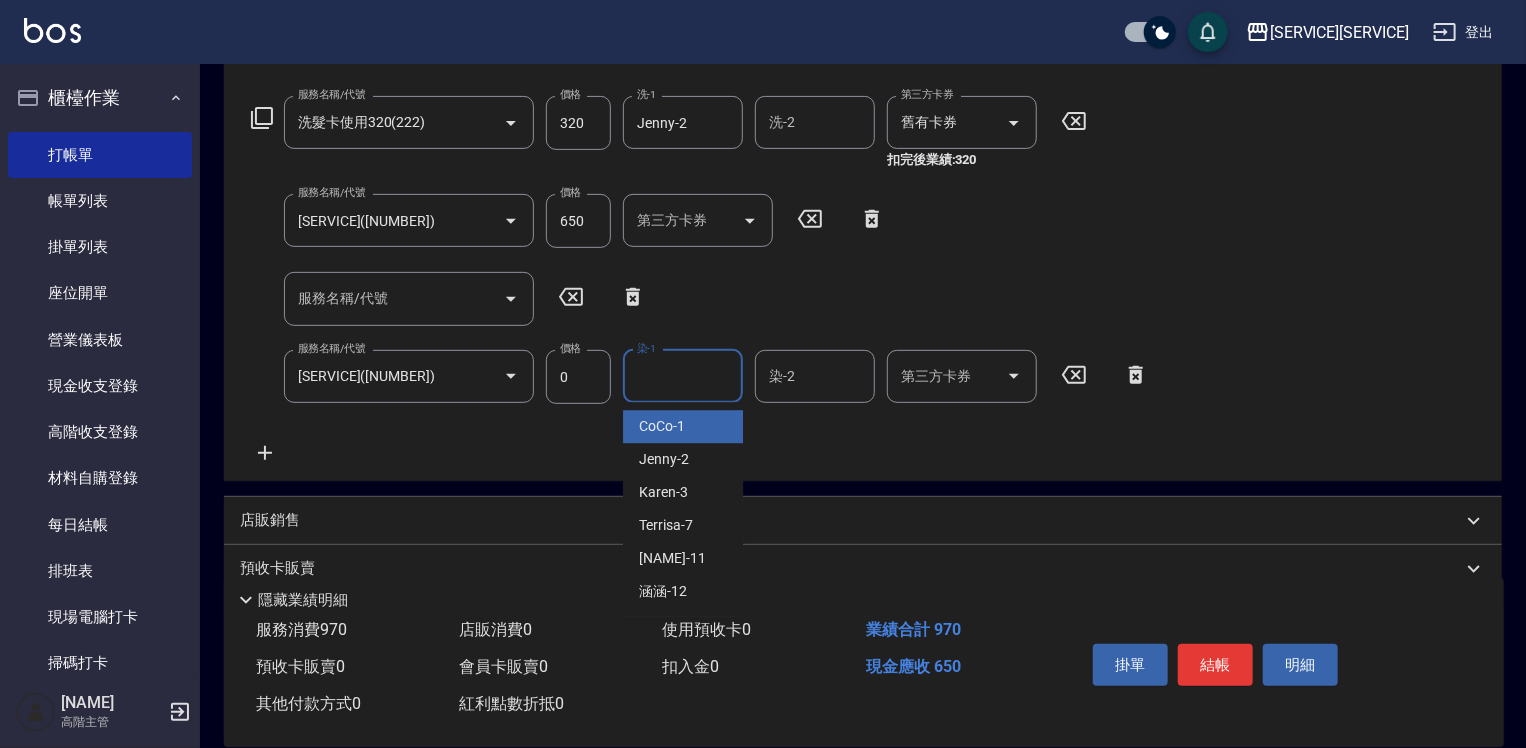 click on "染-1" at bounding box center (683, 376) 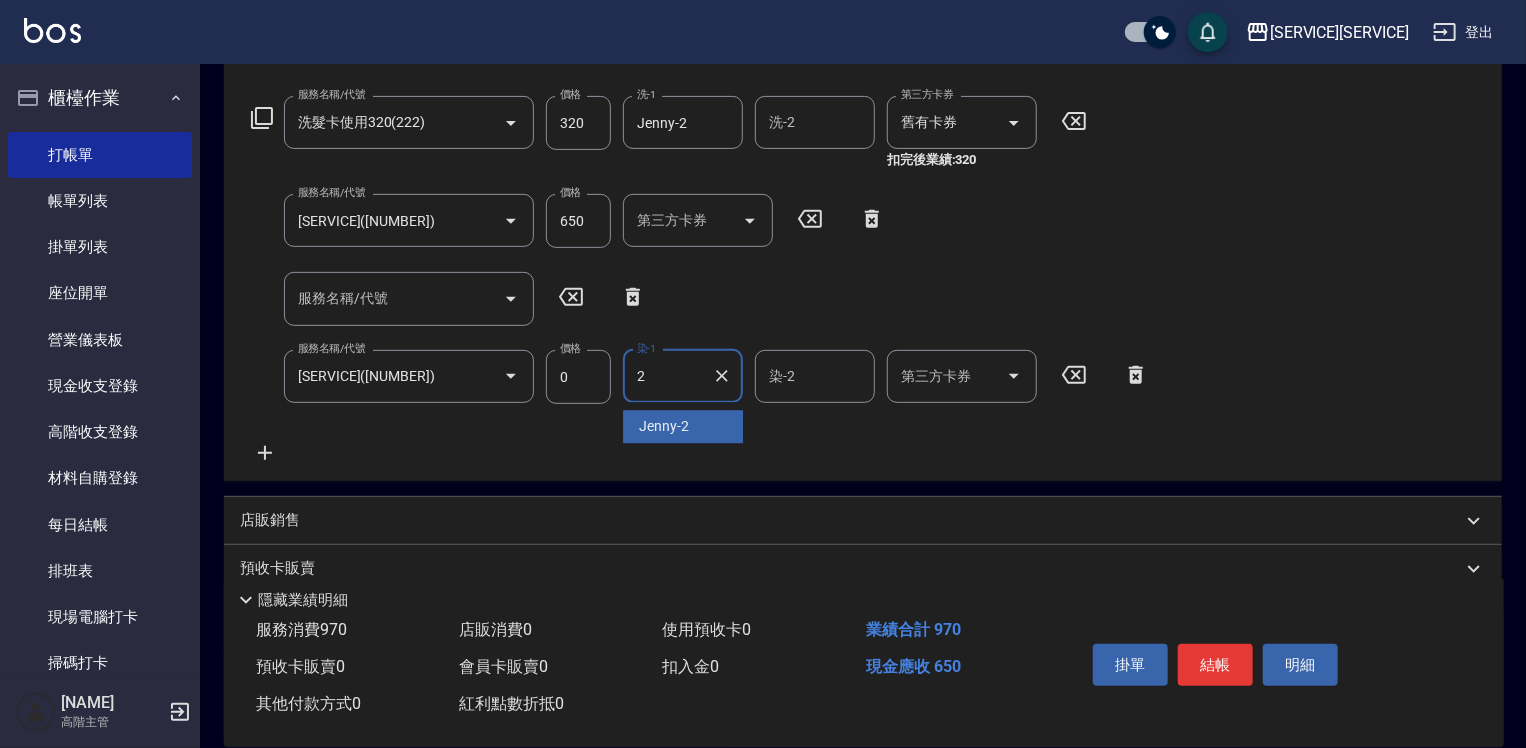 type on "Jenny-2" 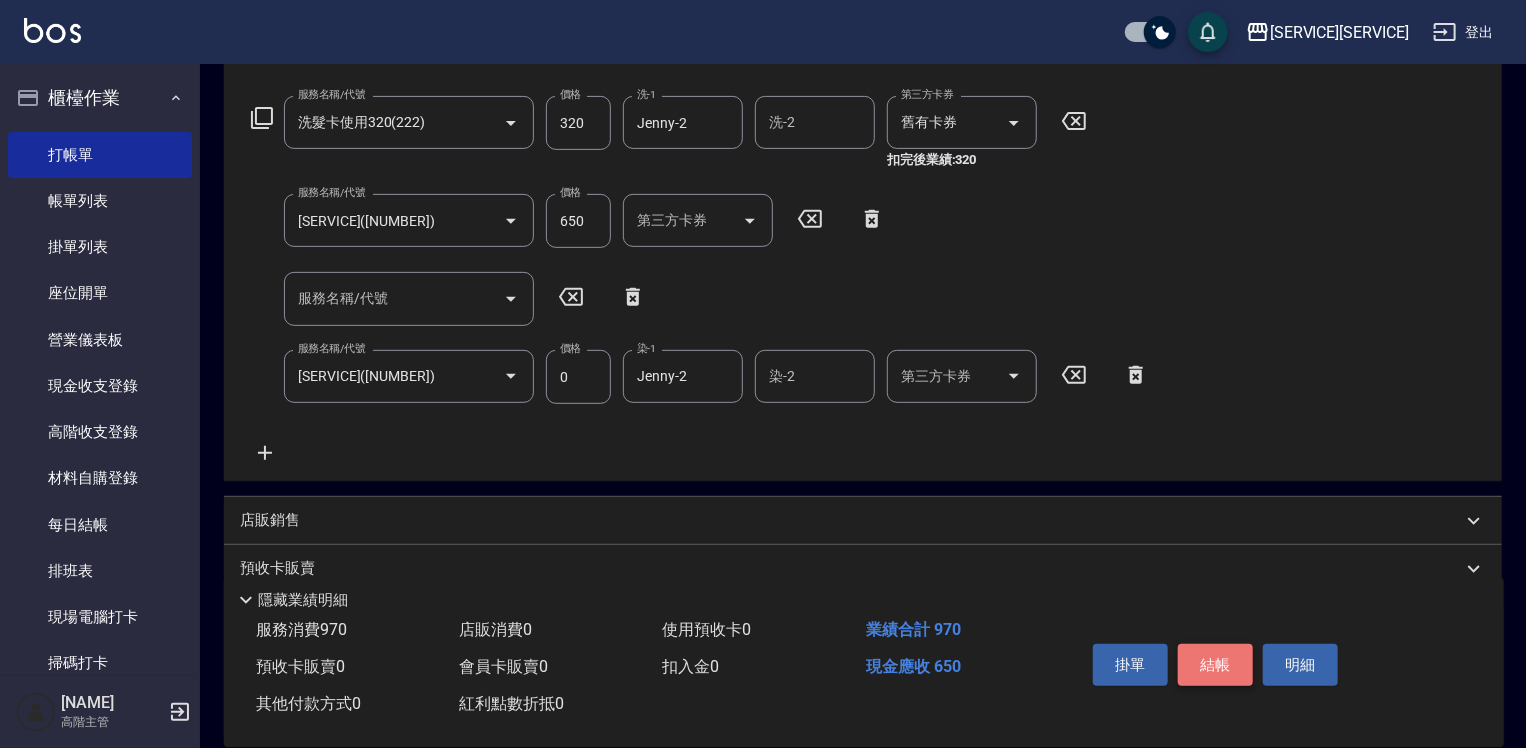click on "結帳" at bounding box center [1215, 665] 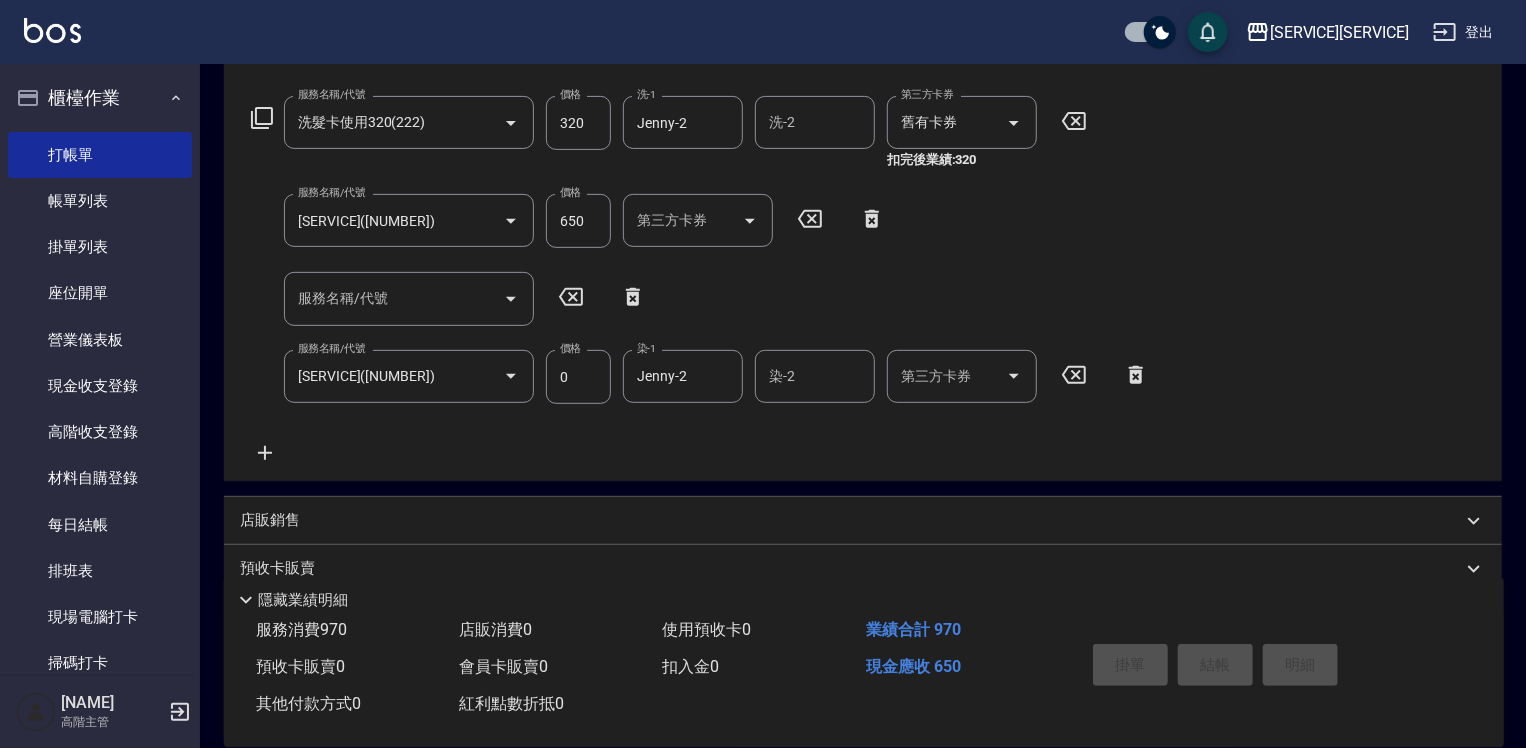 type 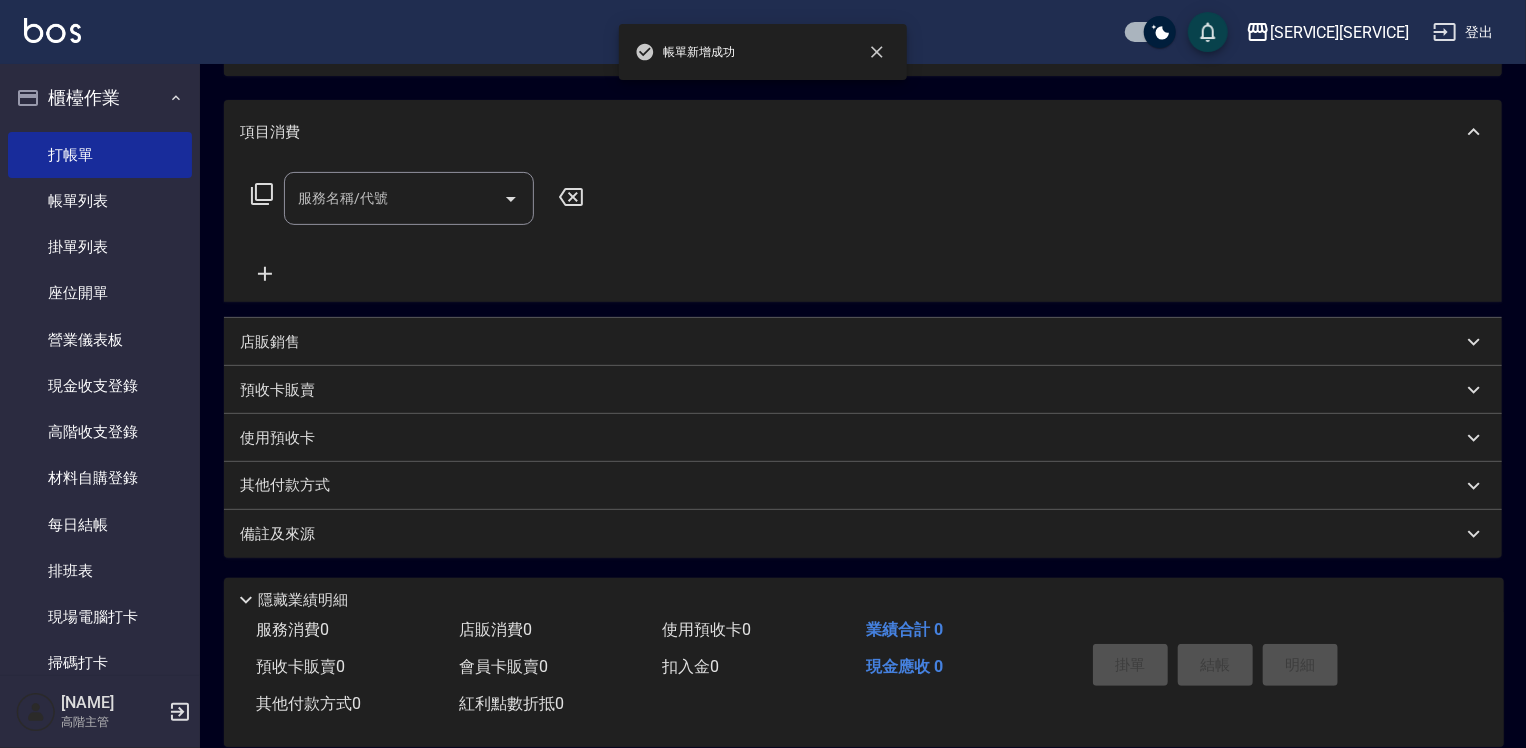scroll, scrollTop: 0, scrollLeft: 0, axis: both 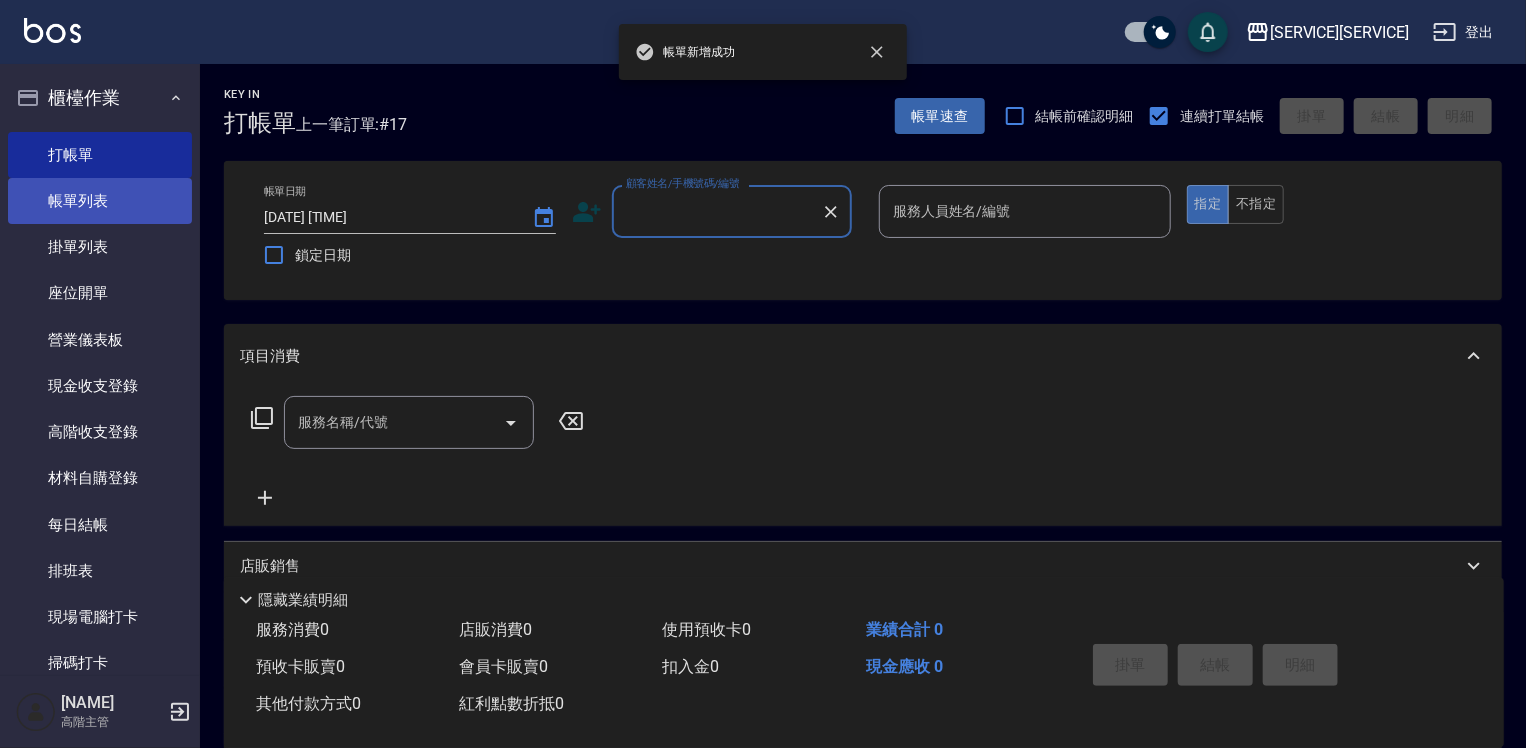 click on "帳單列表" at bounding box center [100, 201] 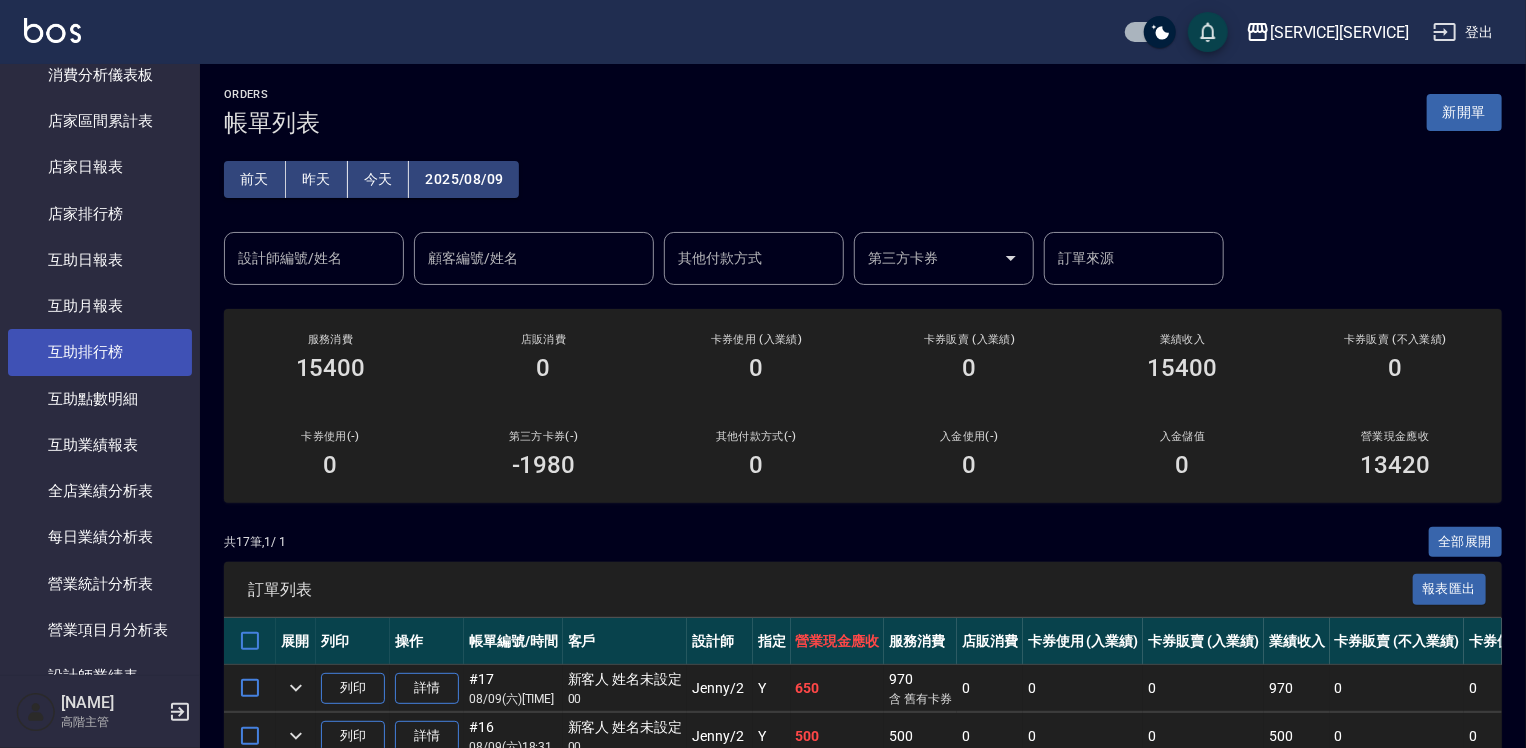 scroll, scrollTop: 900, scrollLeft: 0, axis: vertical 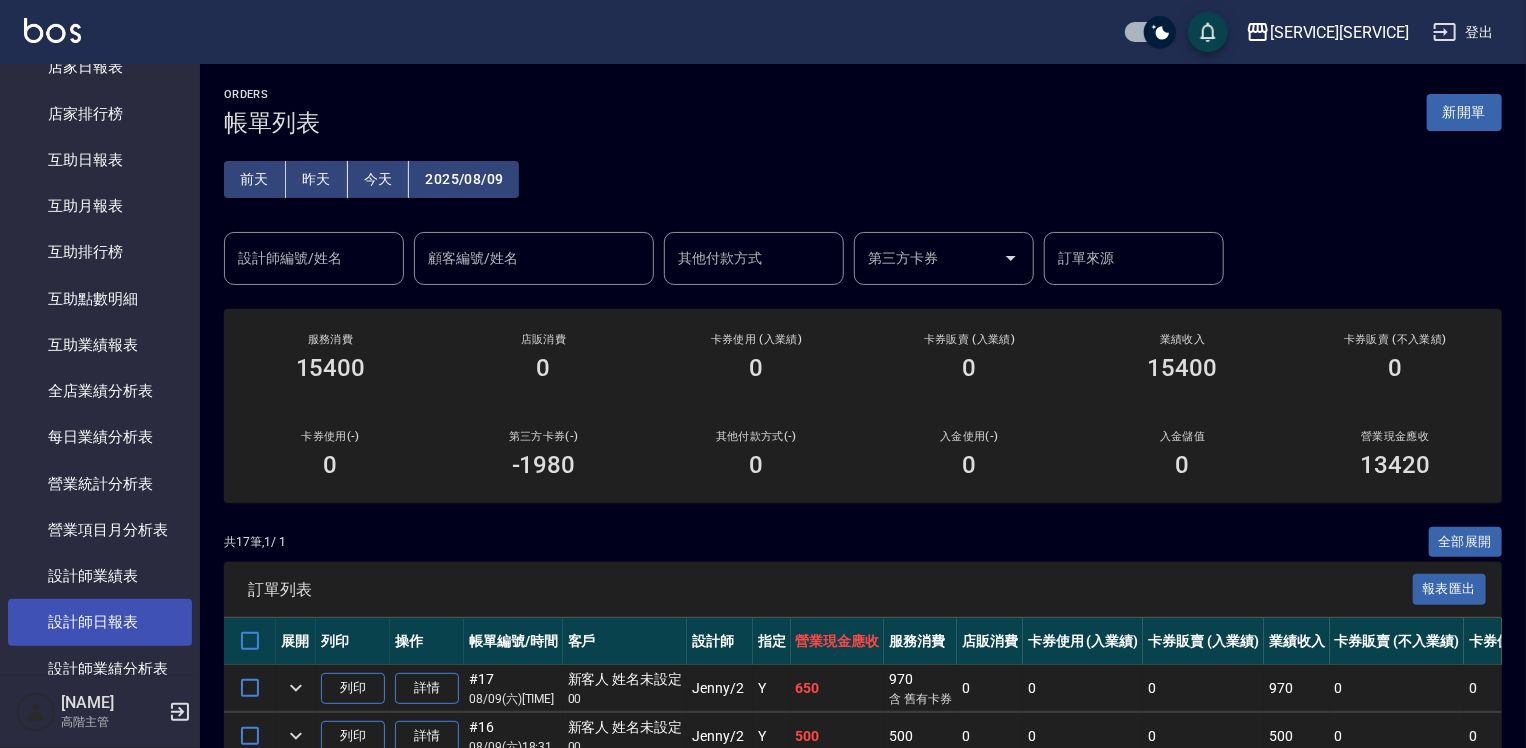 click on "設計師日報表" at bounding box center [100, 622] 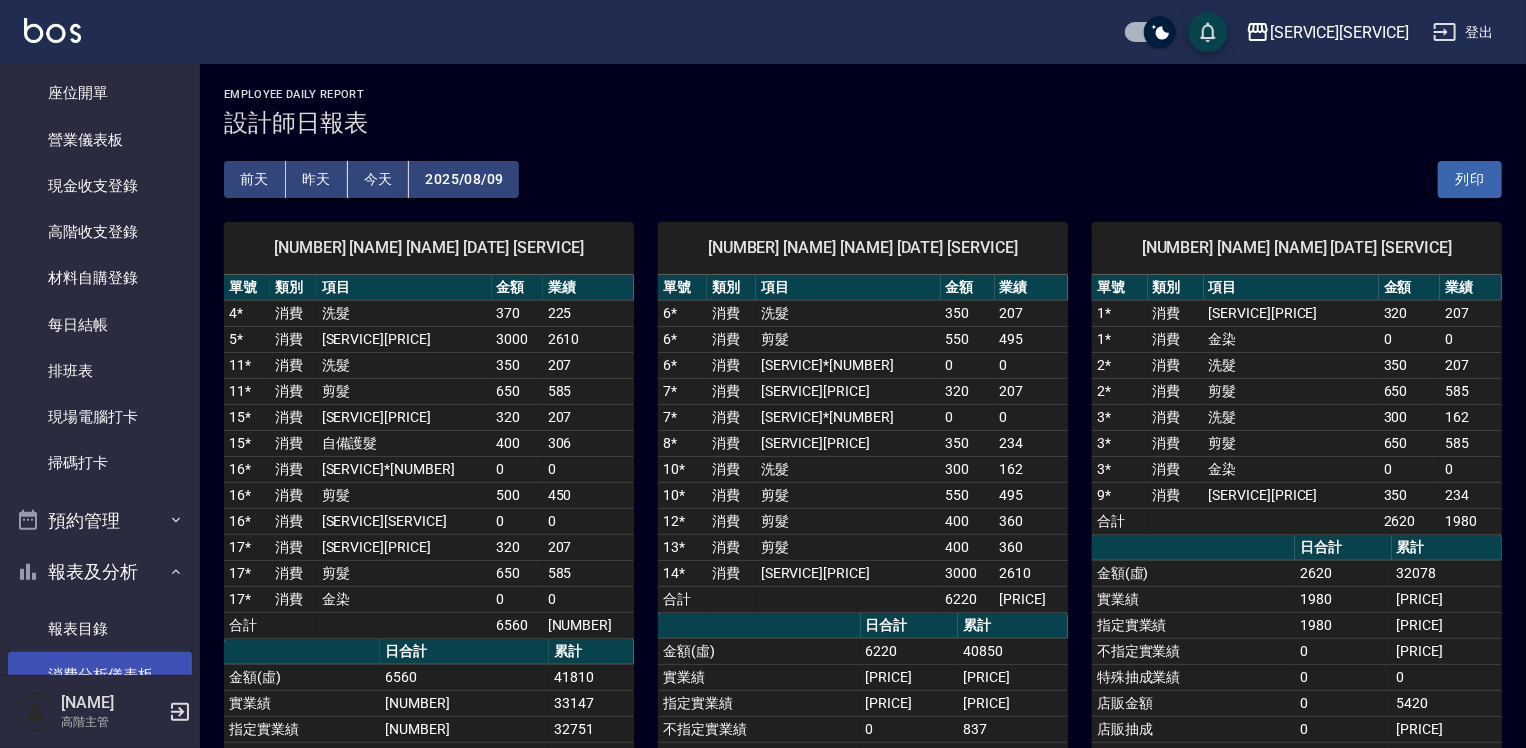 scroll, scrollTop: 0, scrollLeft: 0, axis: both 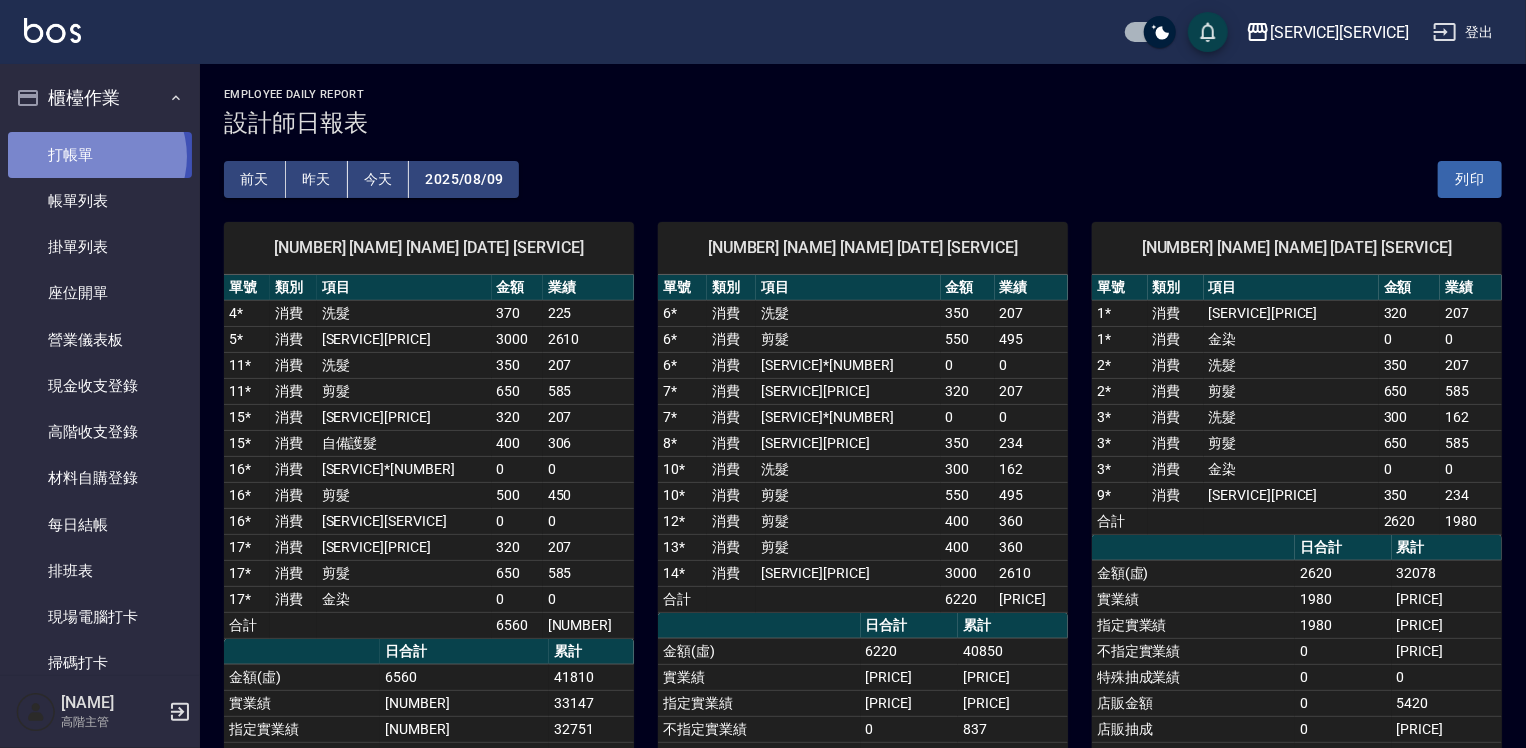 click on "打帳單" at bounding box center [100, 155] 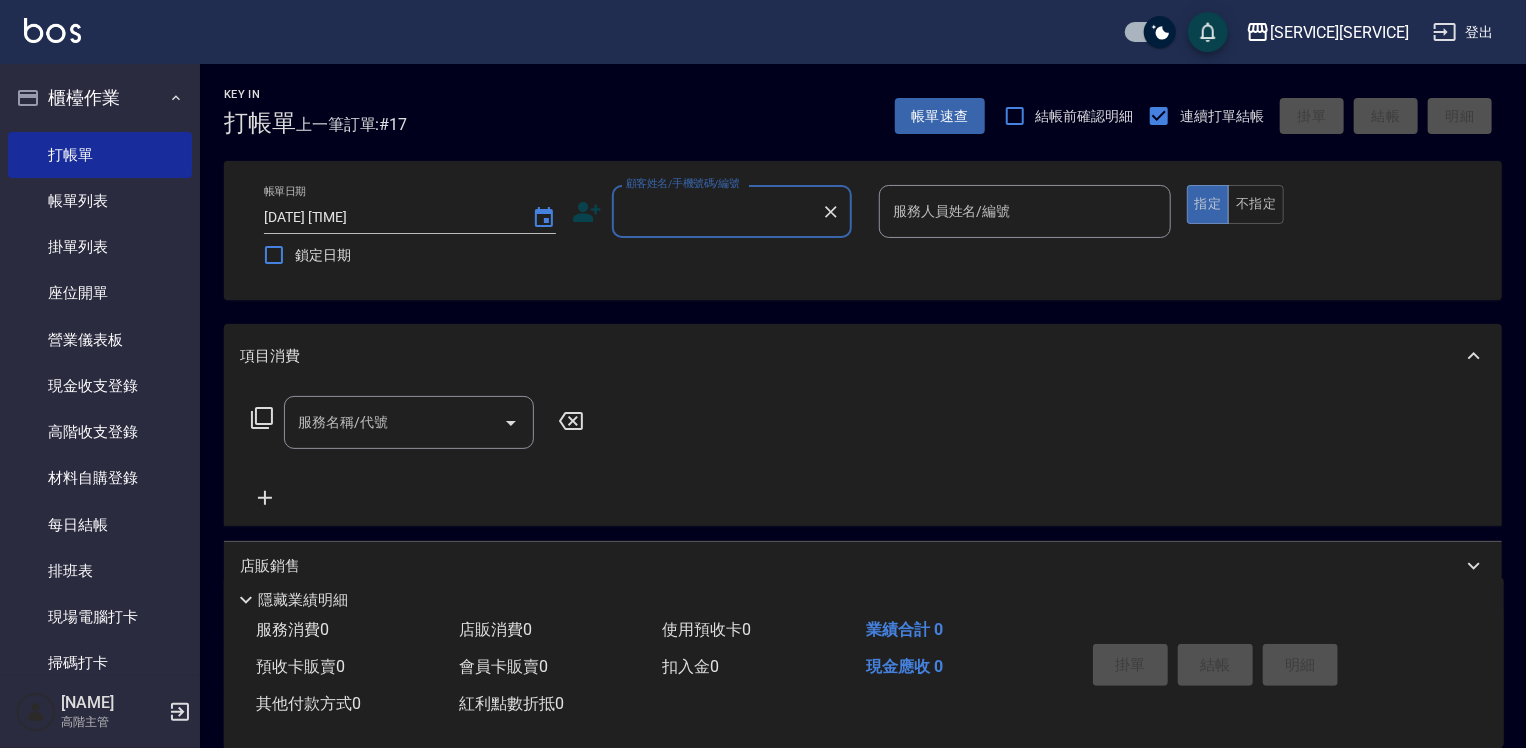 scroll, scrollTop: 400, scrollLeft: 0, axis: vertical 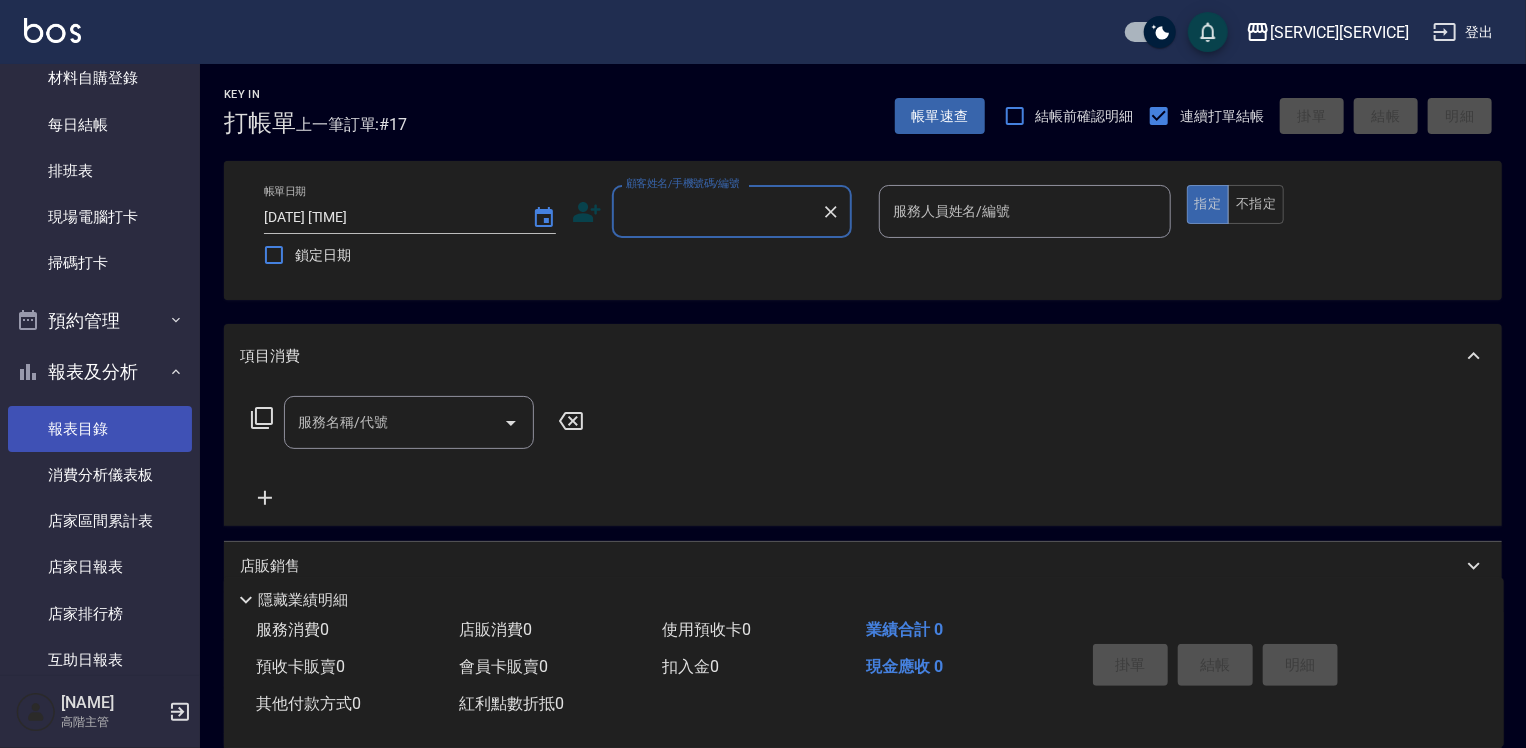 click on "報表目錄" at bounding box center (100, 429) 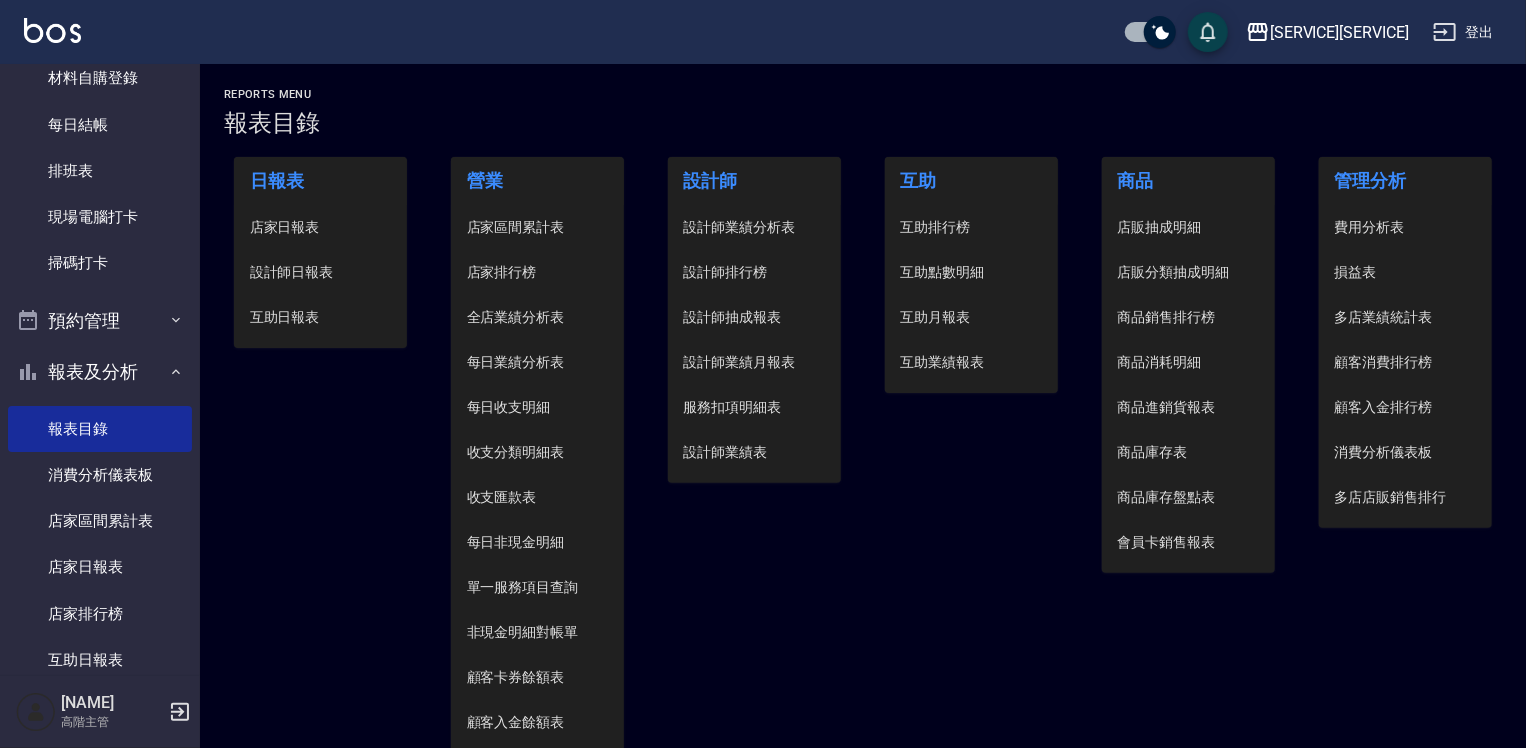 click on "設計師日報表" at bounding box center (321, 272) 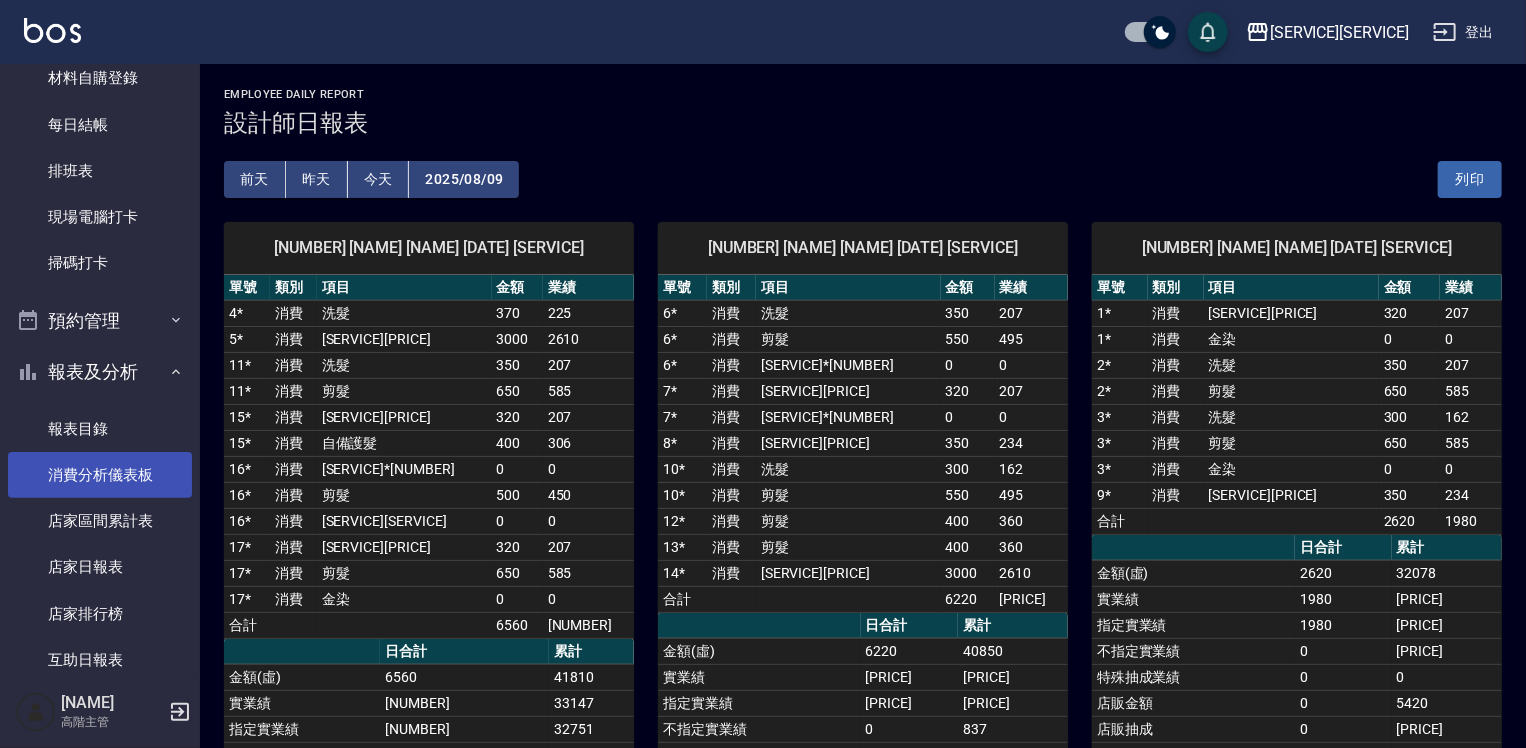 scroll, scrollTop: 0, scrollLeft: 0, axis: both 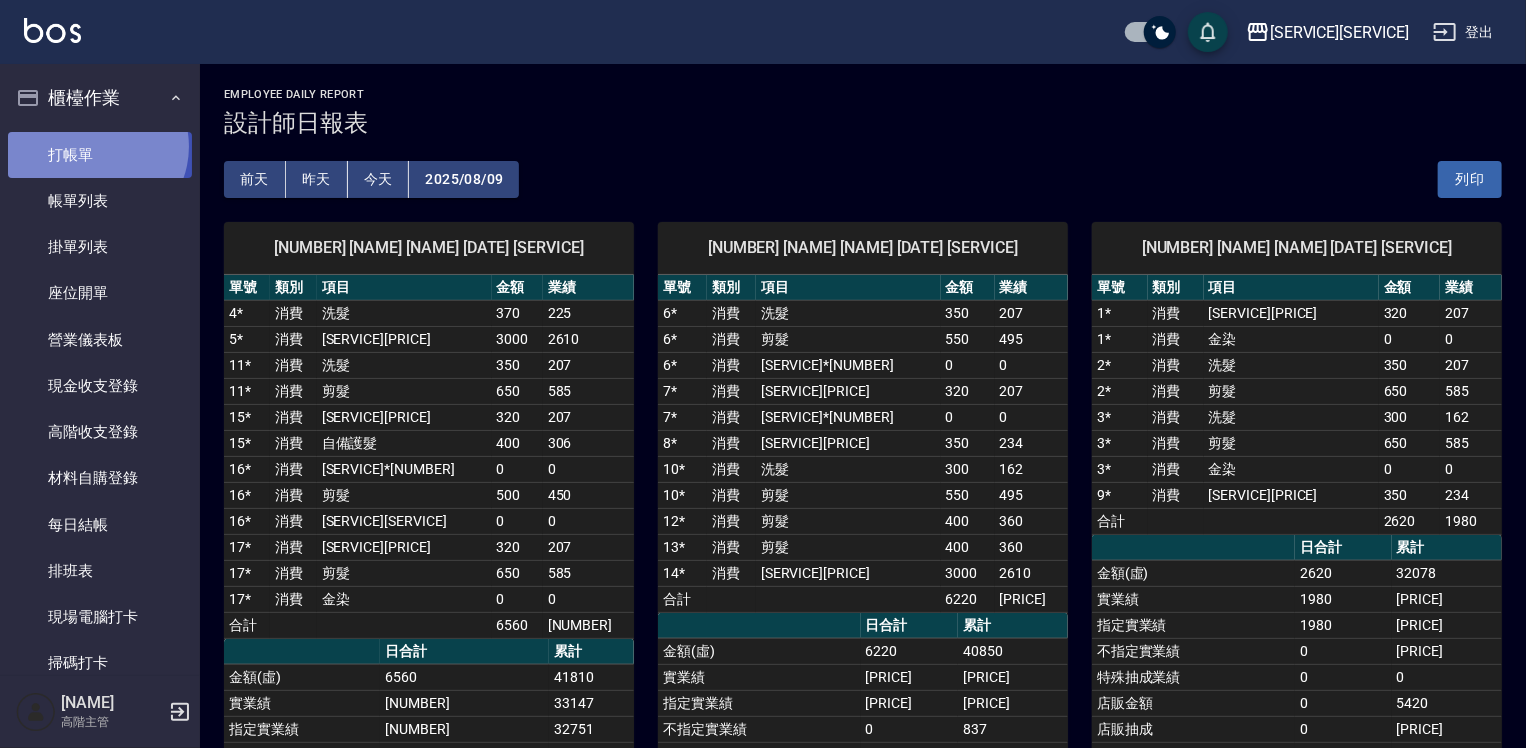 click on "打帳單" at bounding box center (100, 155) 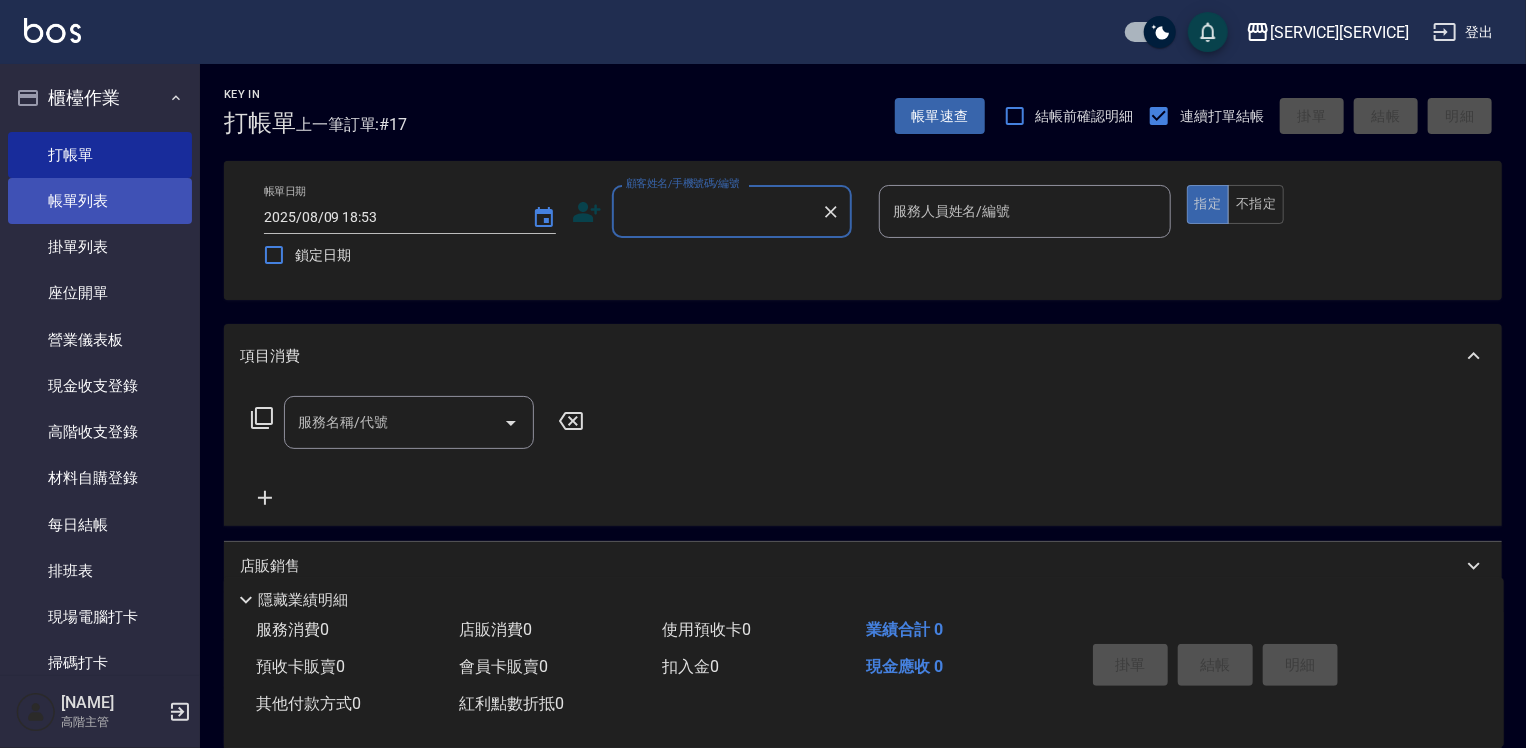click on "帳單列表" at bounding box center [100, 201] 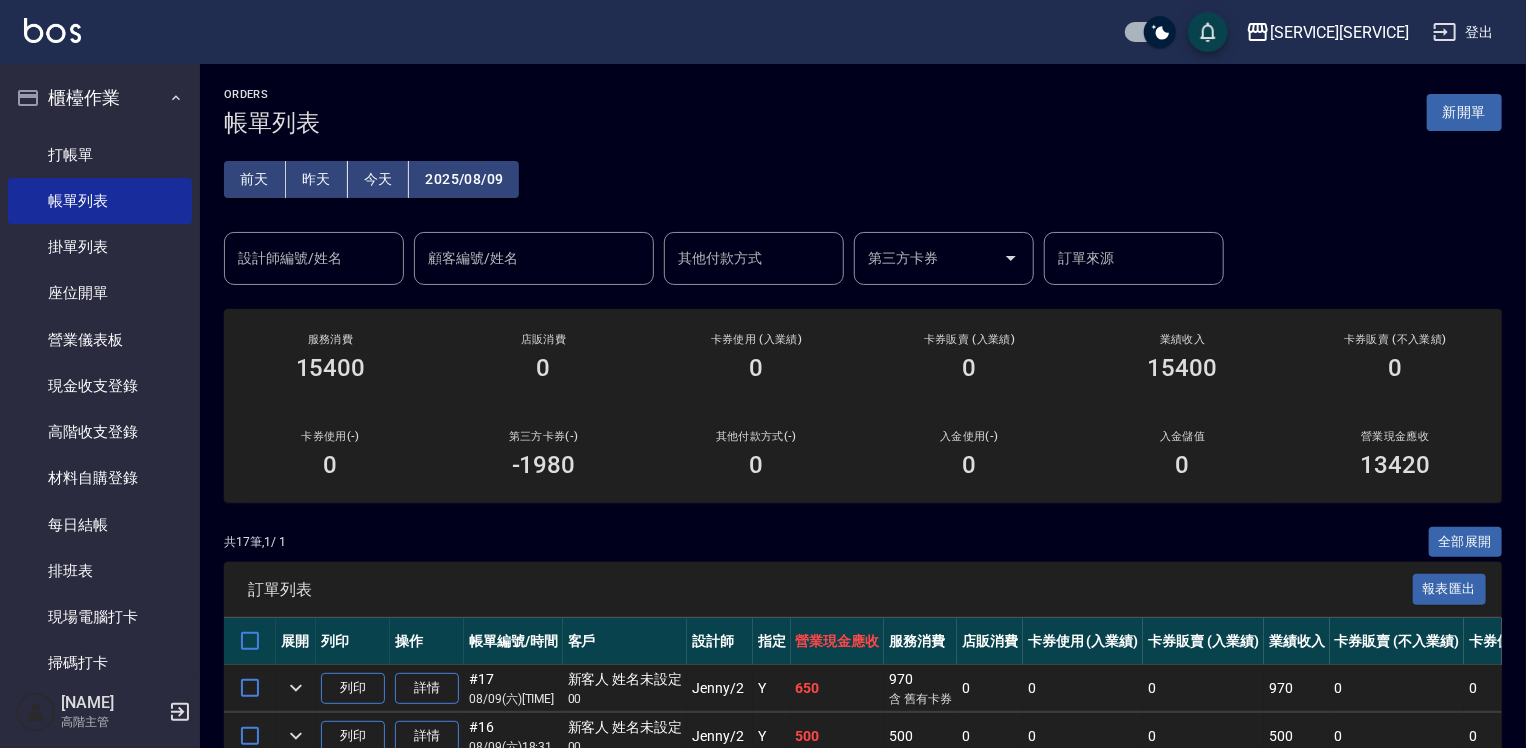 scroll, scrollTop: 300, scrollLeft: 0, axis: vertical 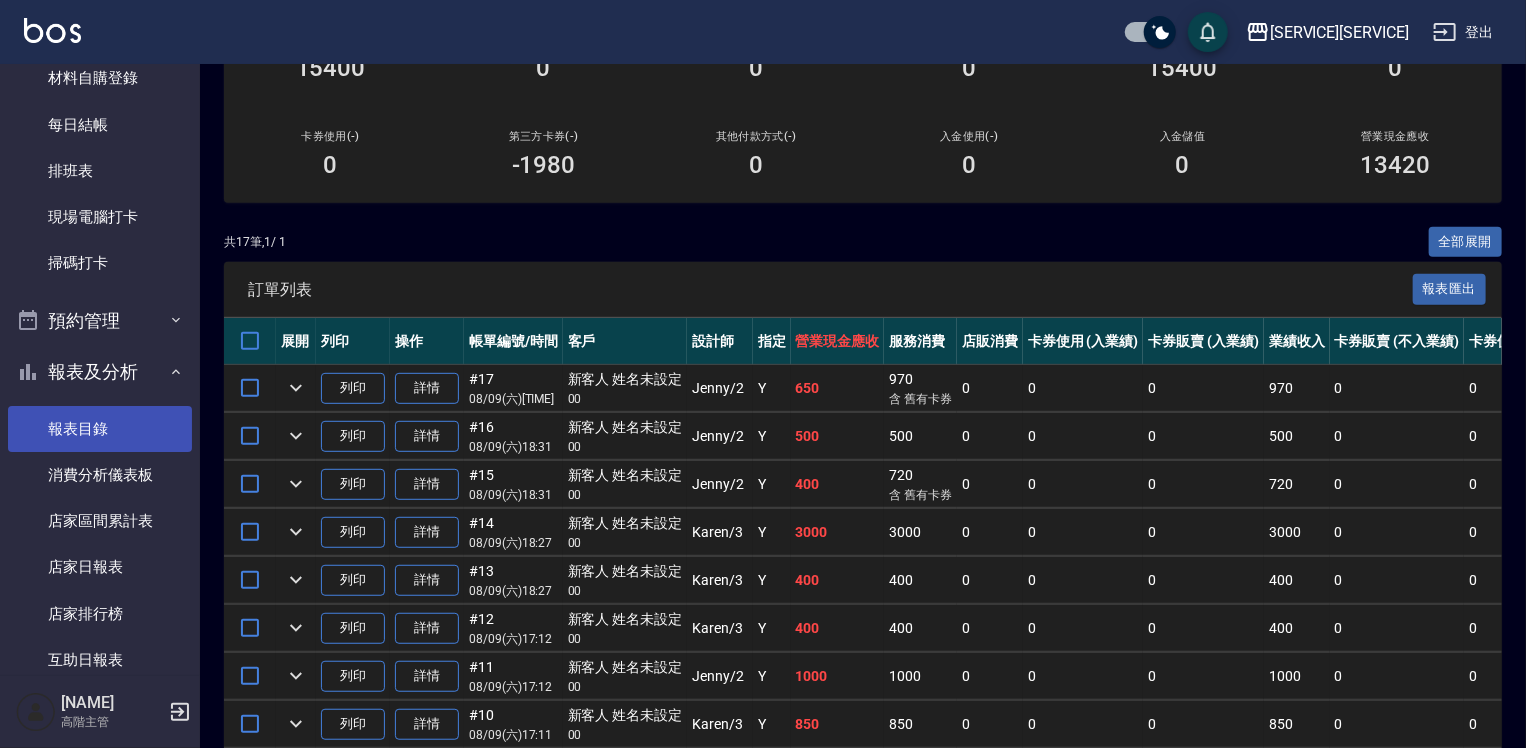click on "報表目錄" at bounding box center (100, 429) 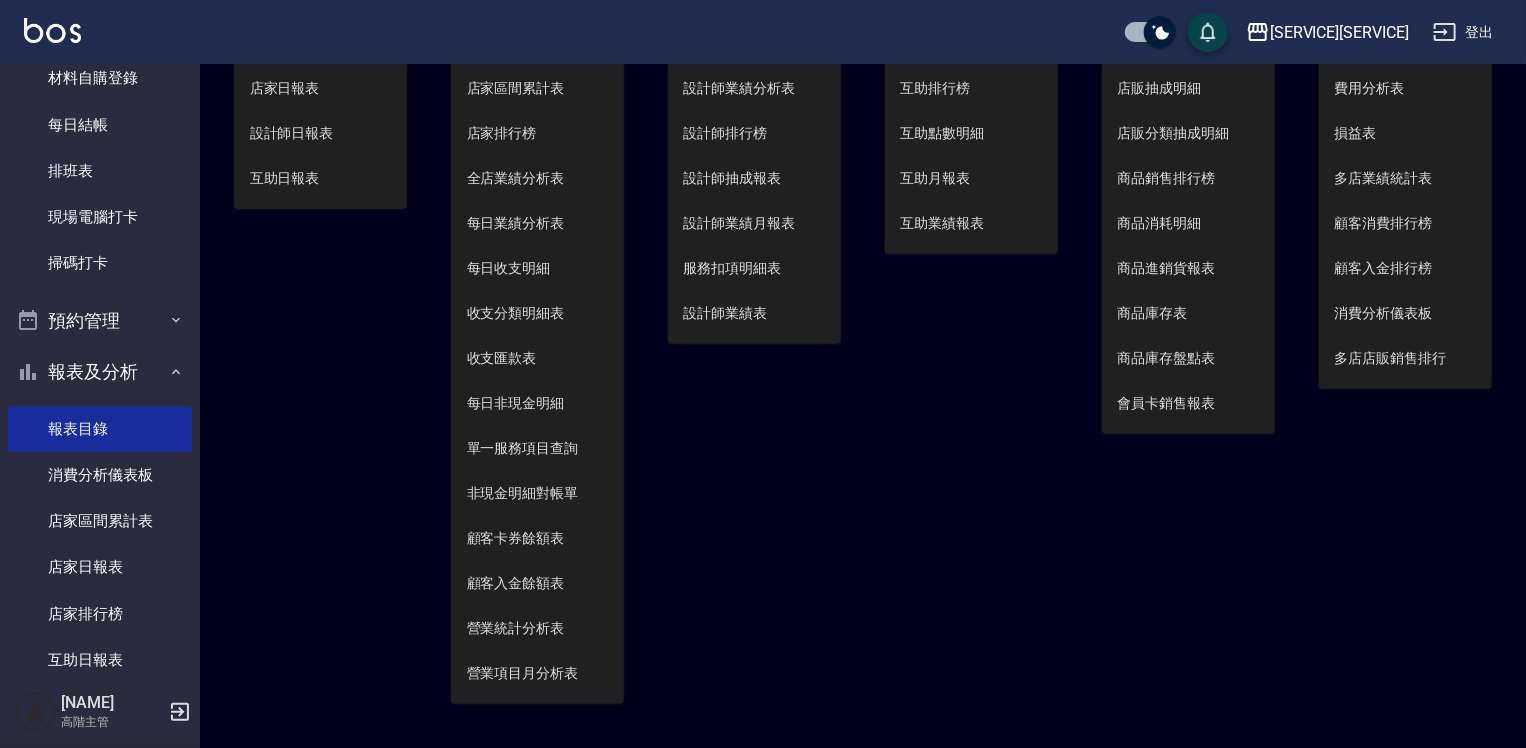 scroll, scrollTop: 0, scrollLeft: 0, axis: both 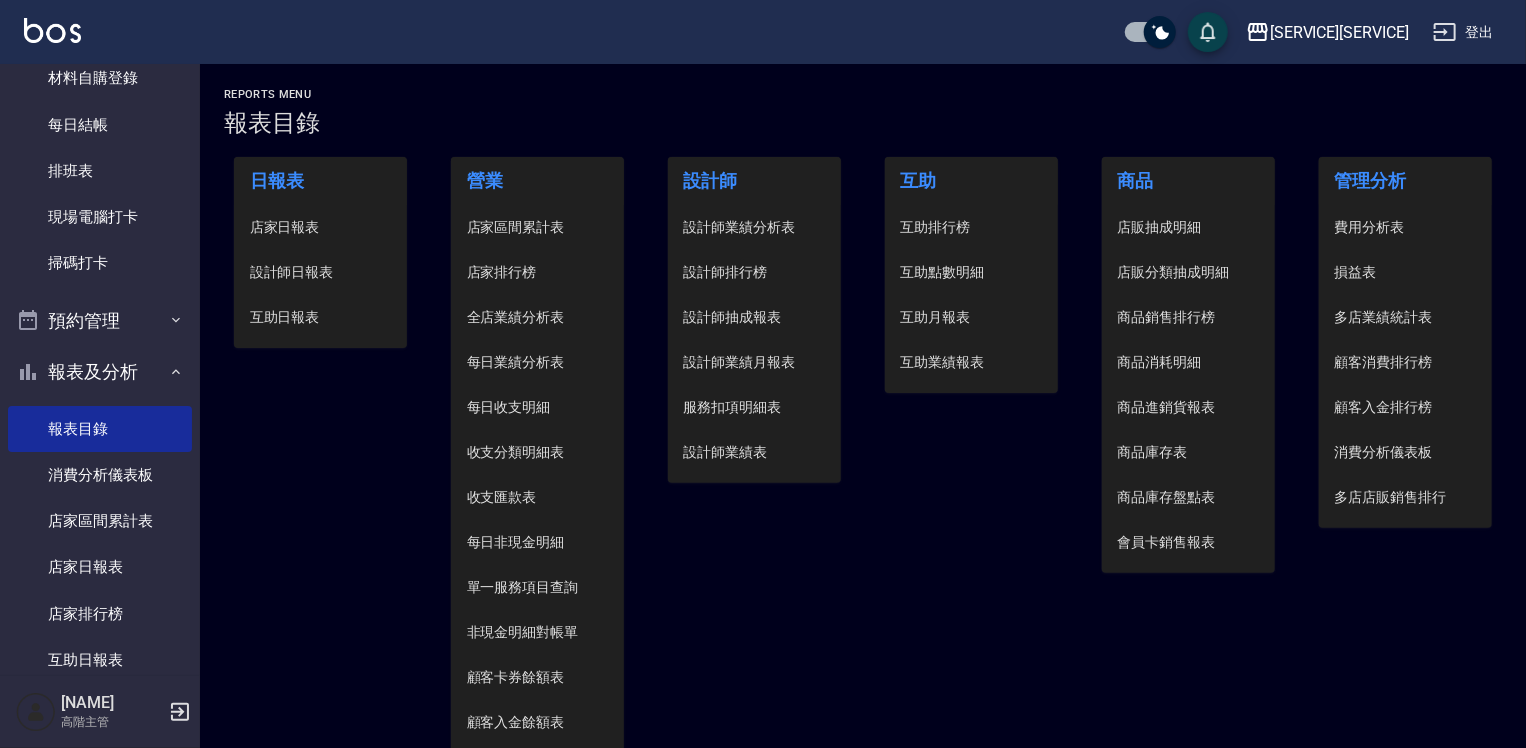 click on "店家日報表" at bounding box center (321, 227) 